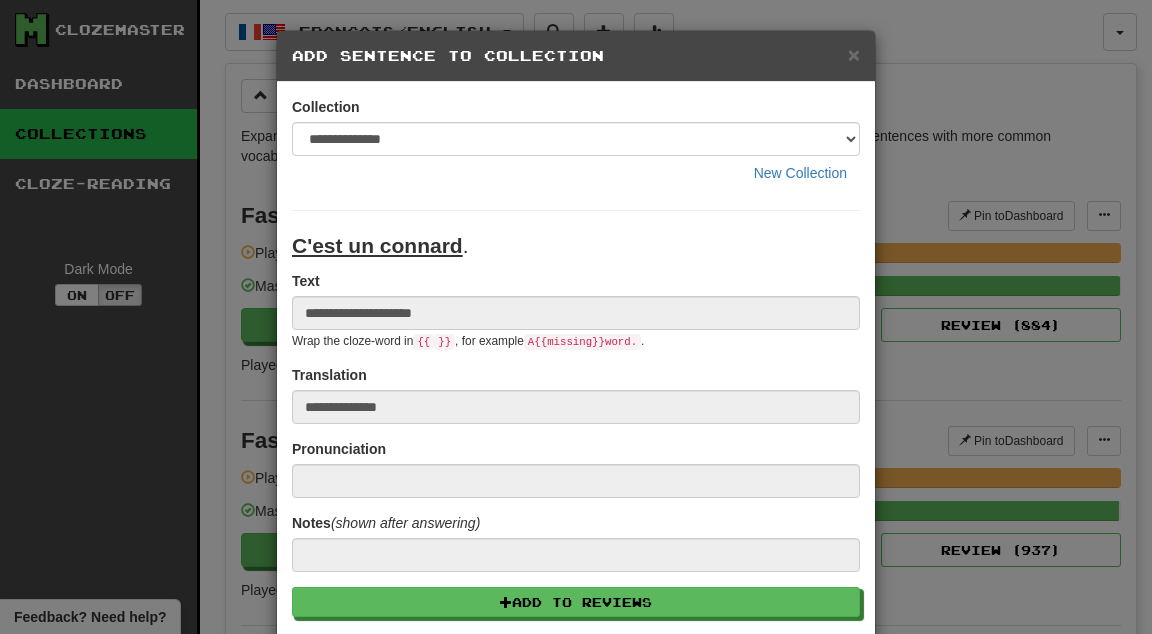 select on "*****" 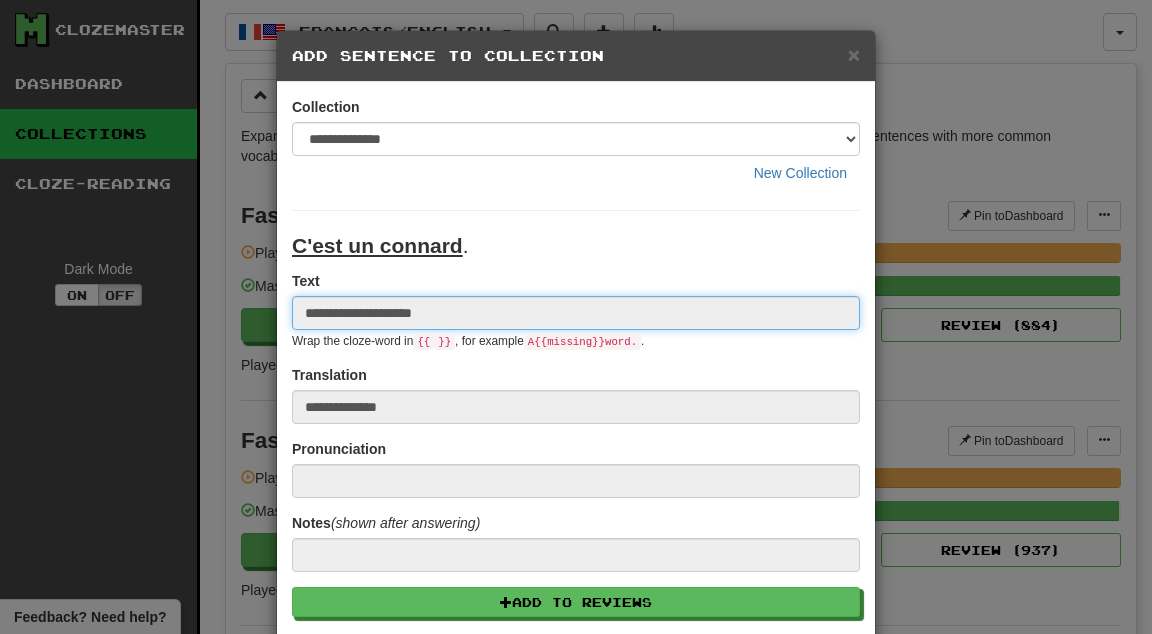 type 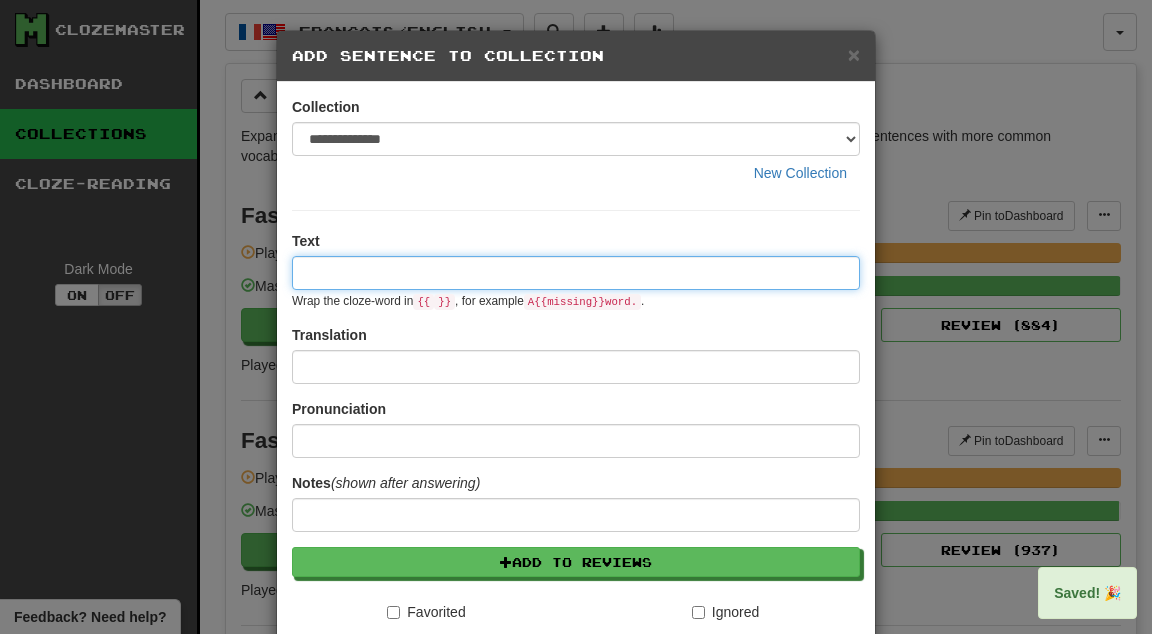 paste on "****" 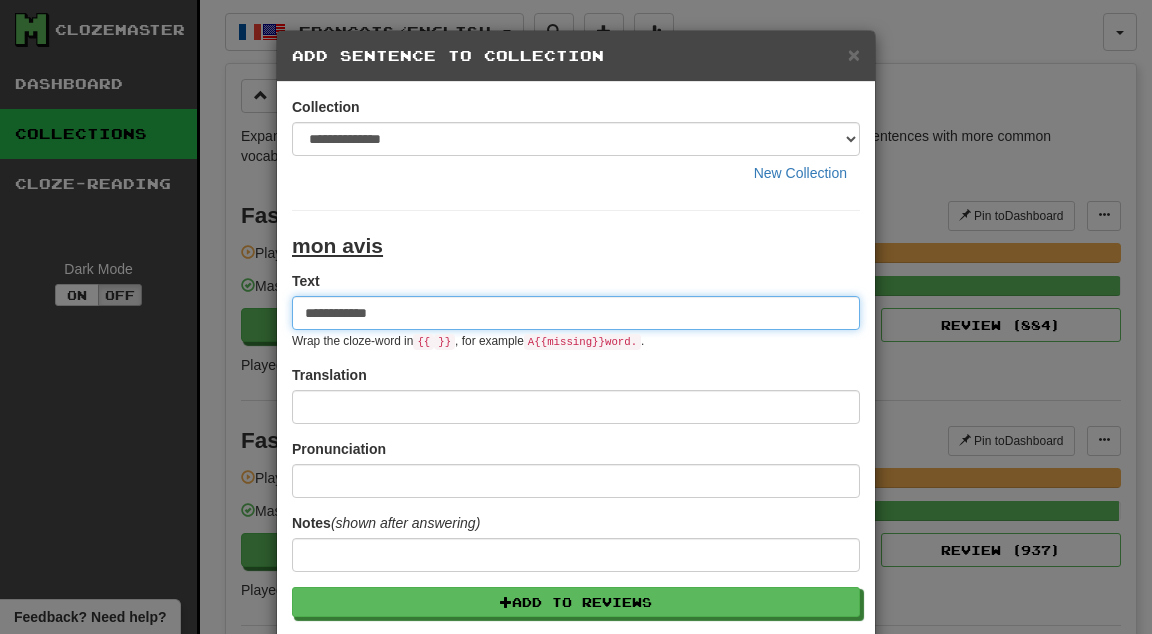type on "**********" 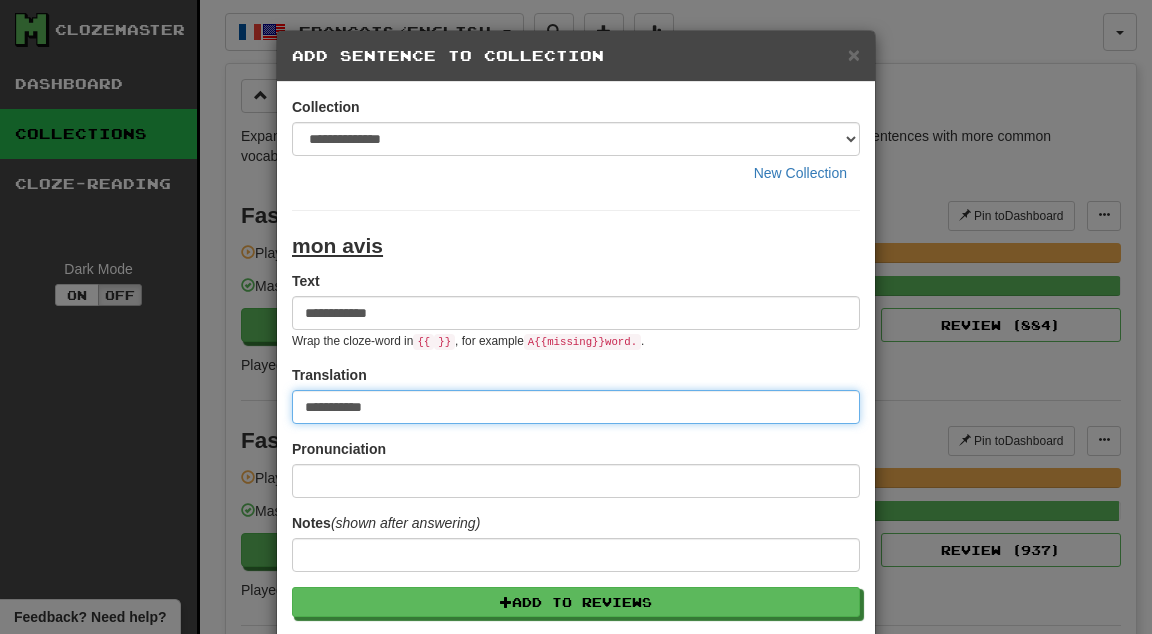 type on "**********" 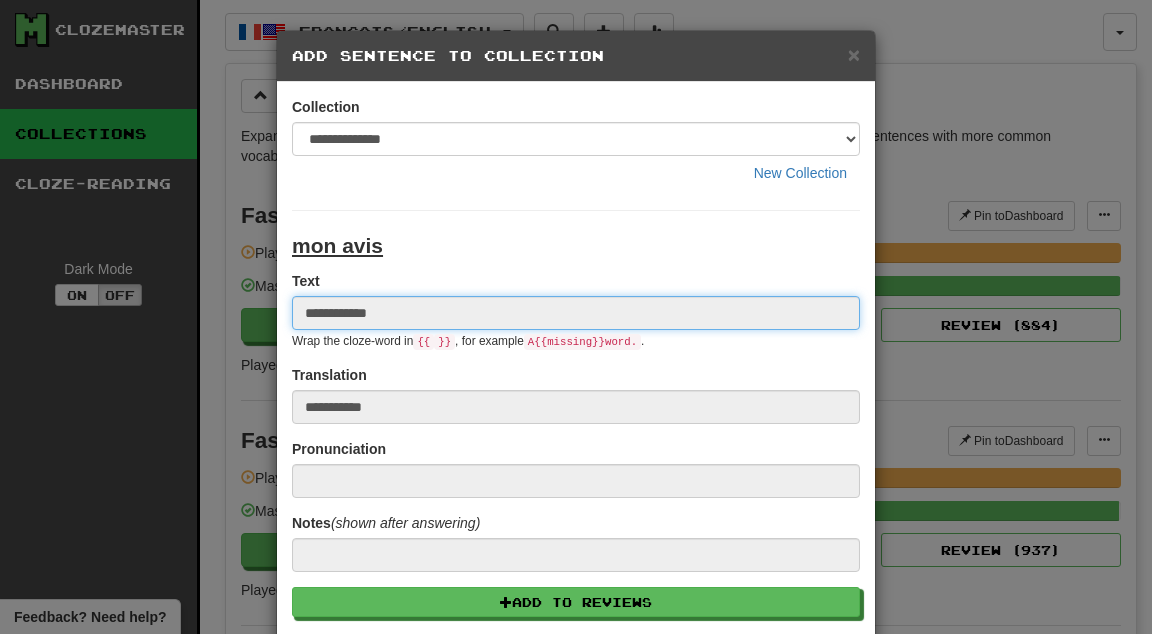 type 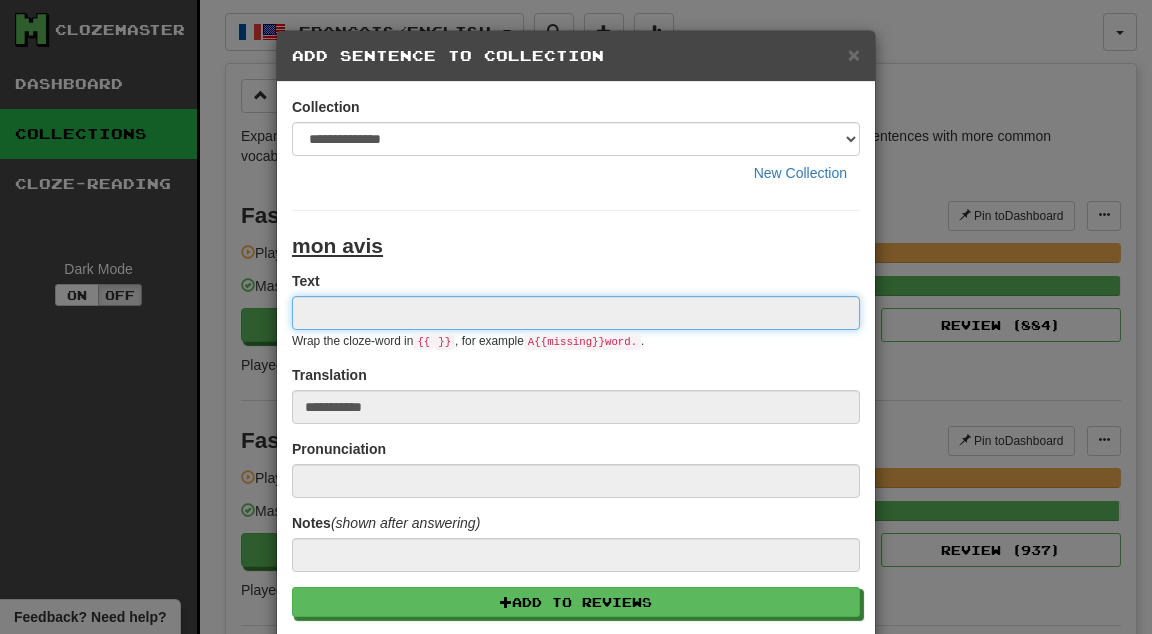 type 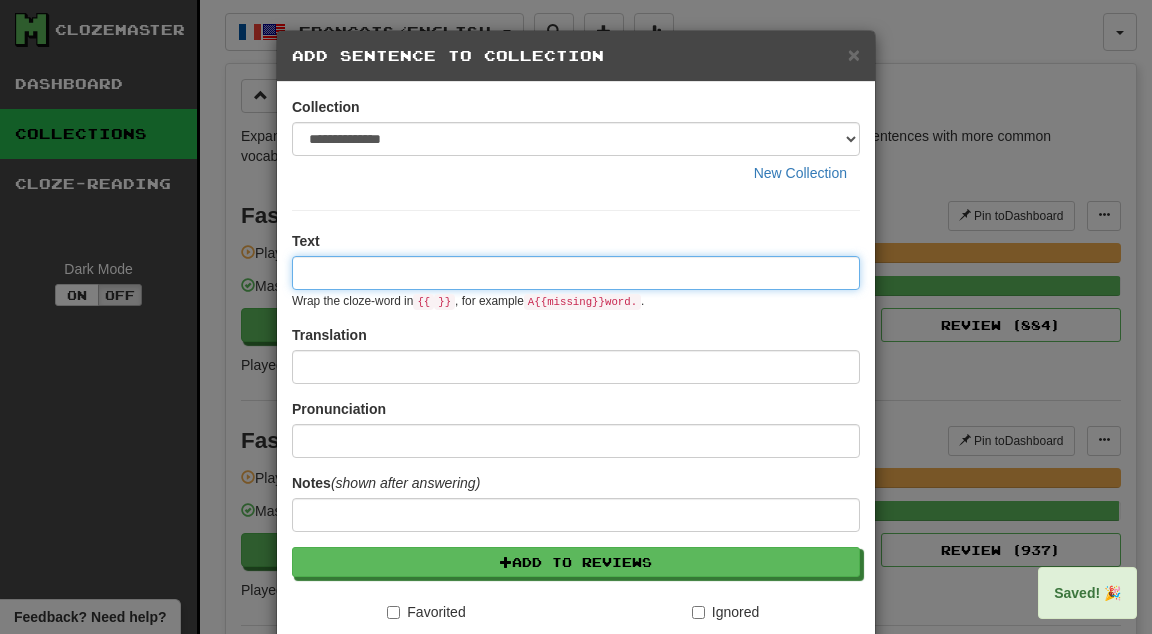 paste on "****" 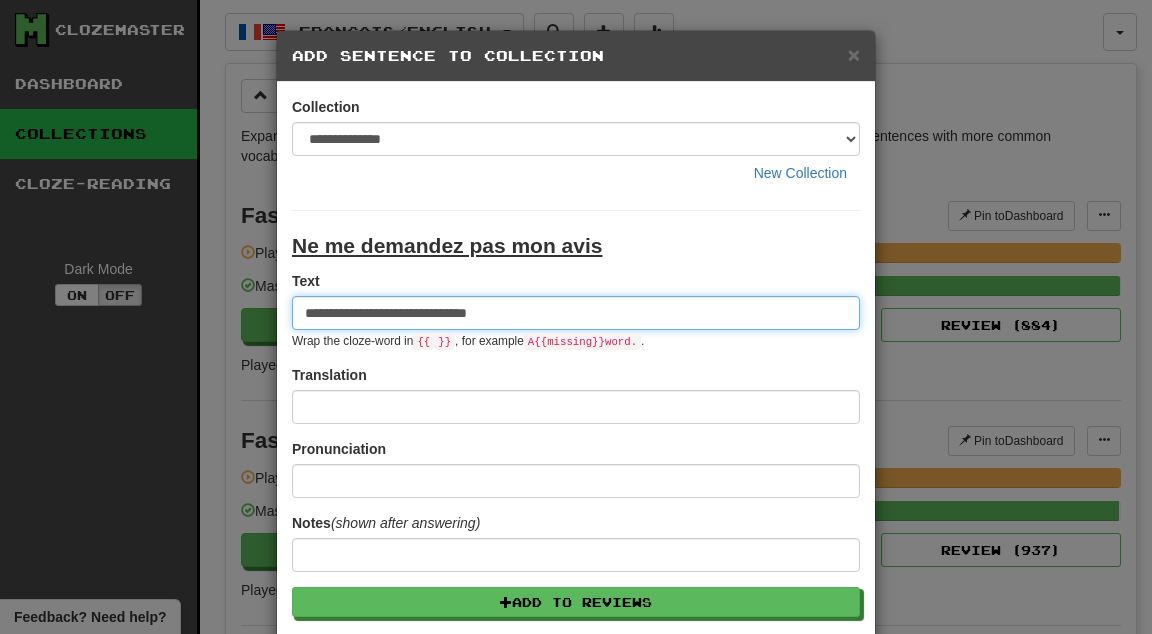 type on "**********" 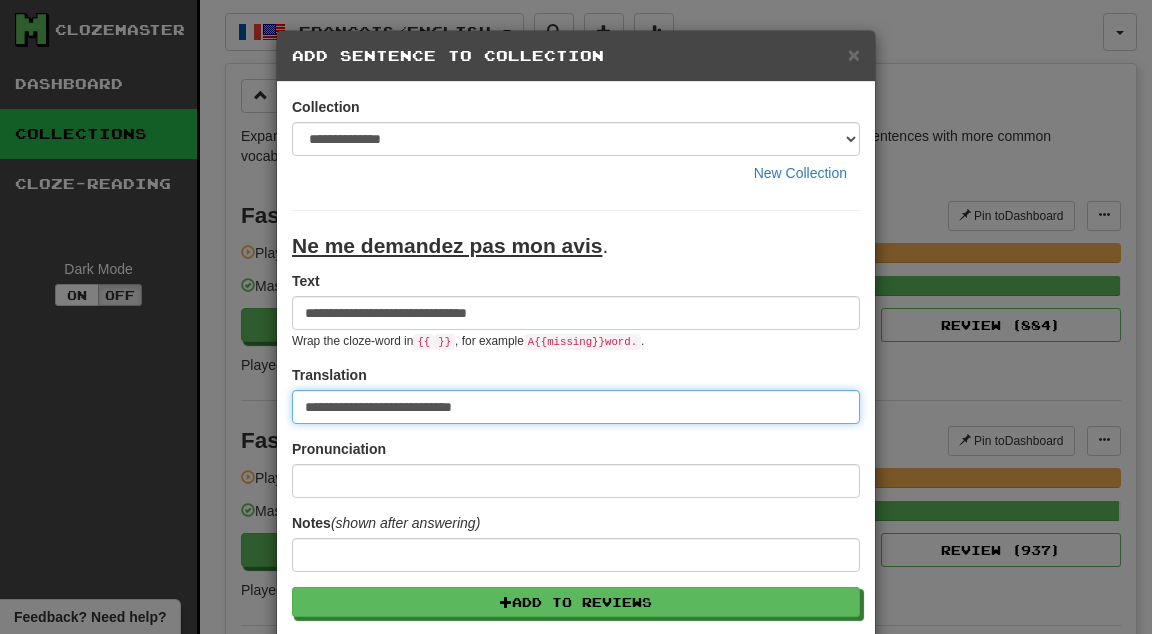 type on "**********" 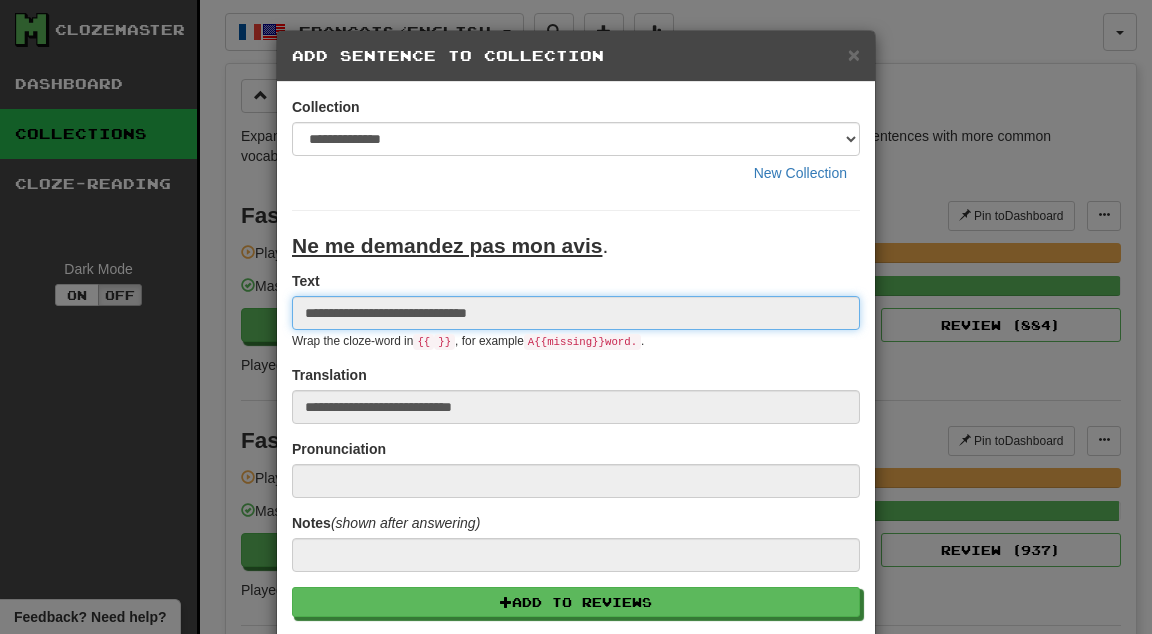 type 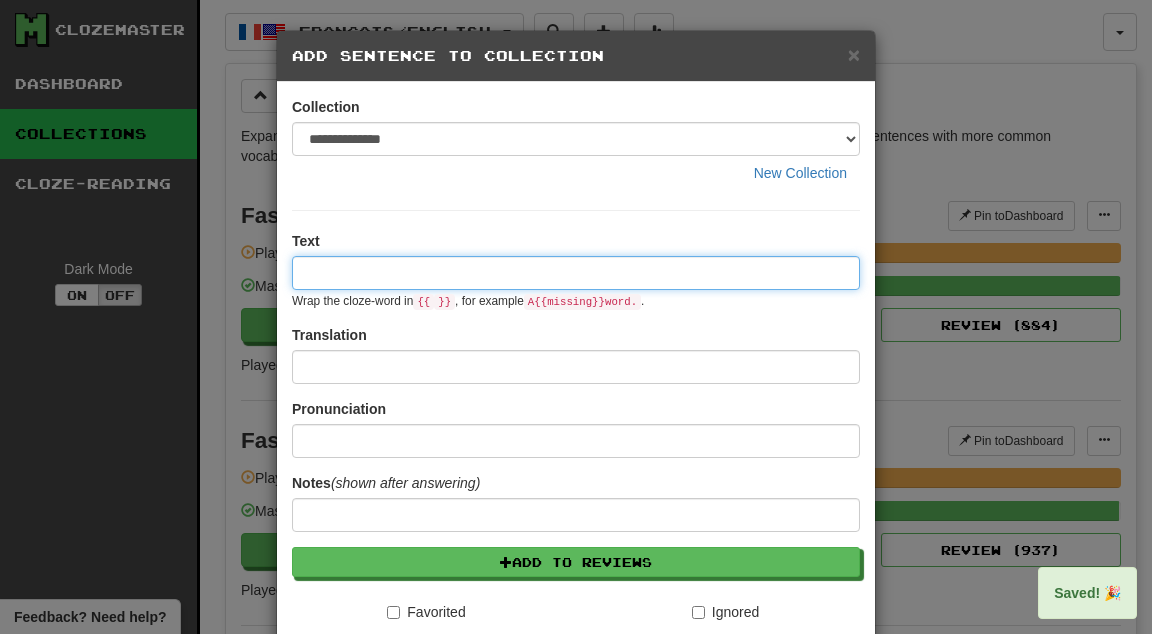 paste on "****" 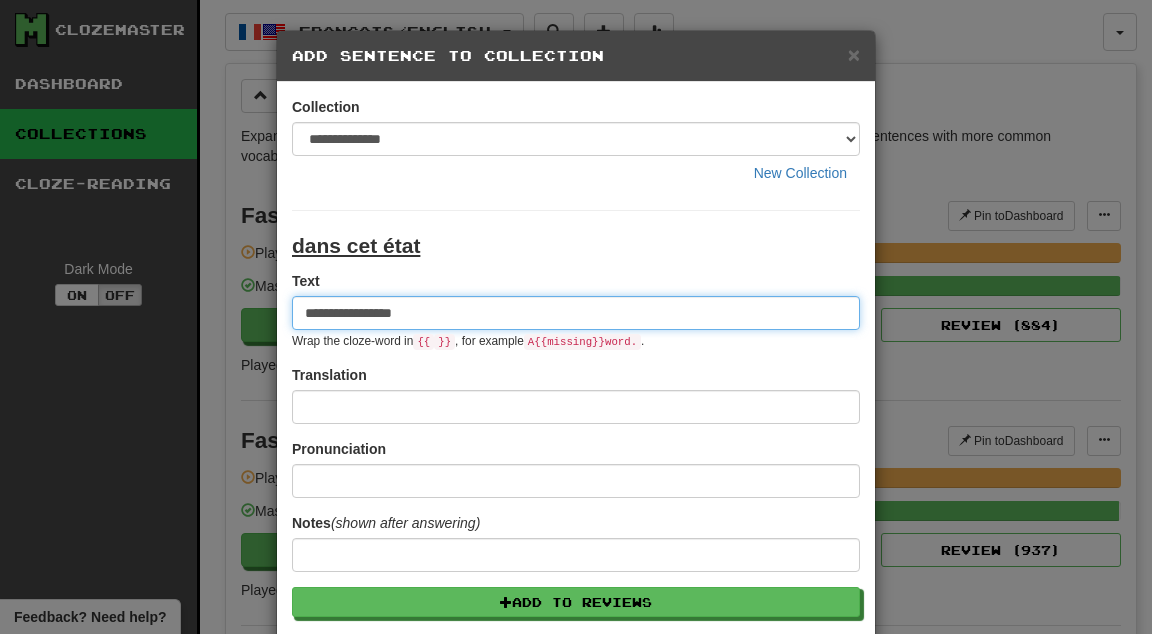 type on "**********" 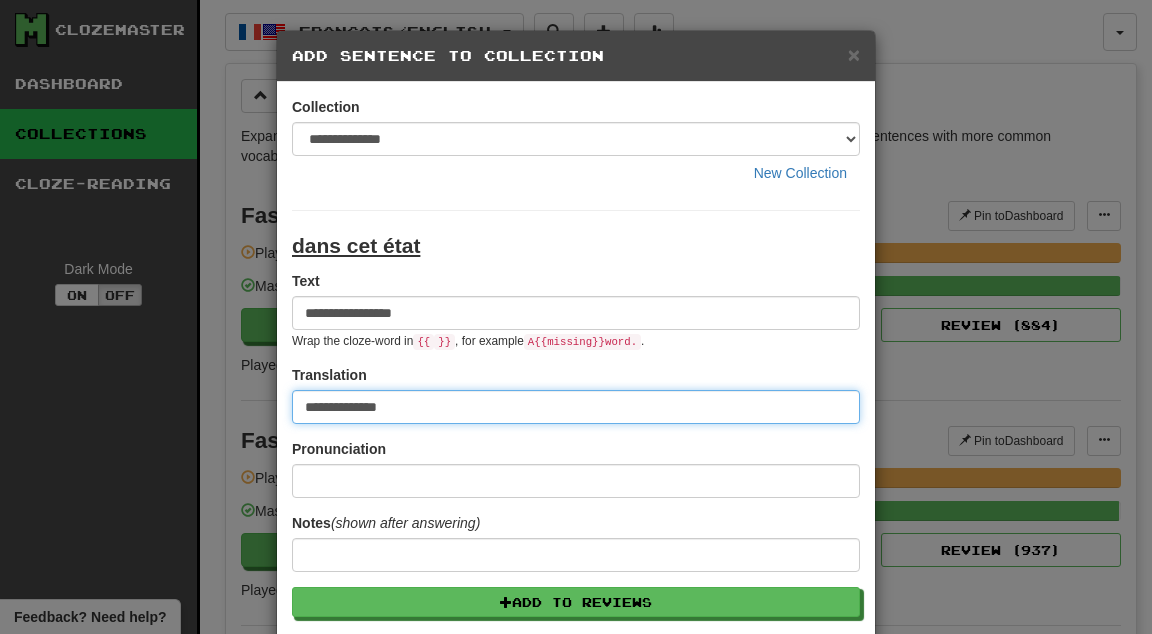 type on "**********" 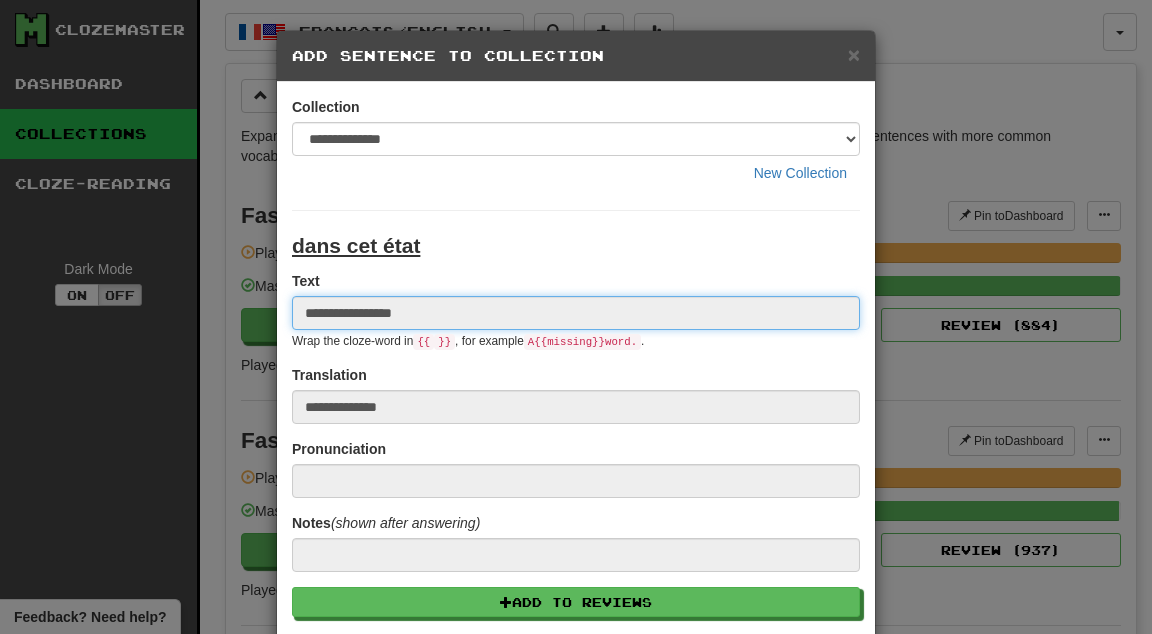 type 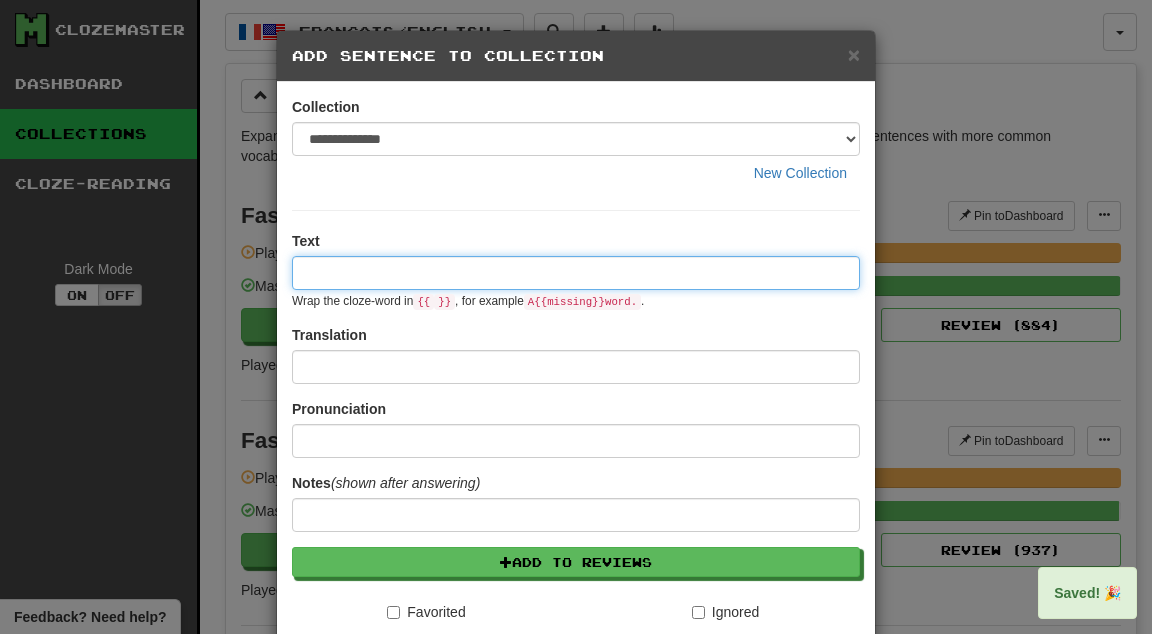 paste on "****" 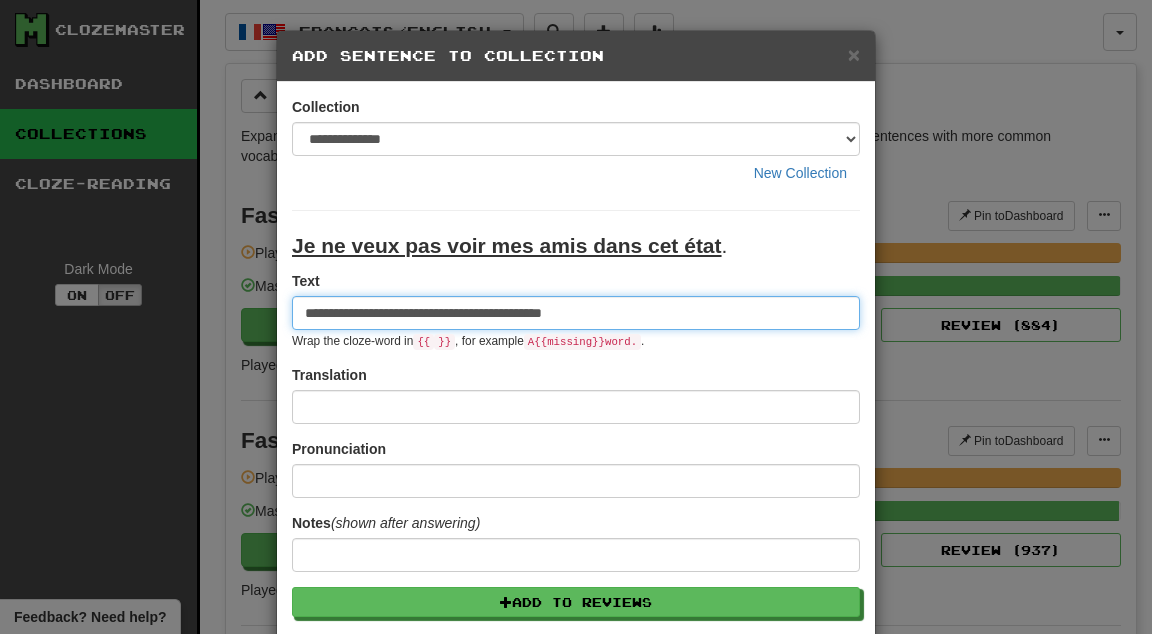 type on "**********" 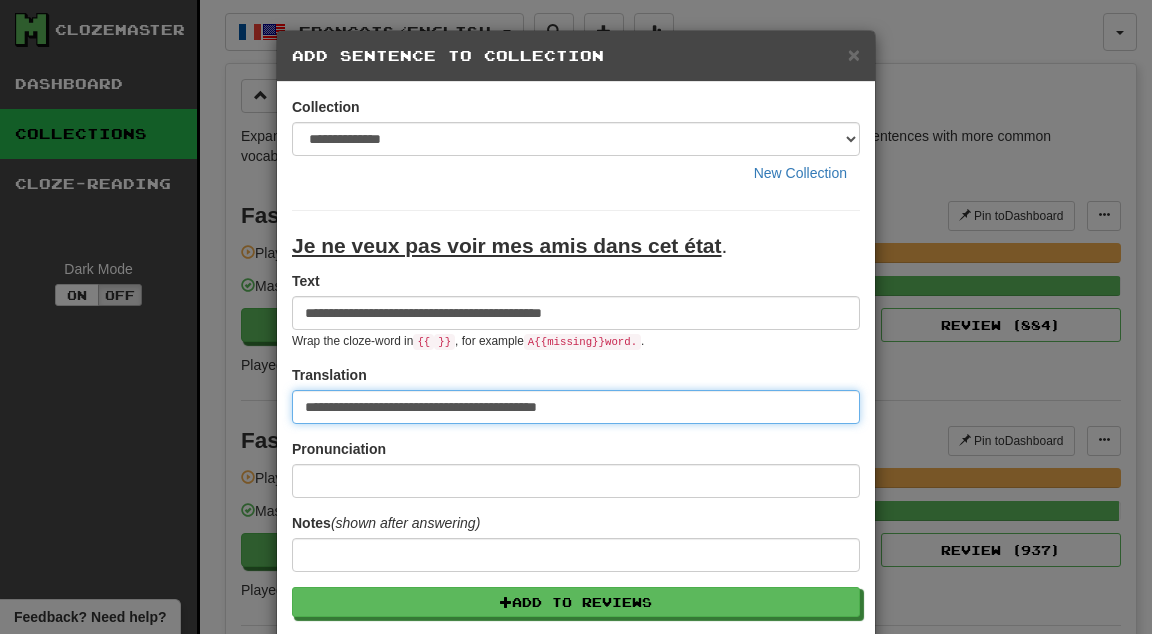 click on "**********" at bounding box center (576, 407) 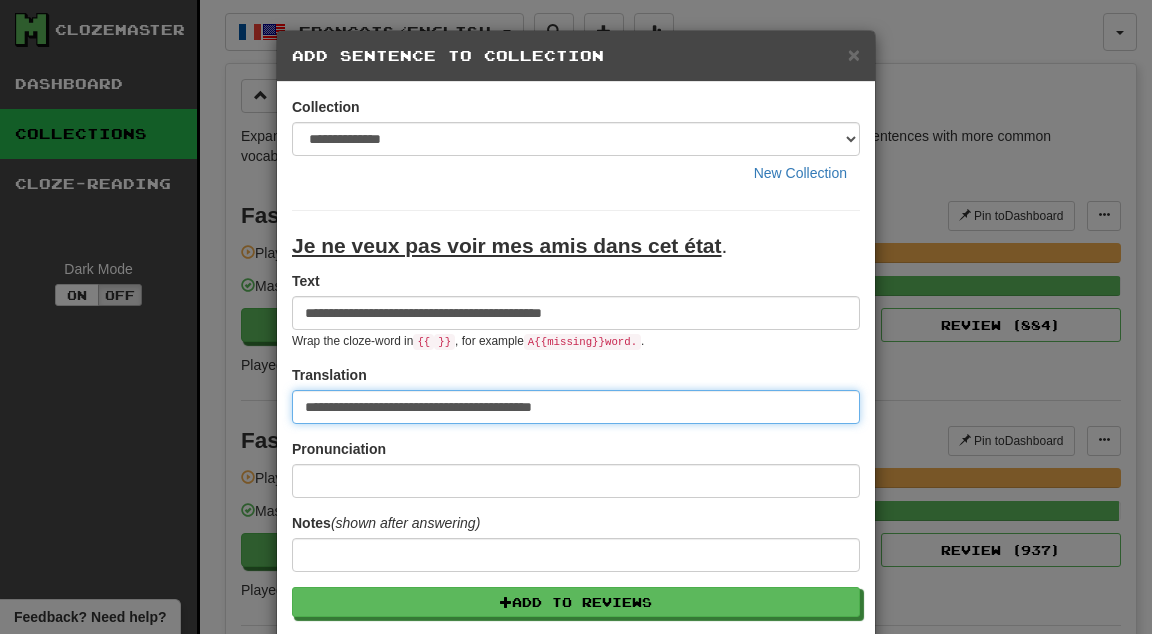 type on "**********" 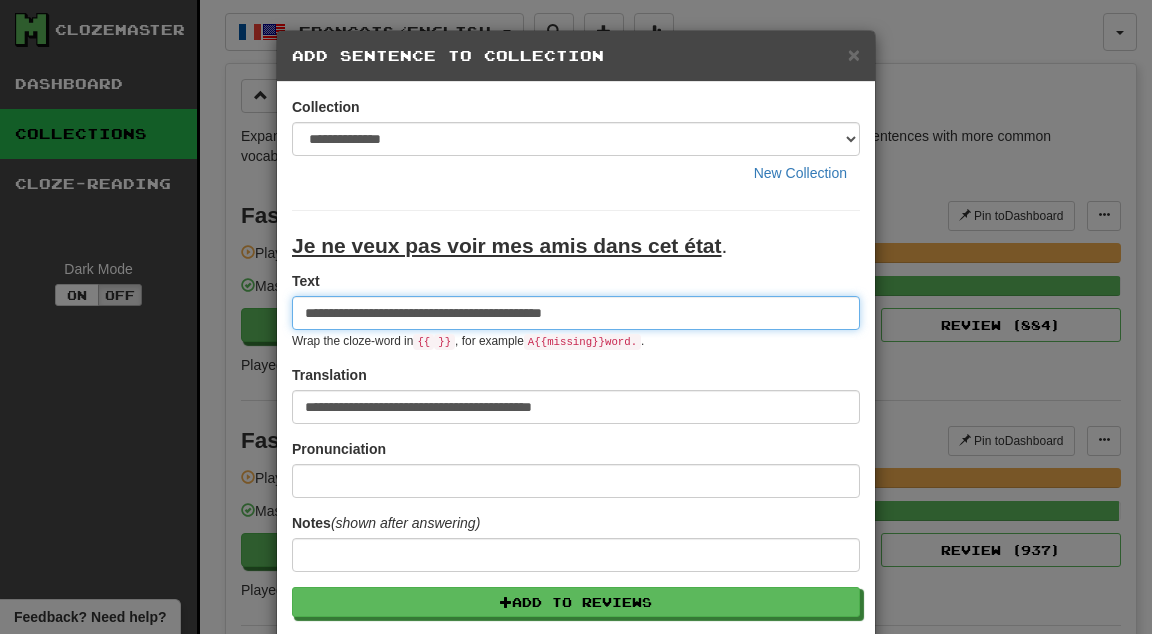 click on "**********" at bounding box center (576, 313) 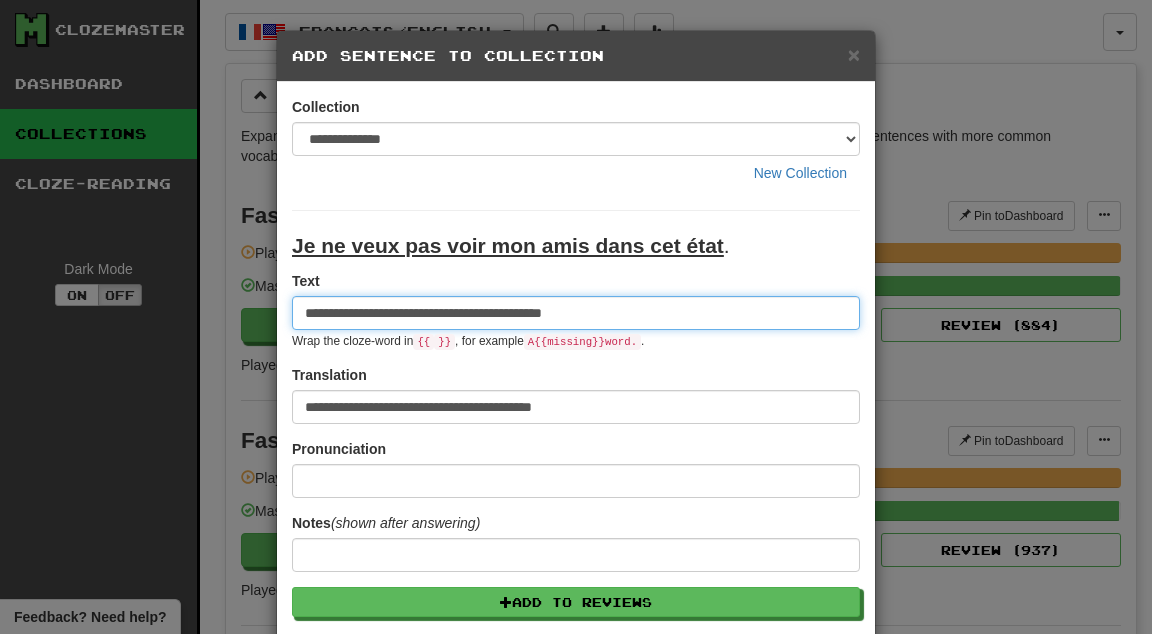 click on "**********" at bounding box center (576, 313) 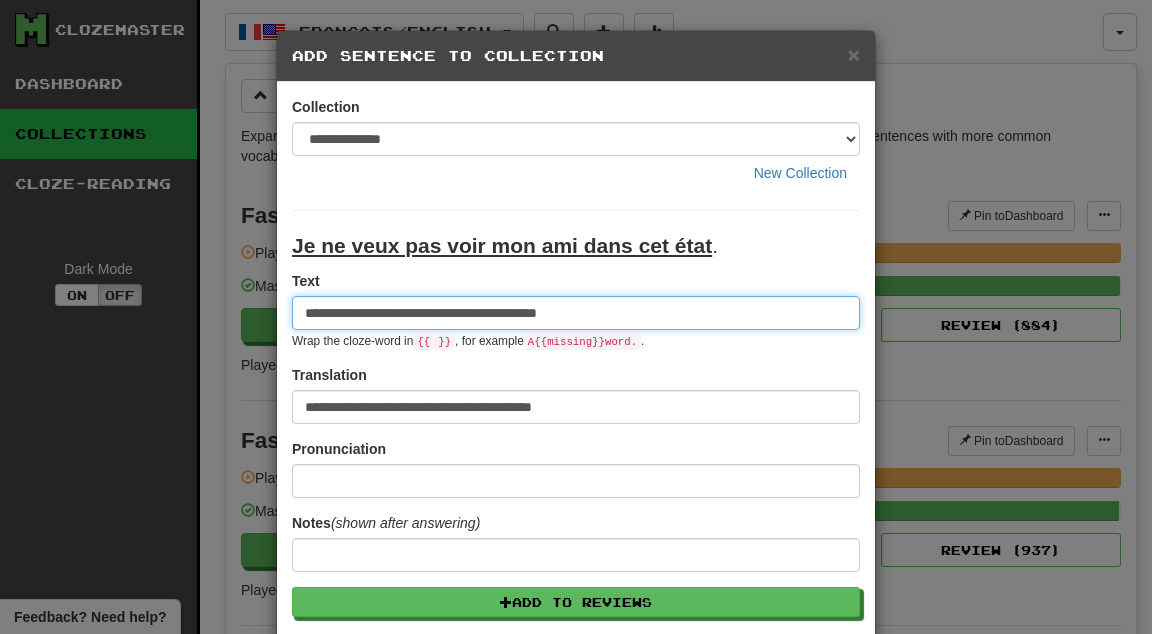 type on "**********" 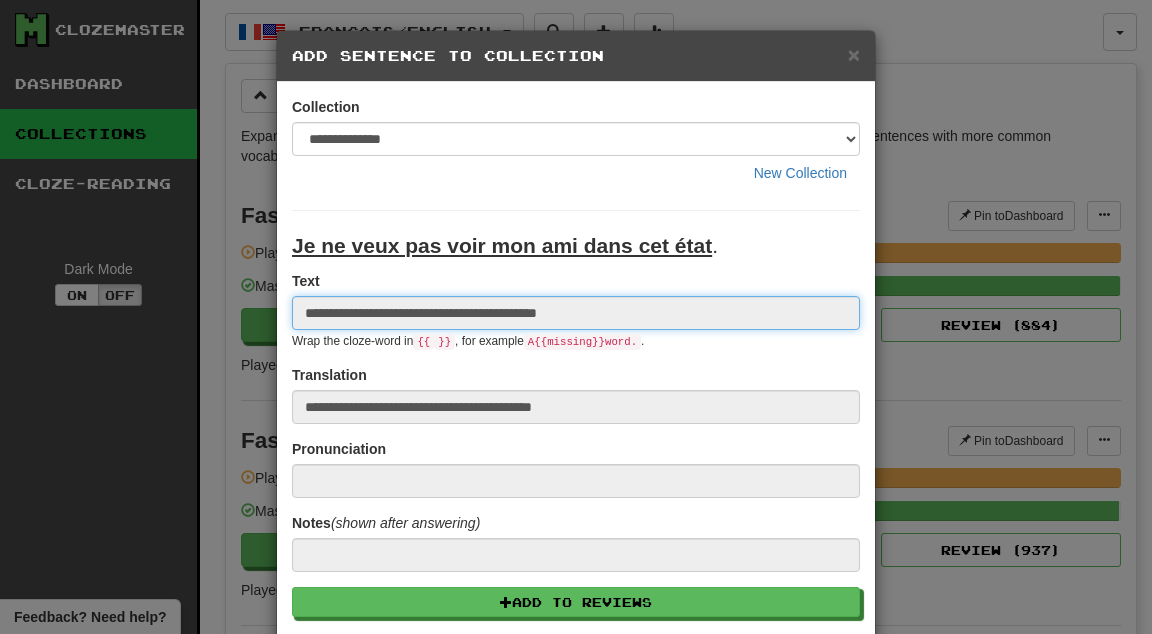 type 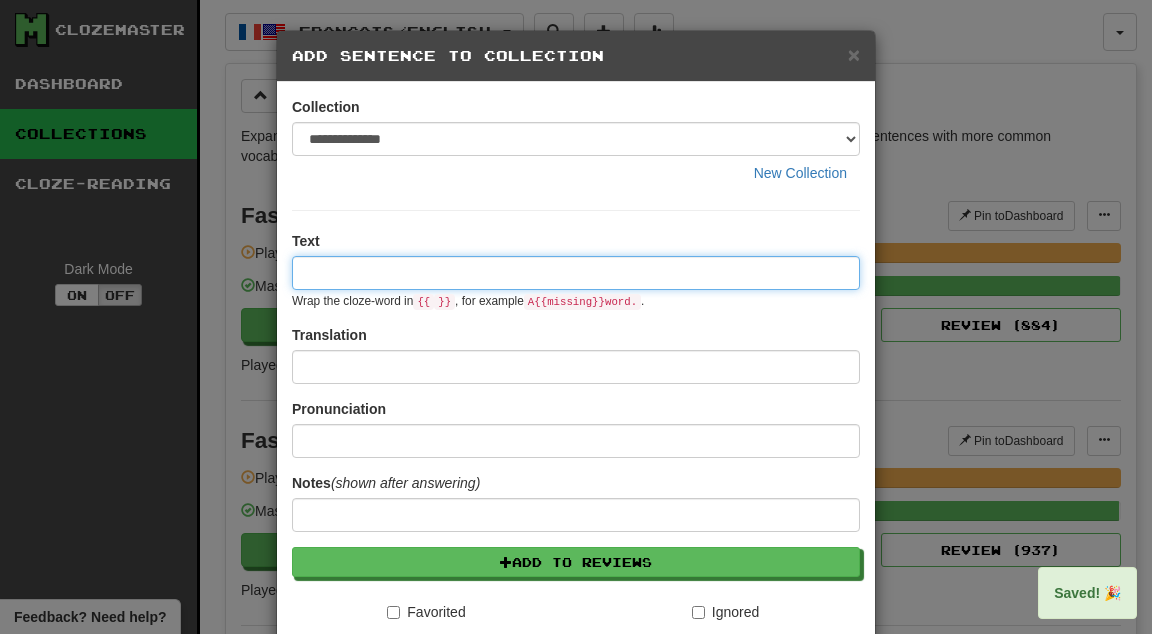 paste on "****" 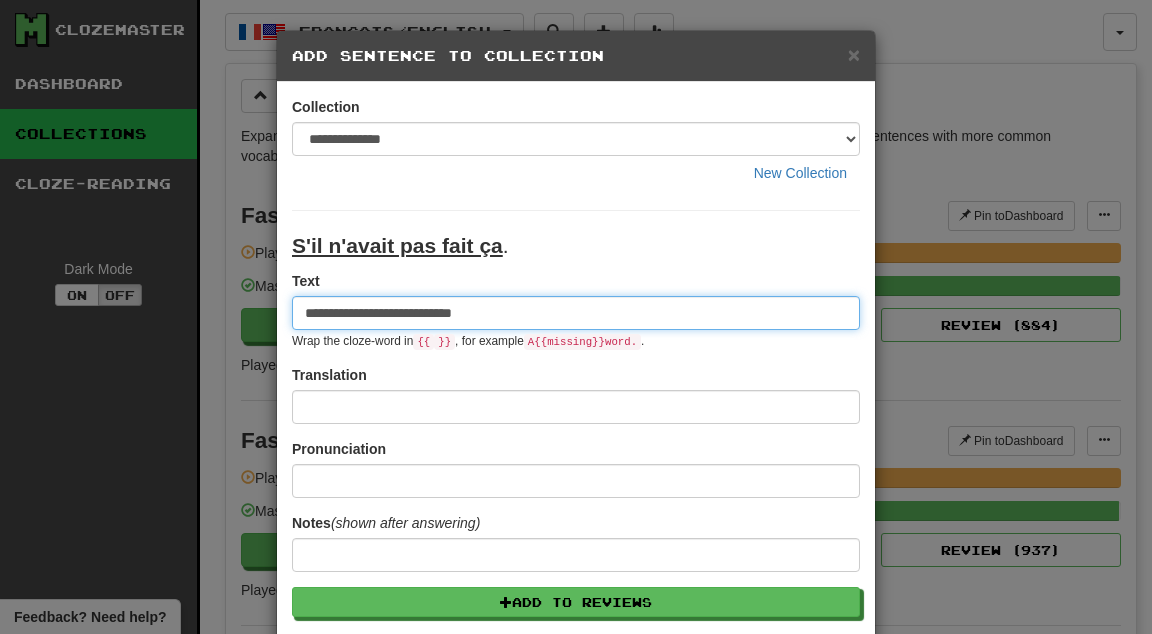 type on "**********" 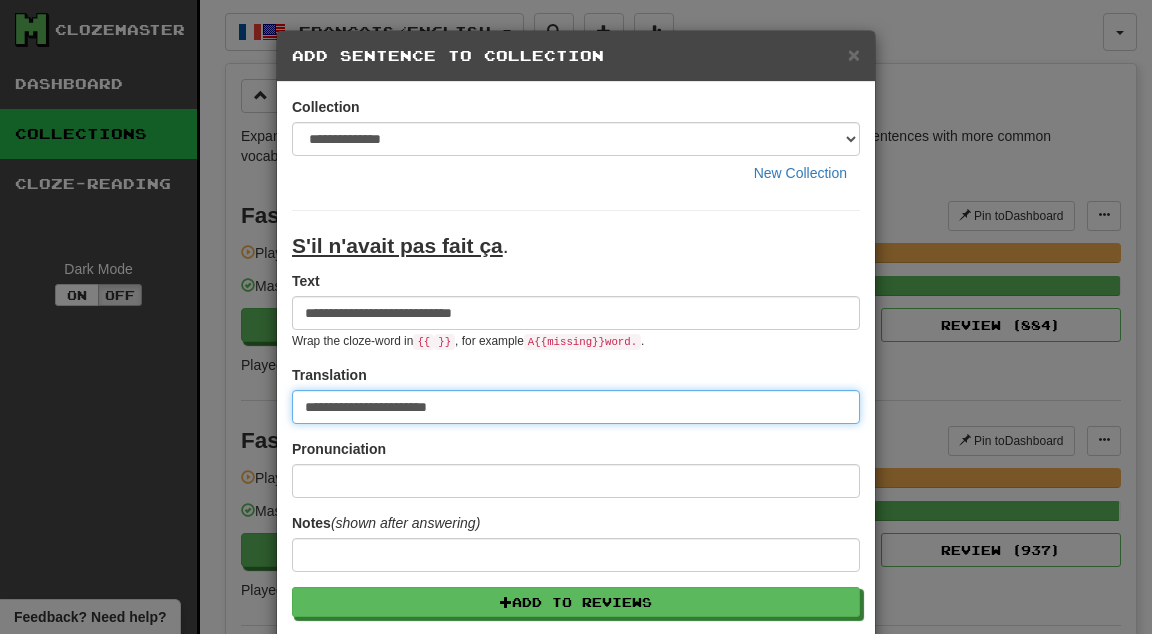 type on "**********" 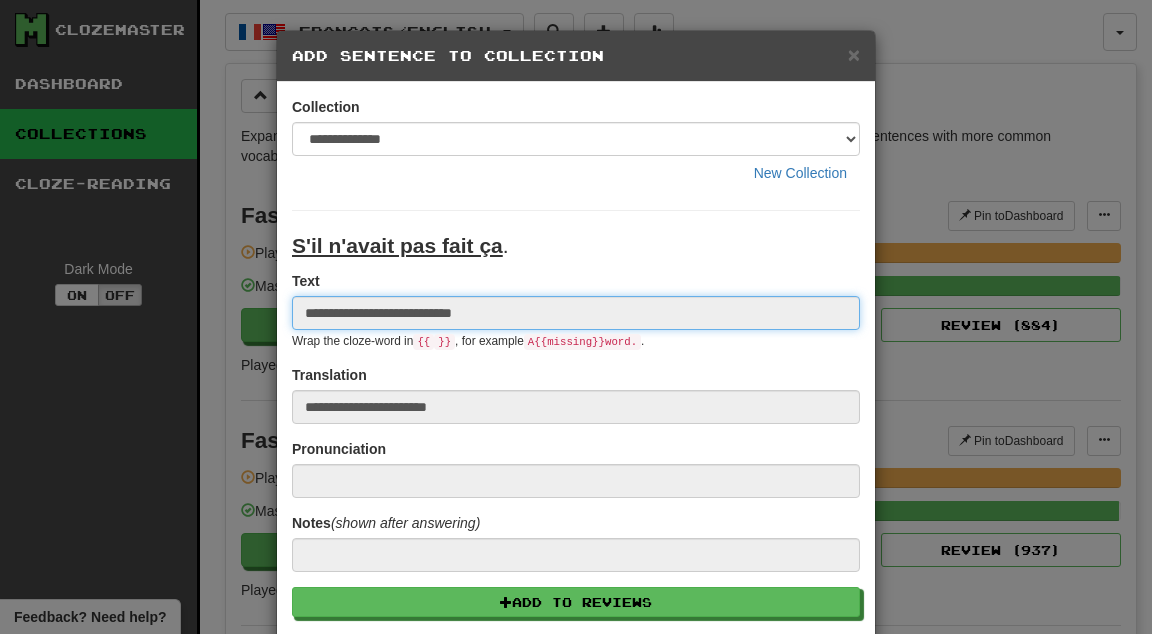 type 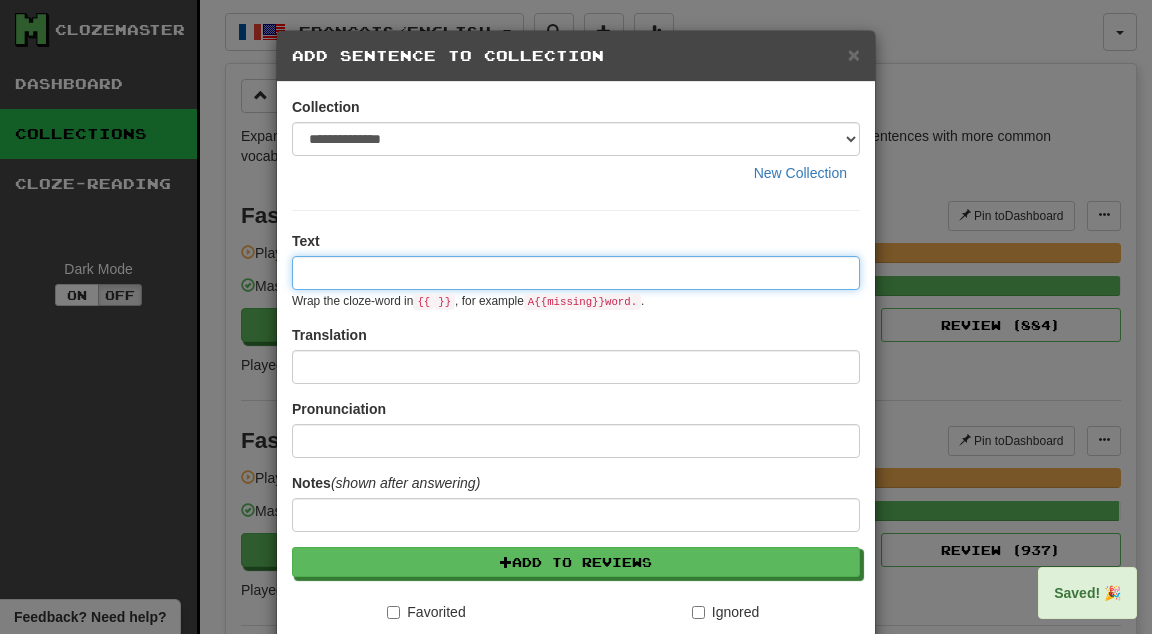 paste on "****" 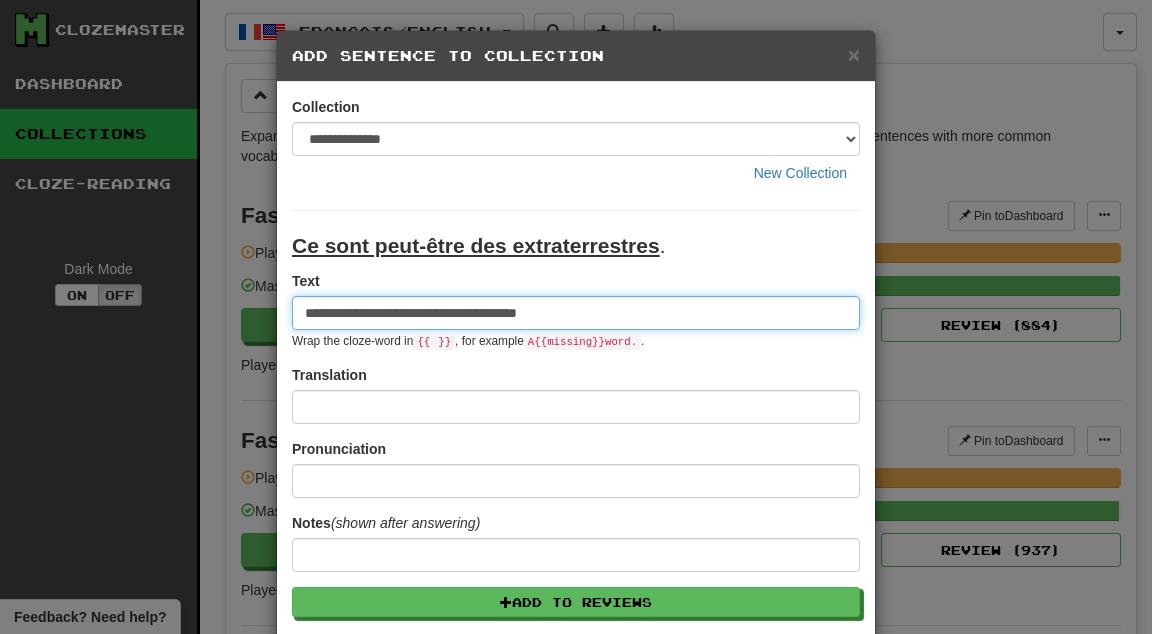 type on "**********" 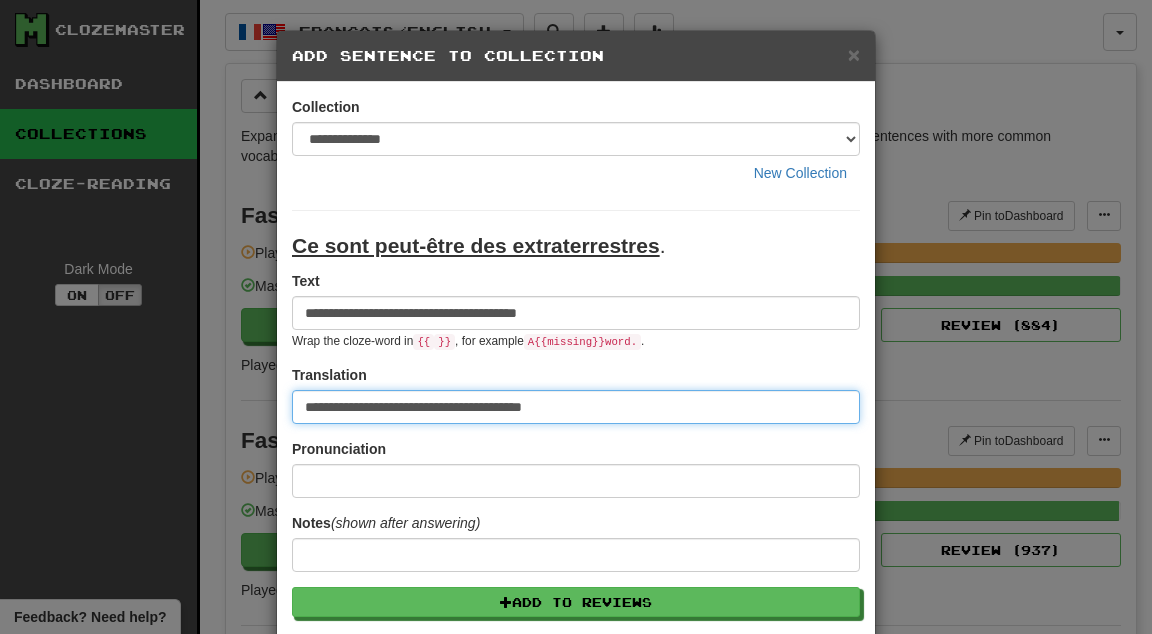type on "**********" 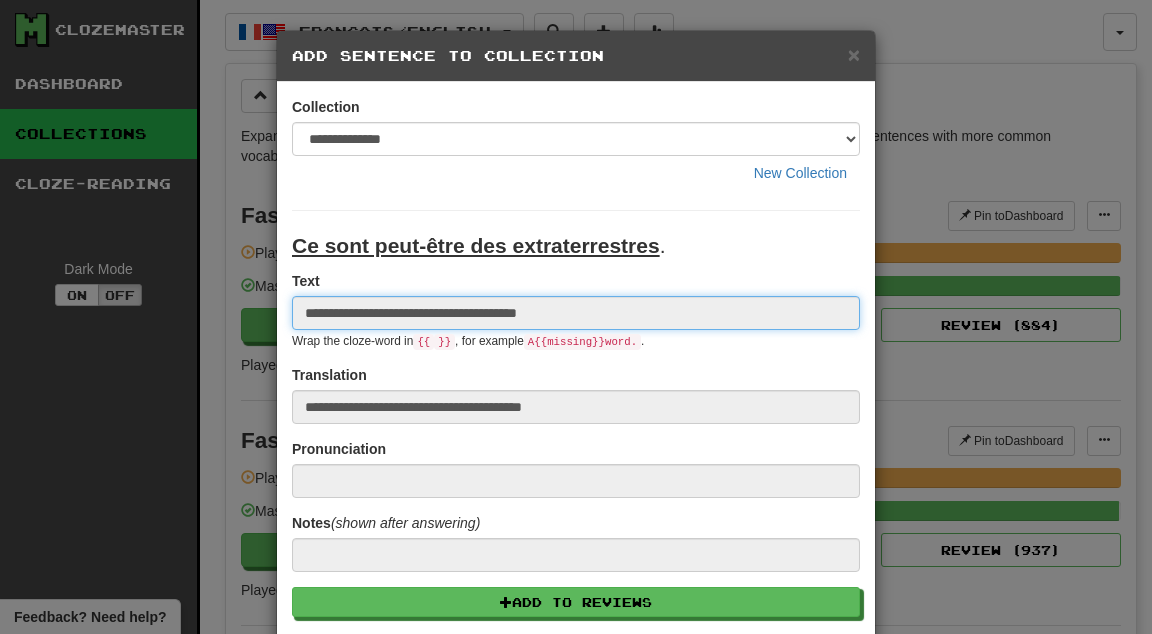type 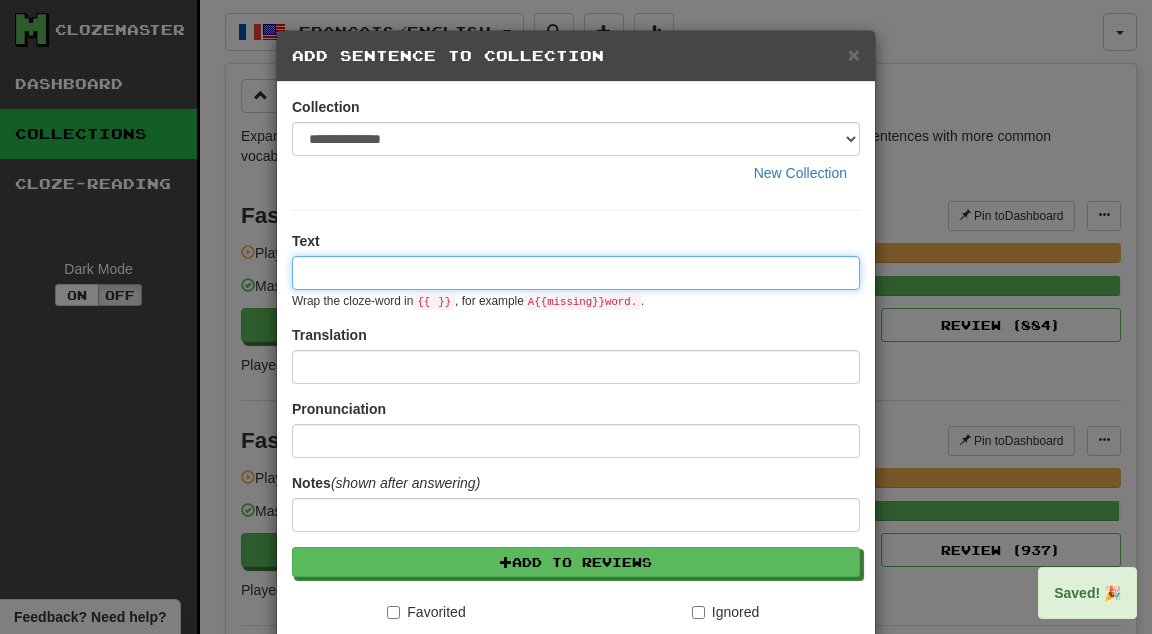 paste on "****" 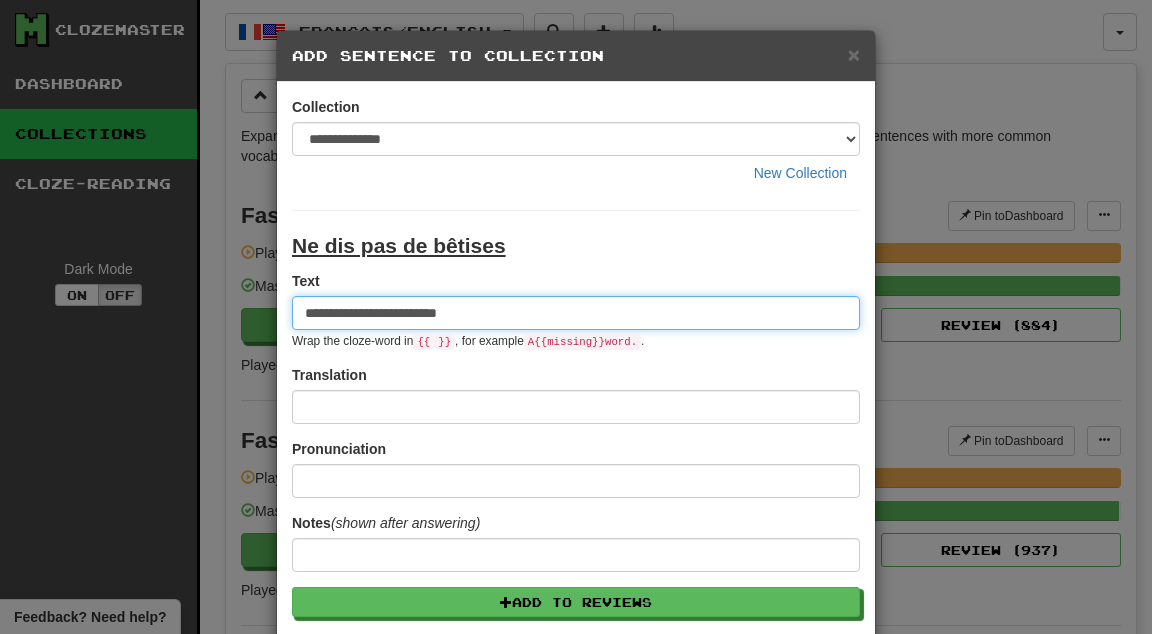 type on "**********" 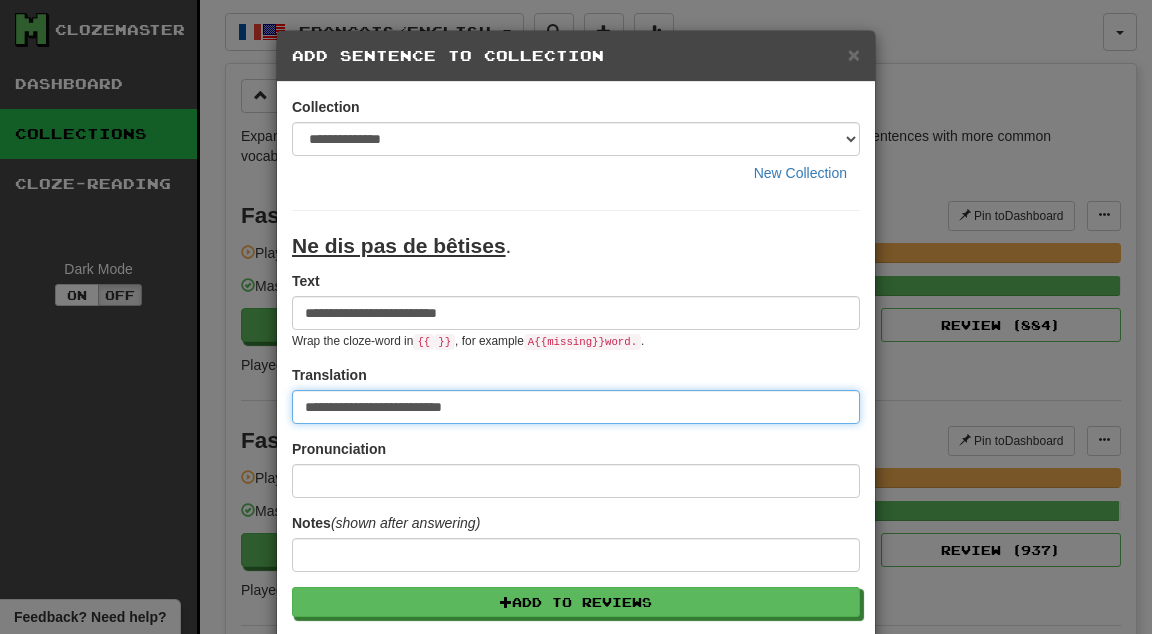 type on "**********" 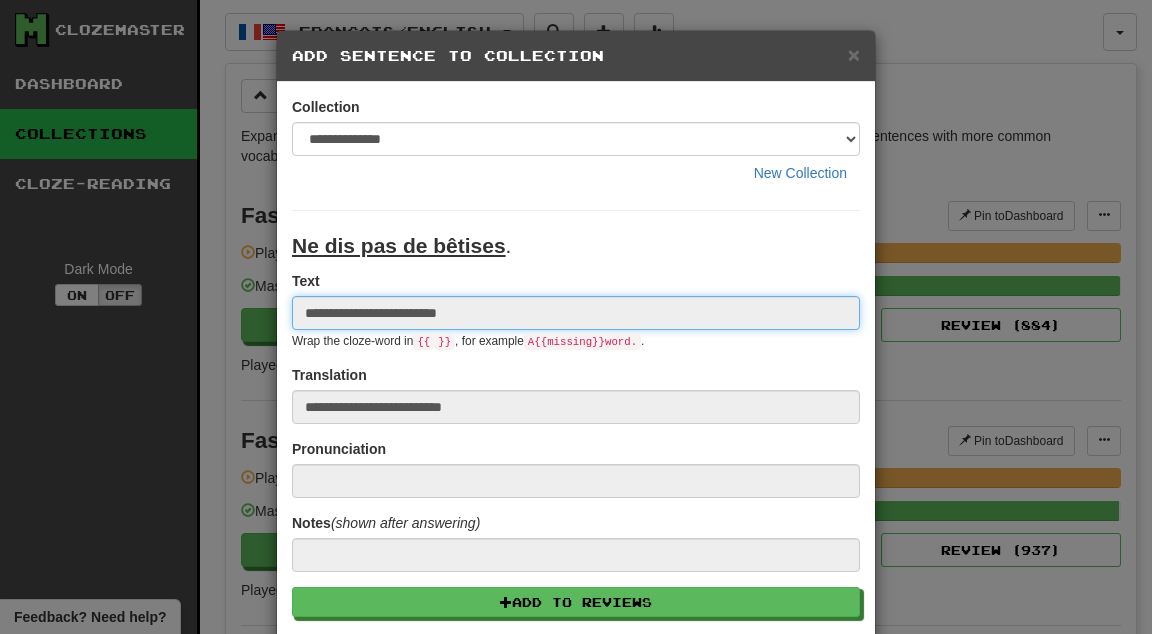 type 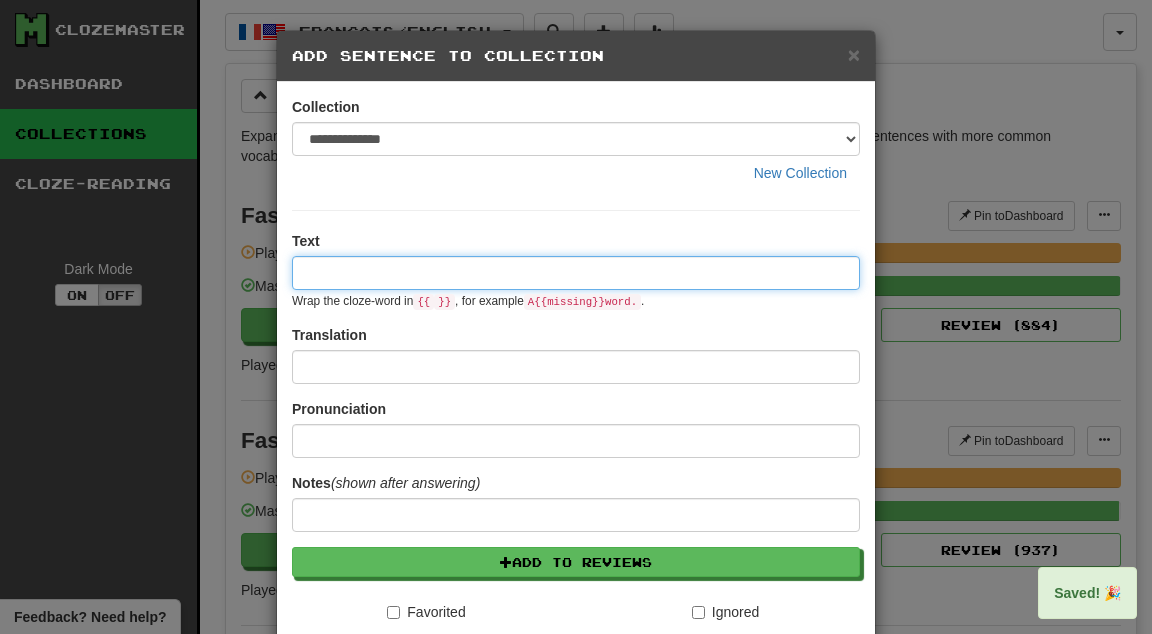 paste on "****" 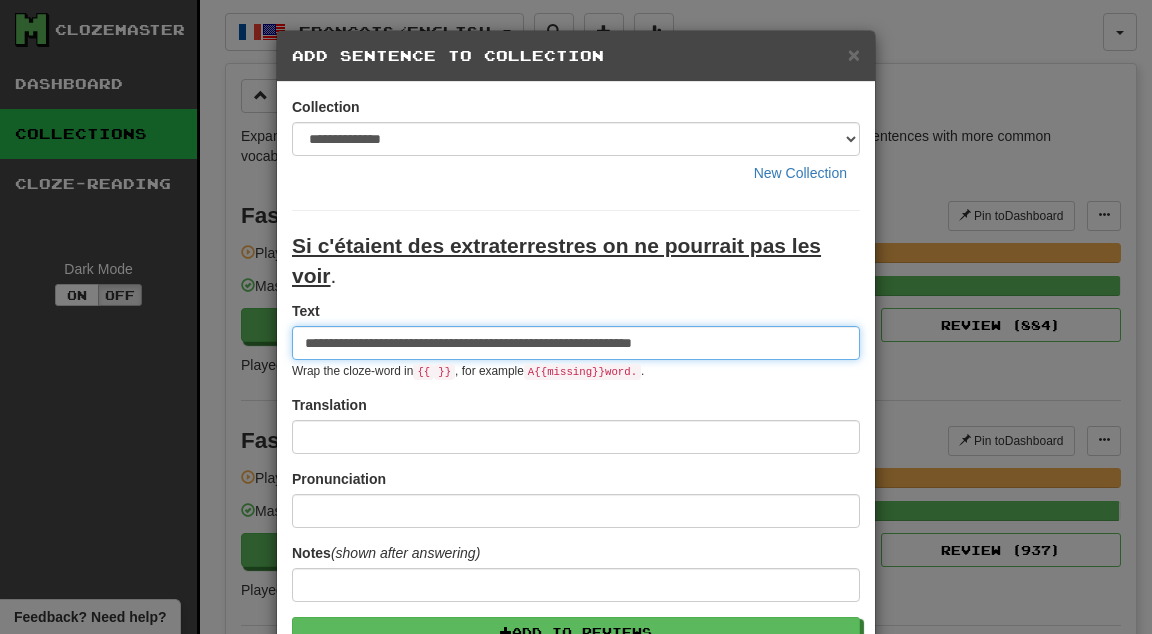 type on "**********" 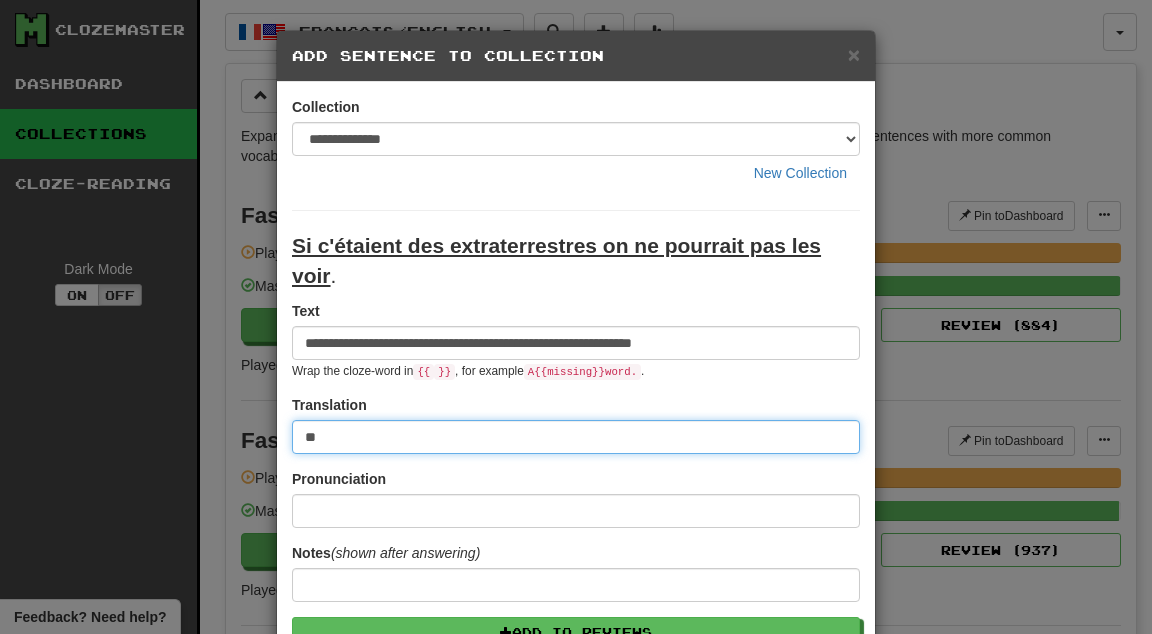type on "*" 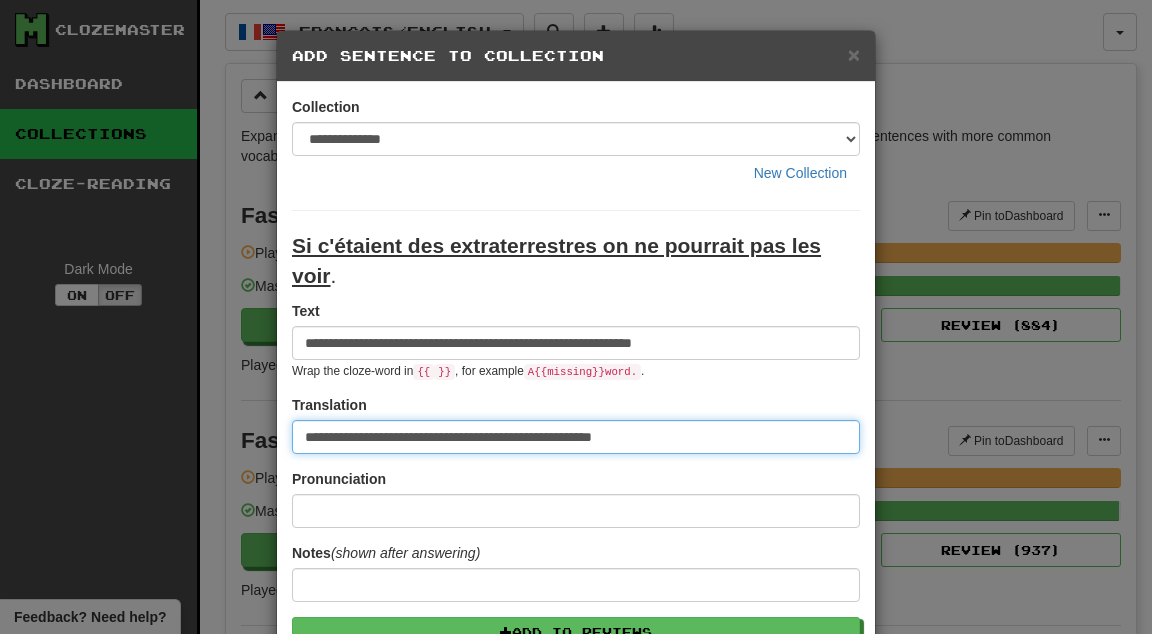 type on "**********" 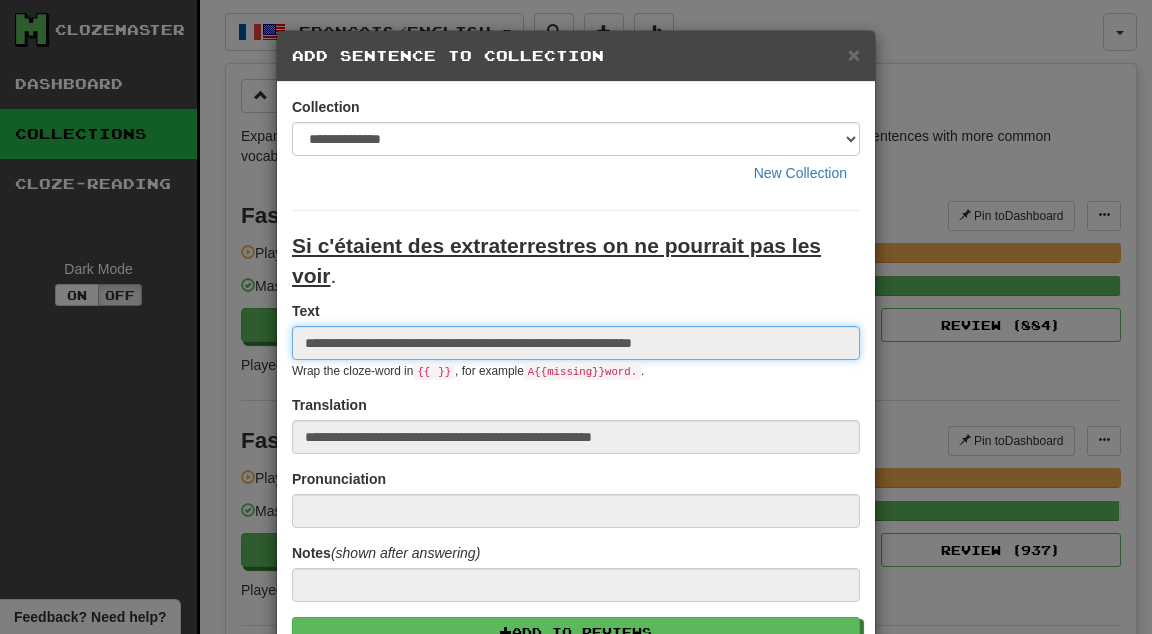 type 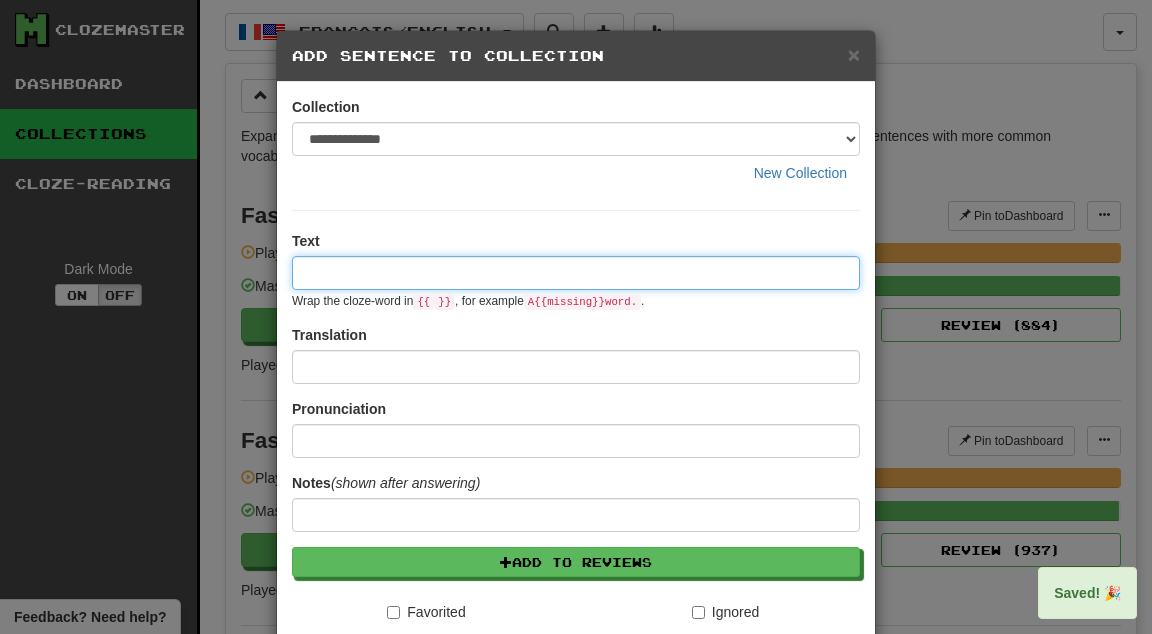 paste on "****" 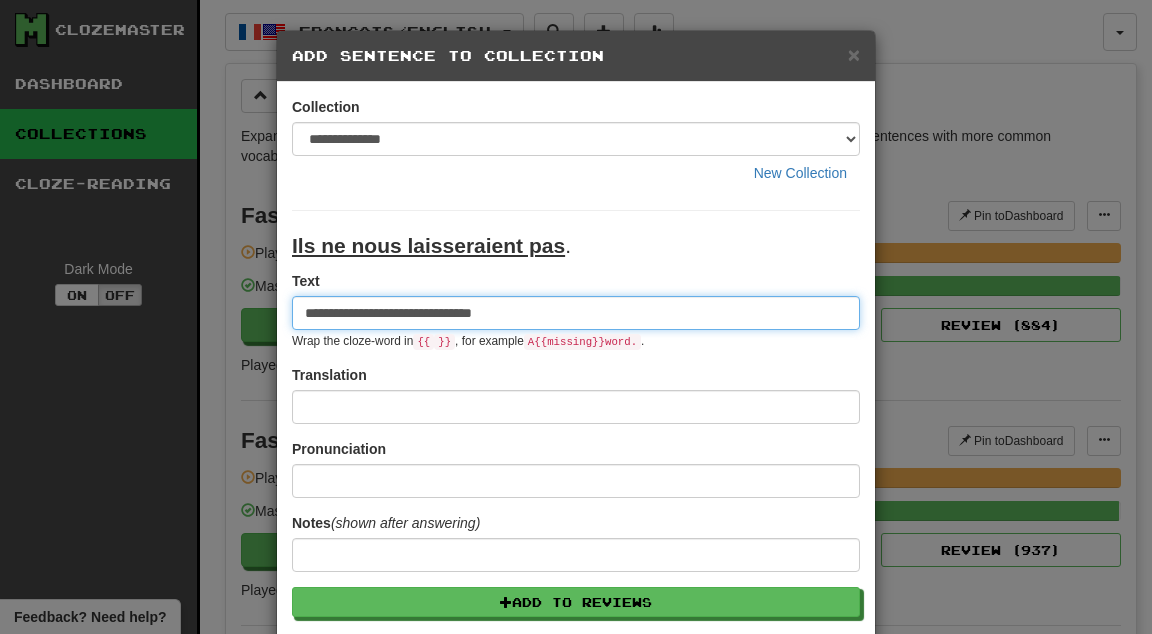 click on "**********" at bounding box center (576, 313) 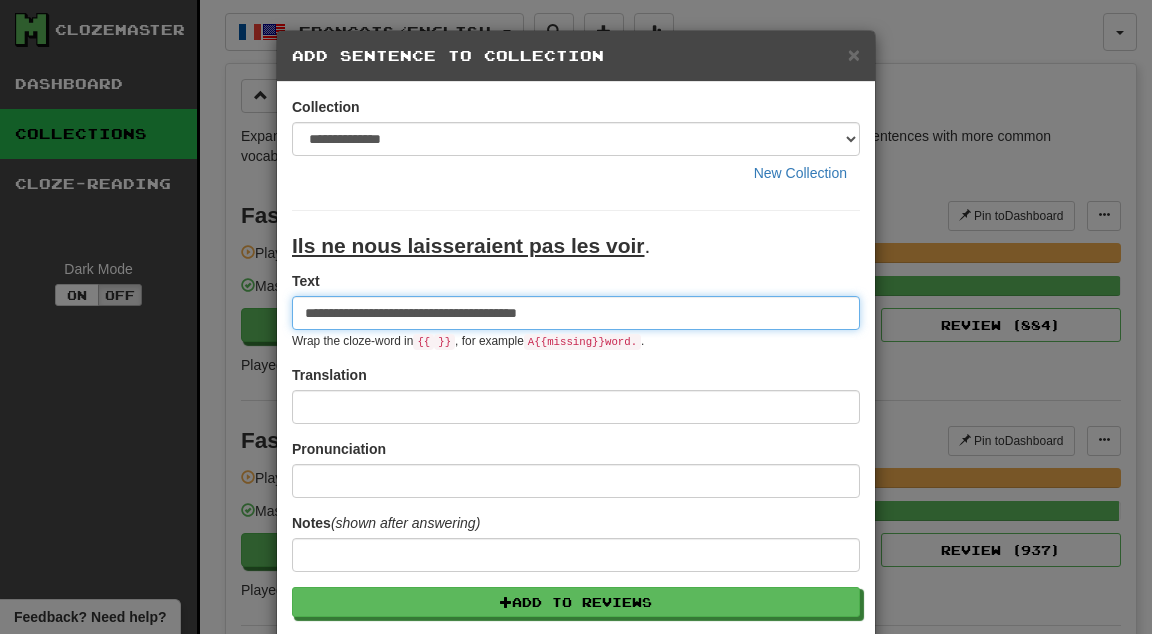type on "**********" 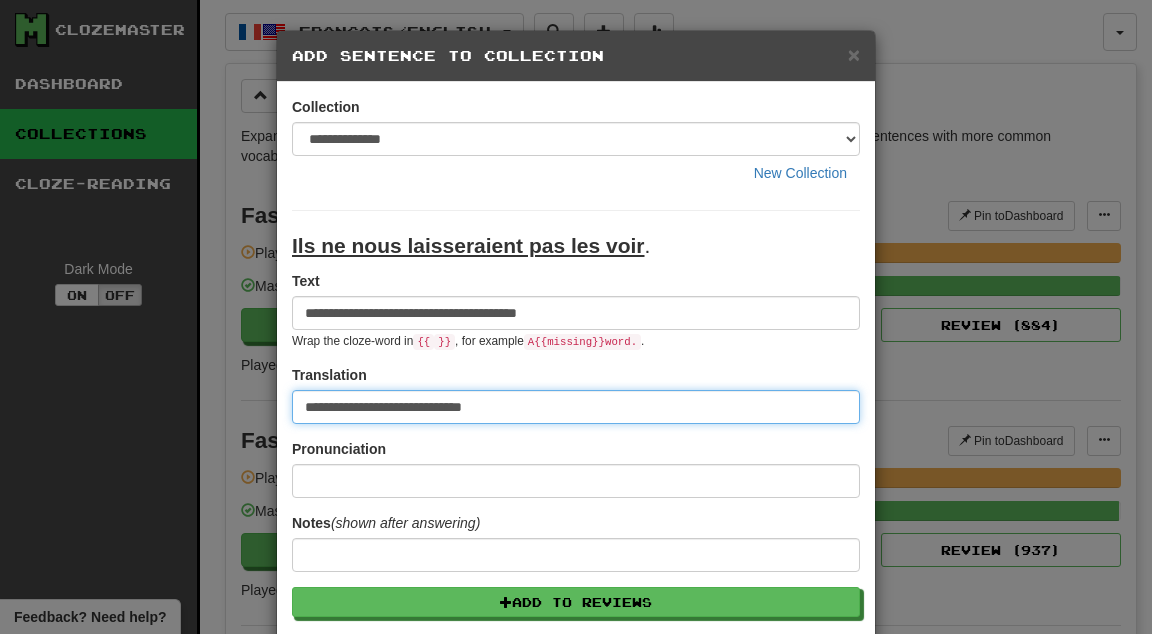 type on "**********" 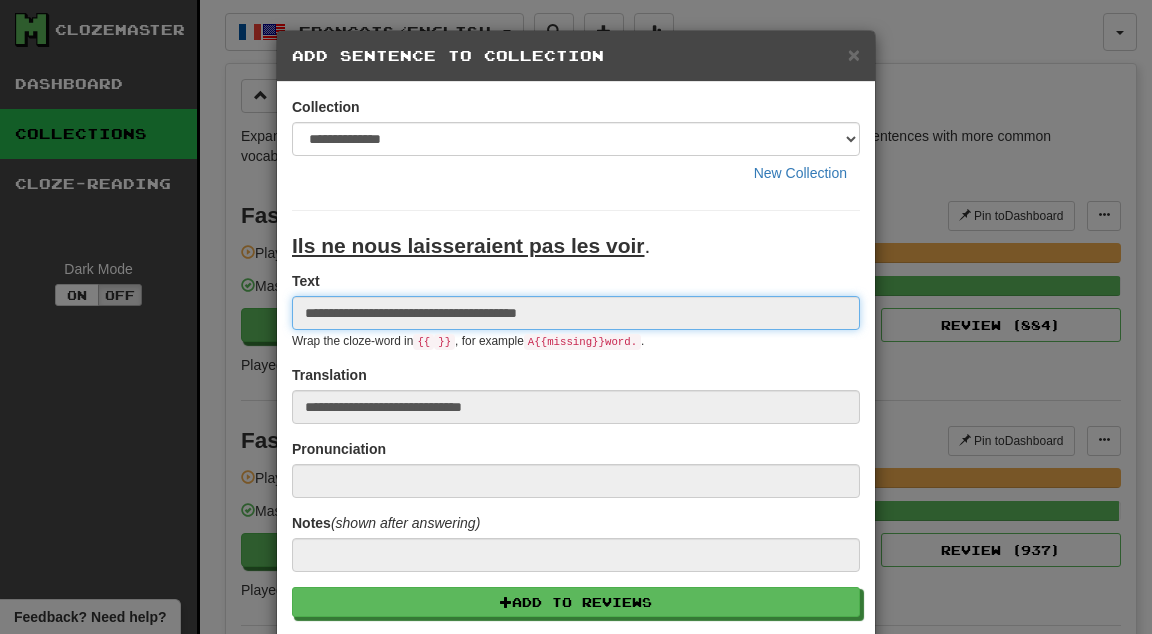type 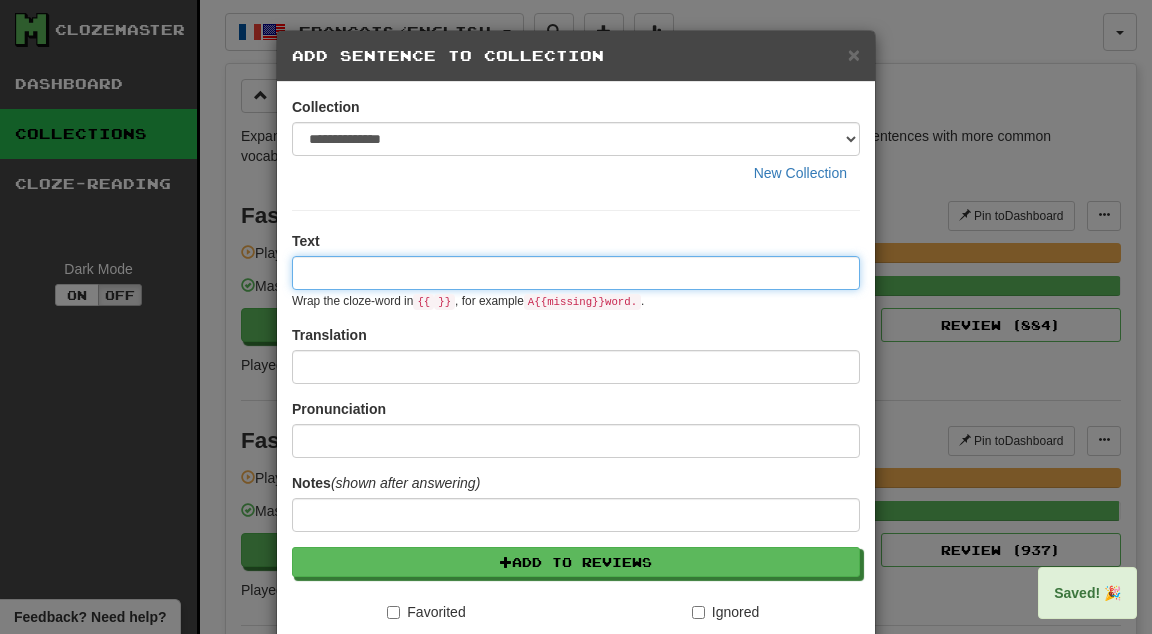 paste on "****" 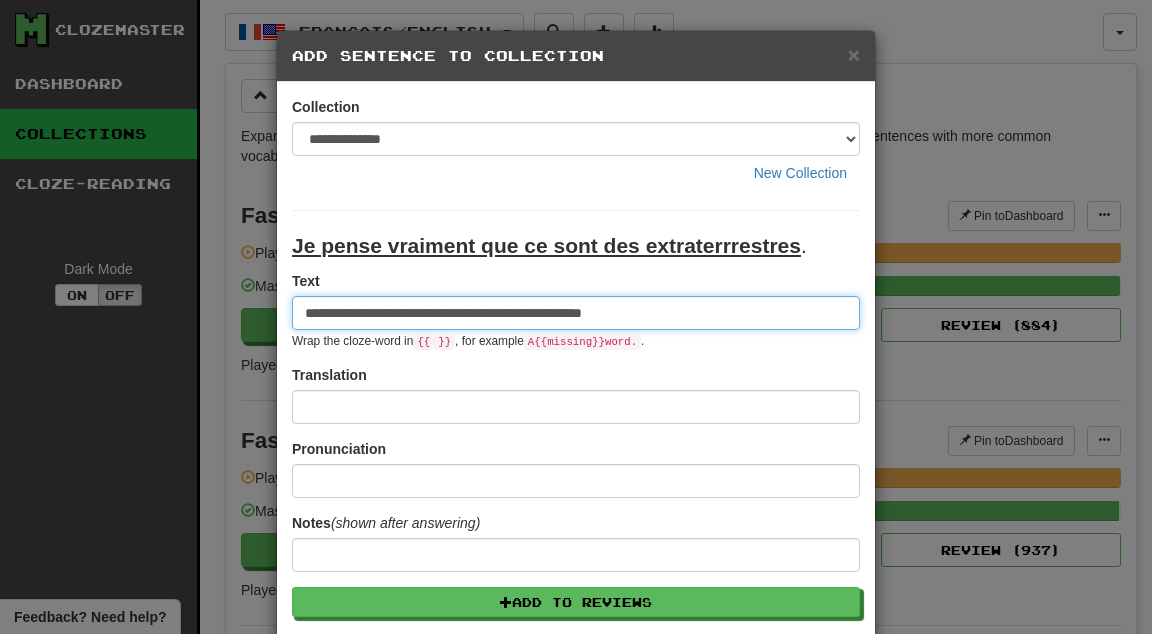 click on "**********" at bounding box center [576, 313] 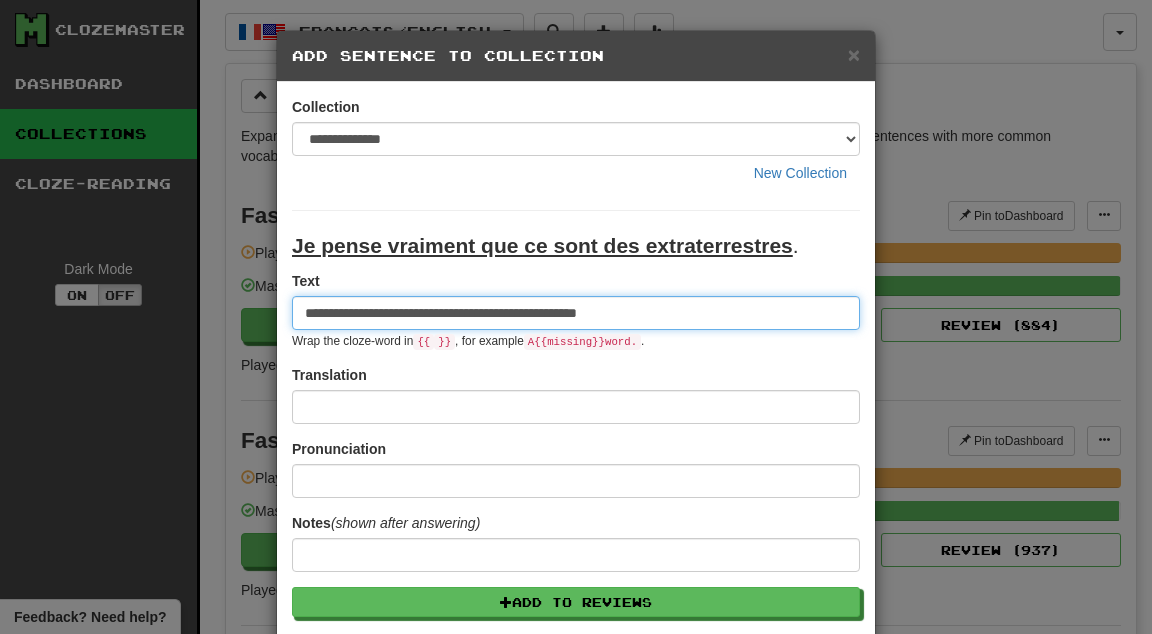 type on "**********" 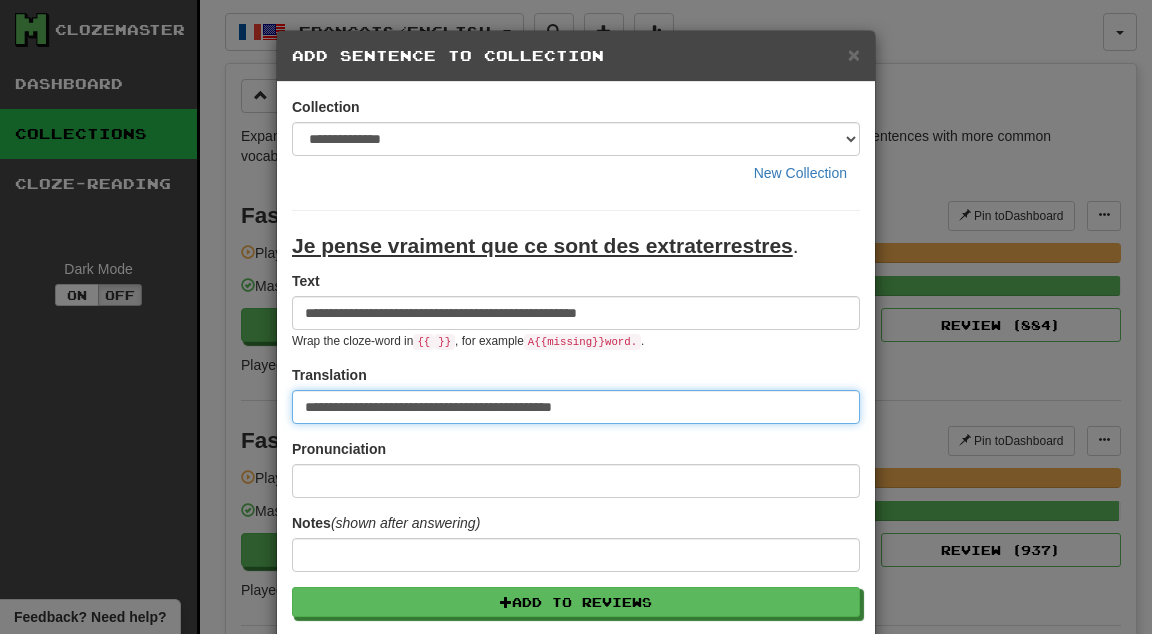 type on "**********" 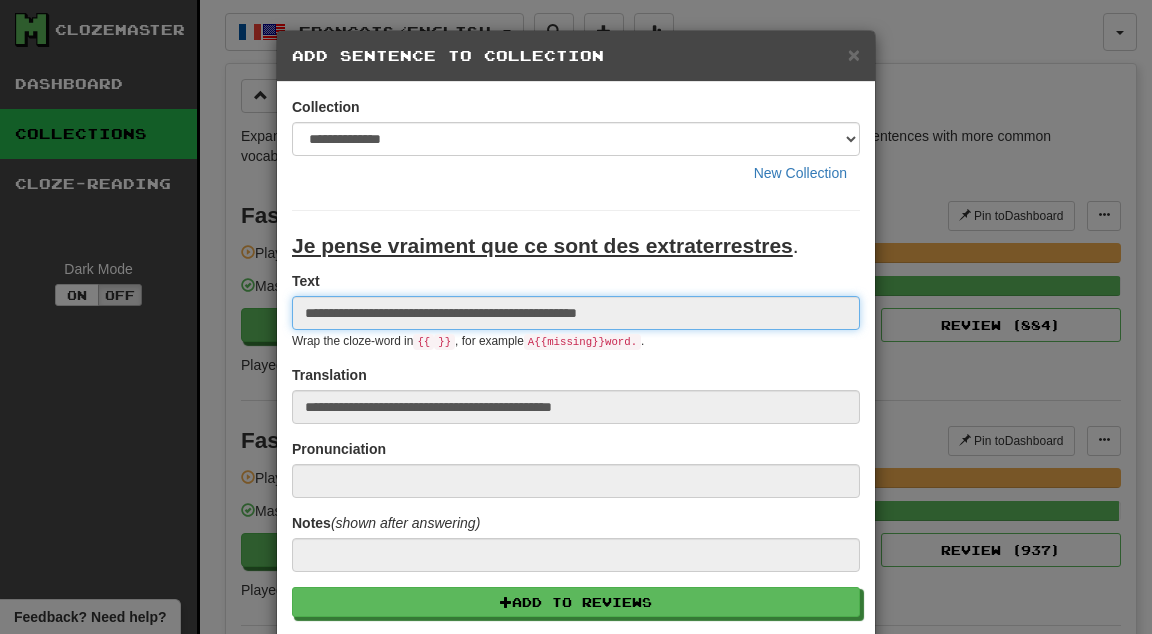 type 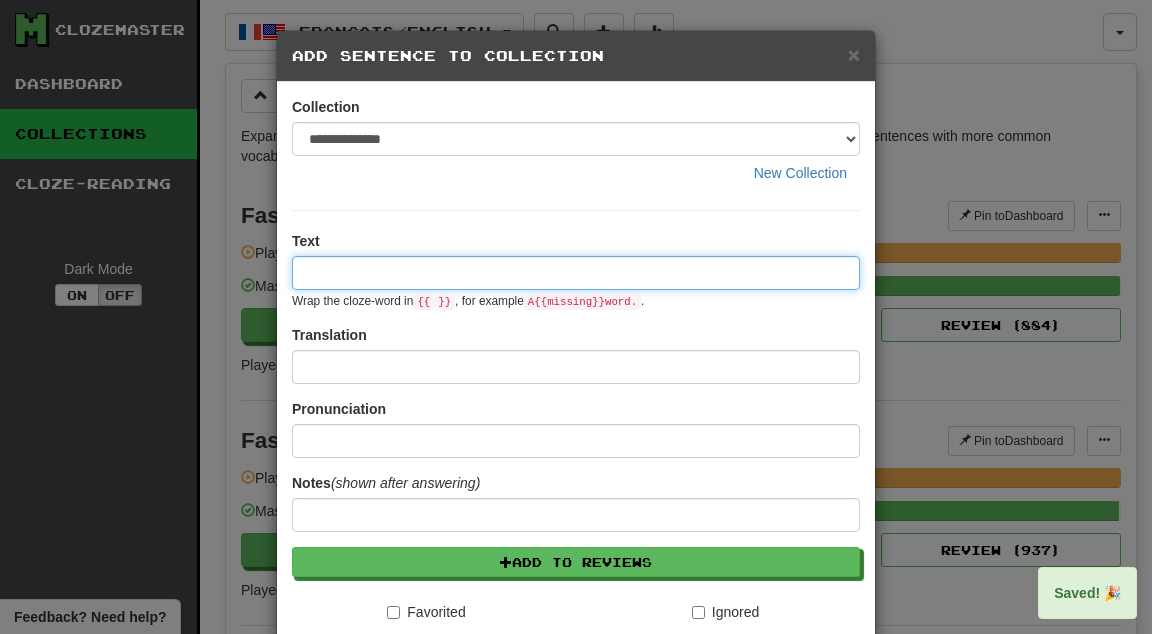 paste on "****" 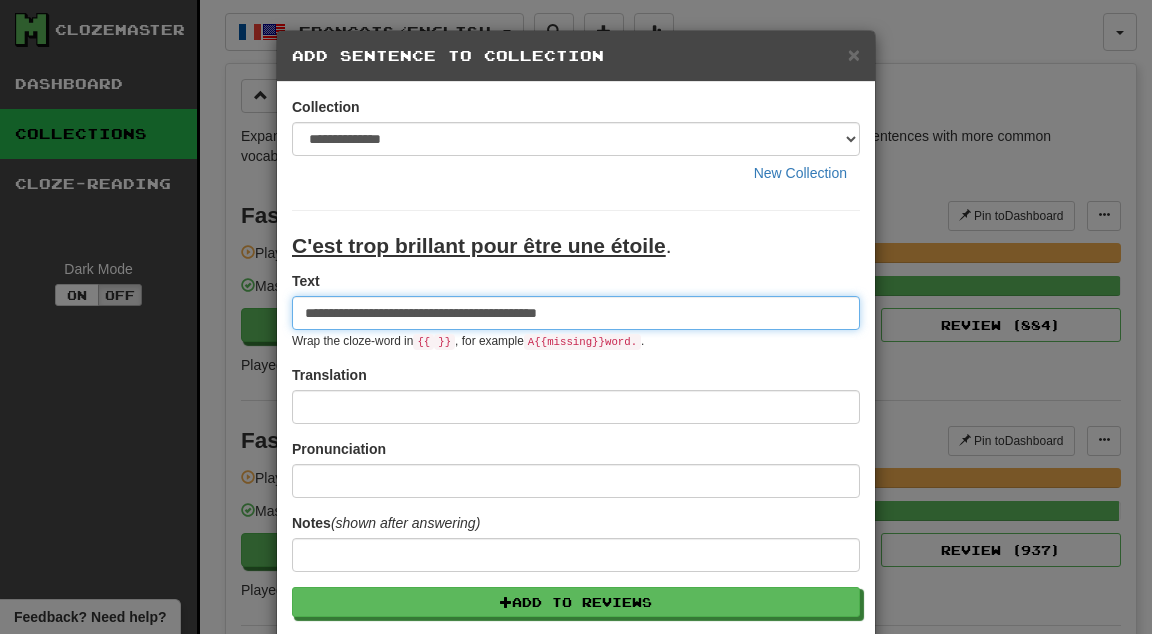 click on "**********" at bounding box center [576, 313] 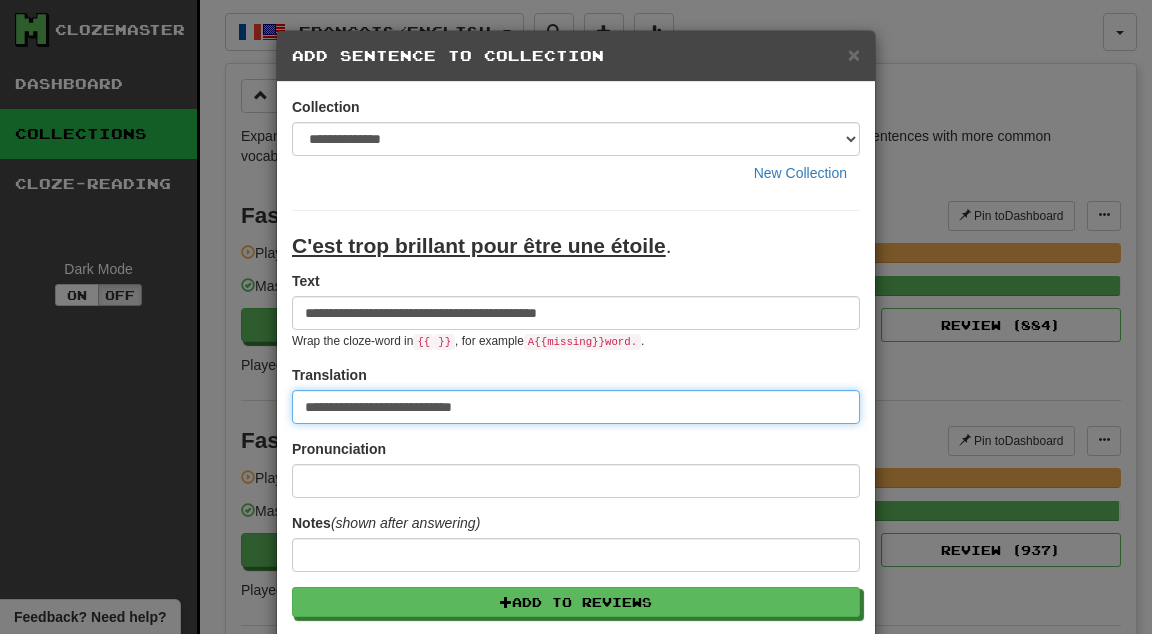 type on "**********" 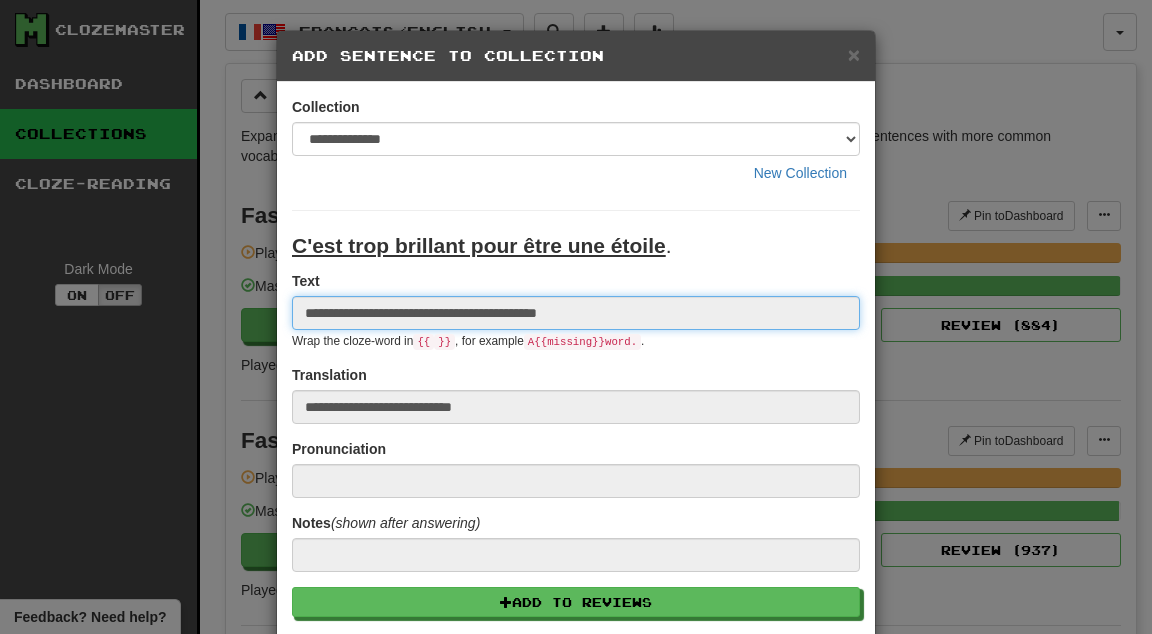 type 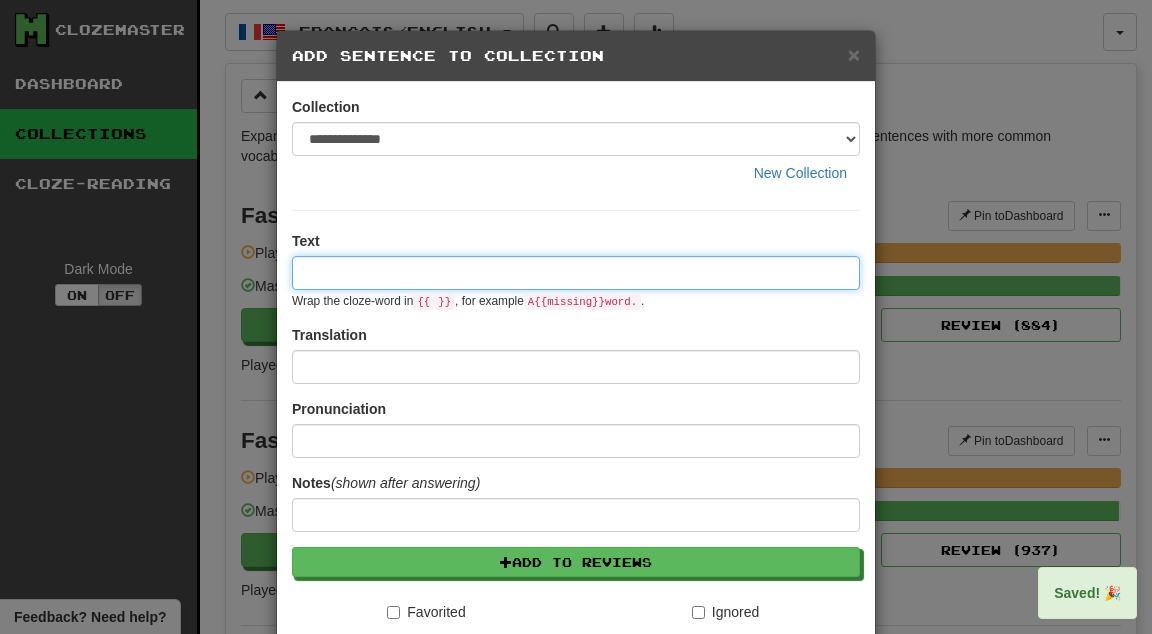 paste on "****" 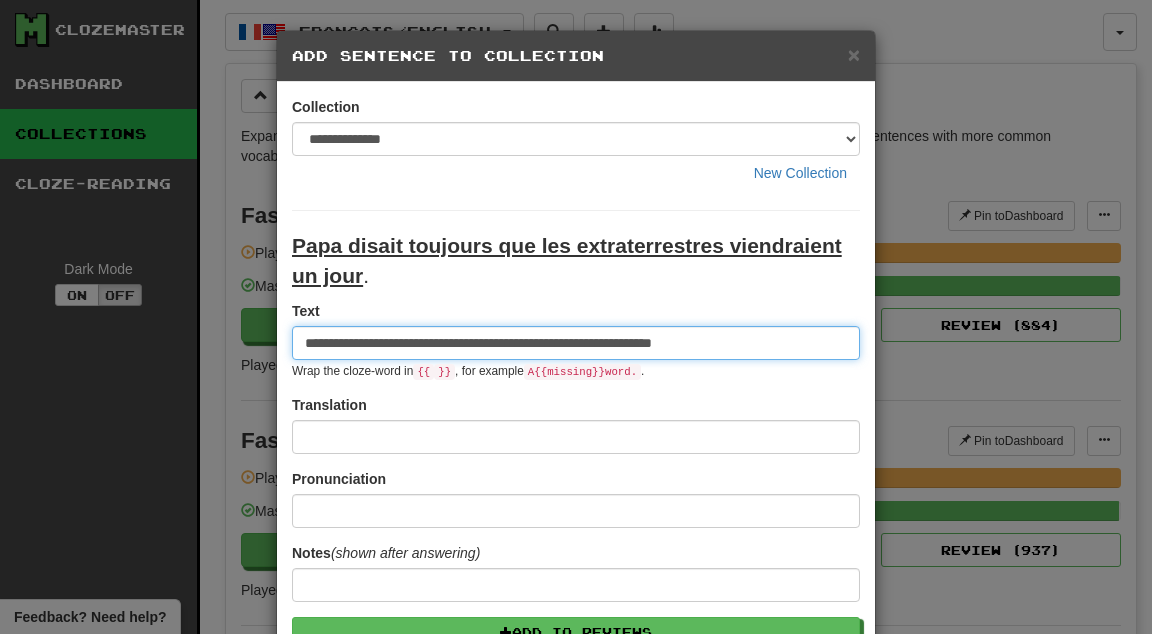 type on "**********" 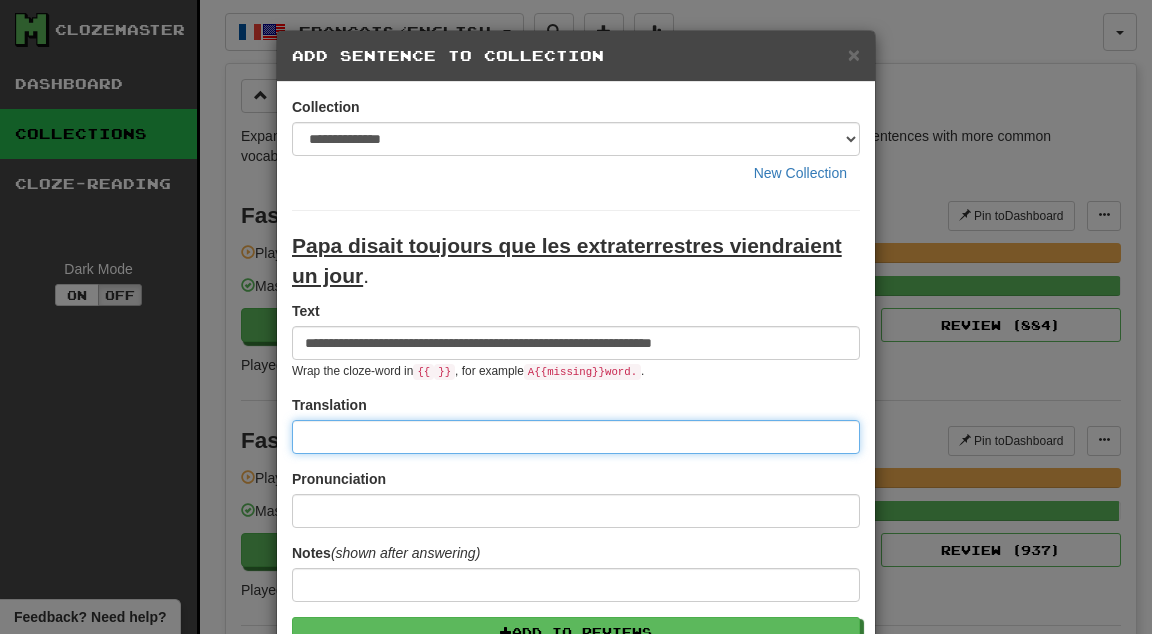 type on "*" 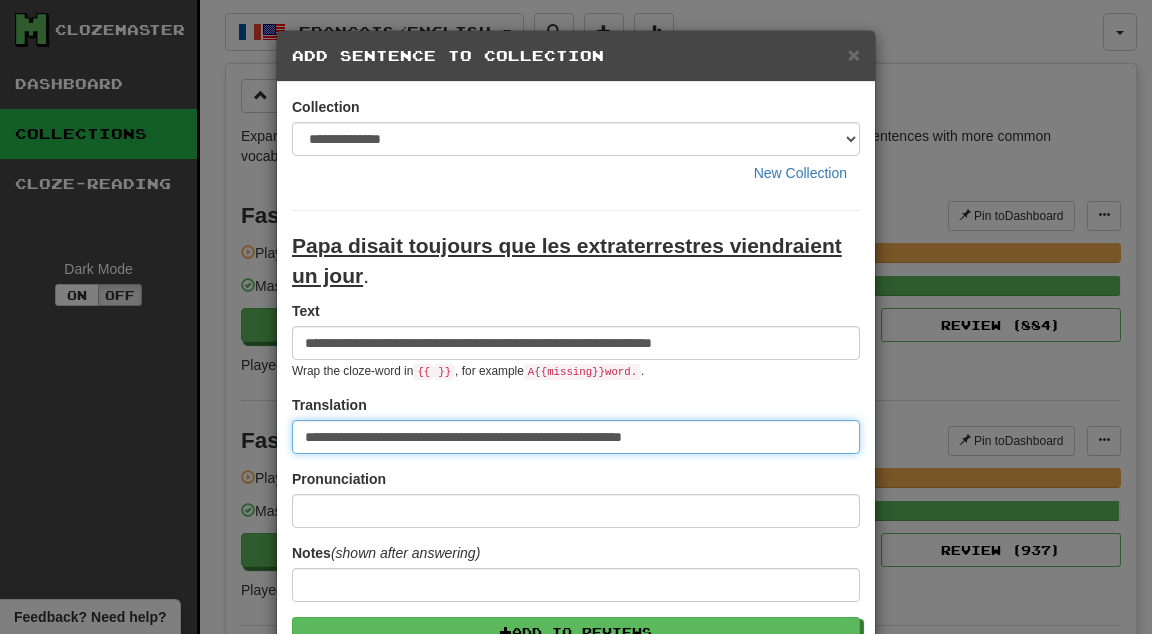 type on "**********" 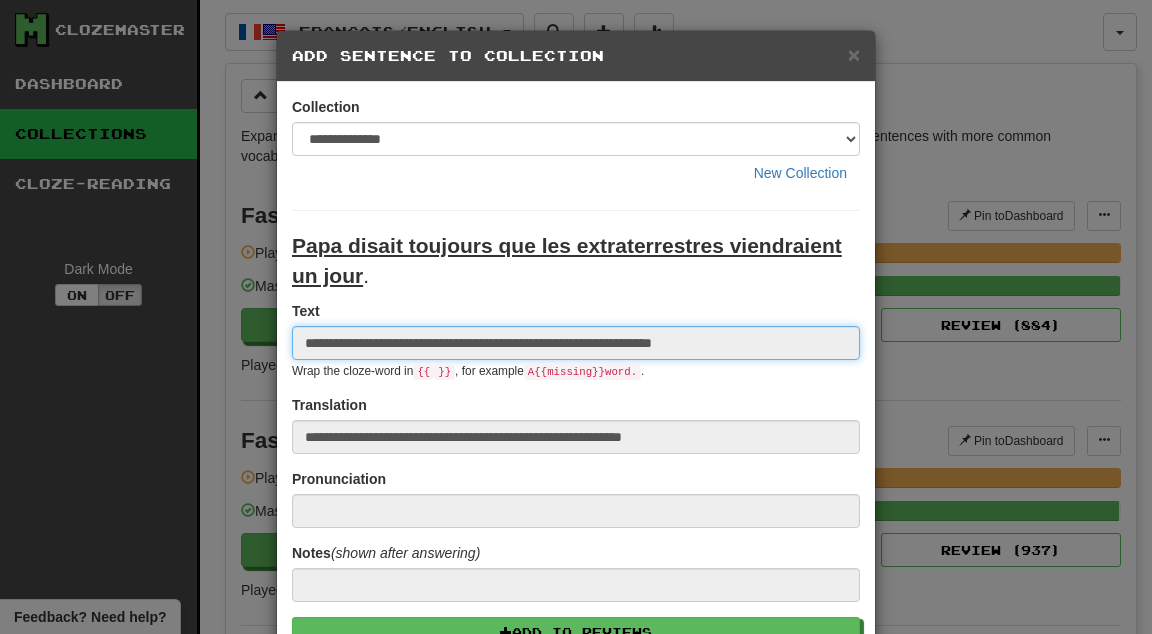 type 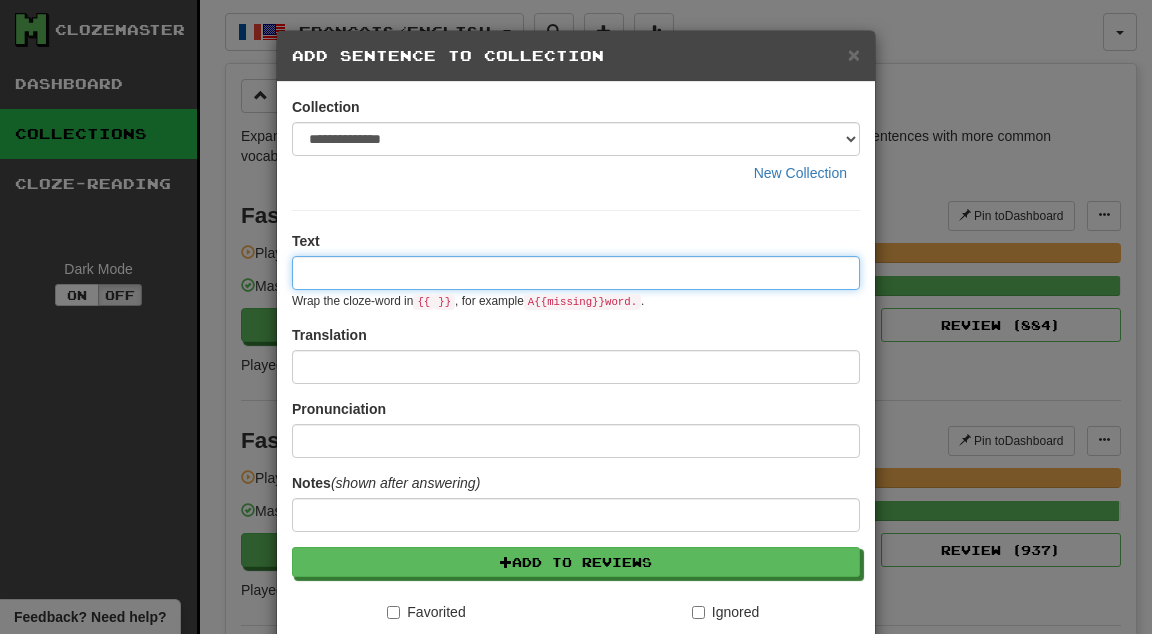paste on "****" 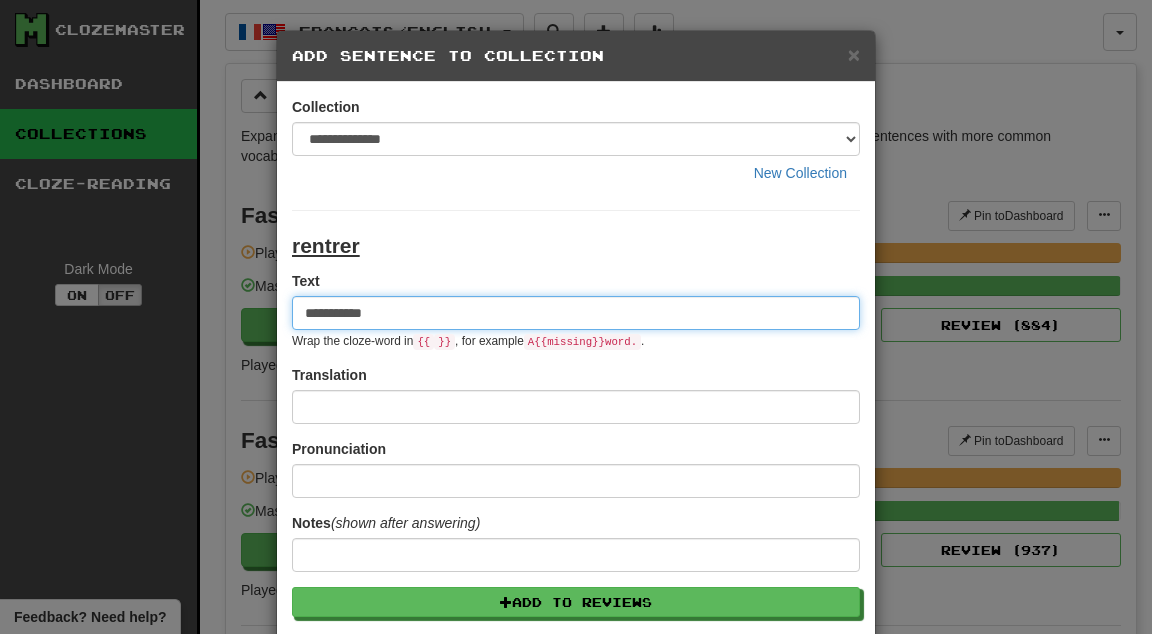type on "**********" 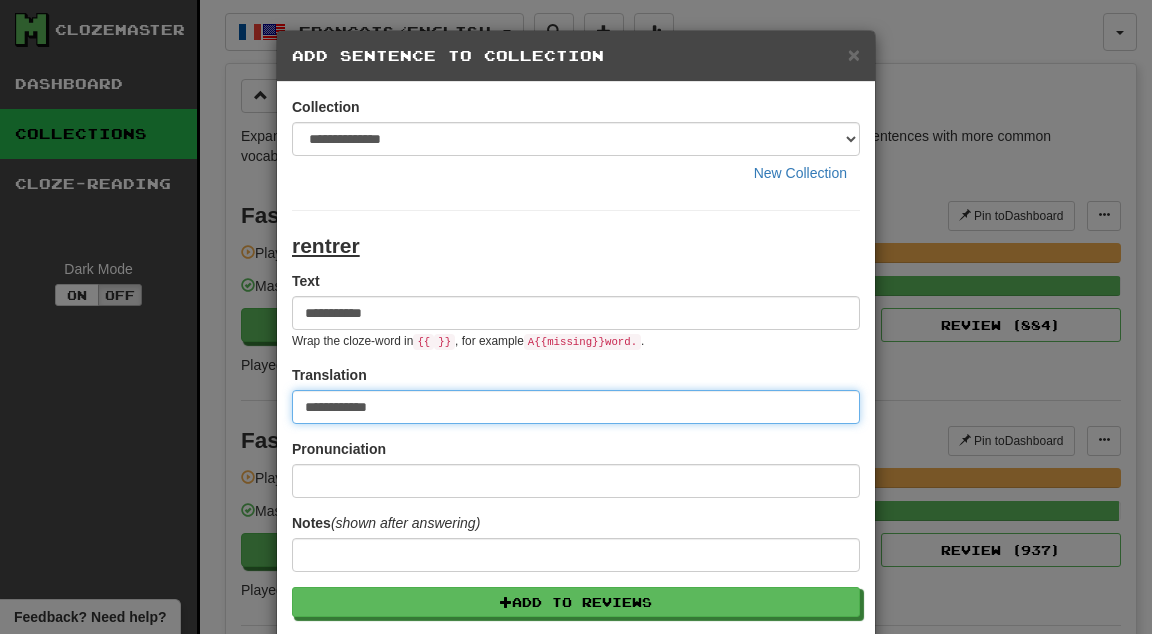 type on "**********" 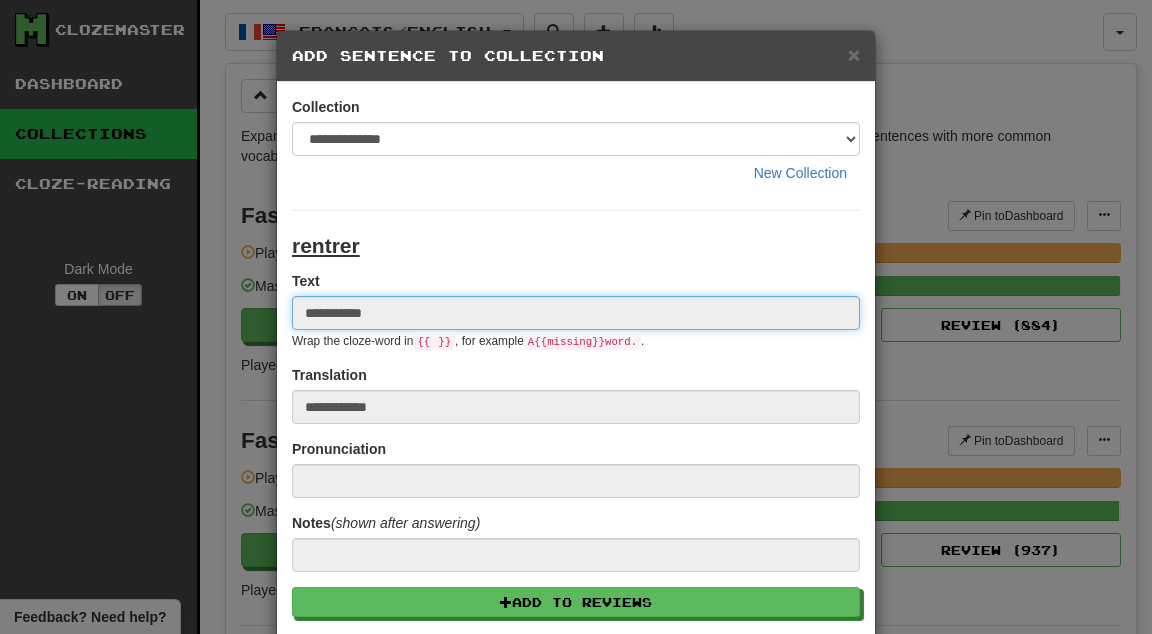 type 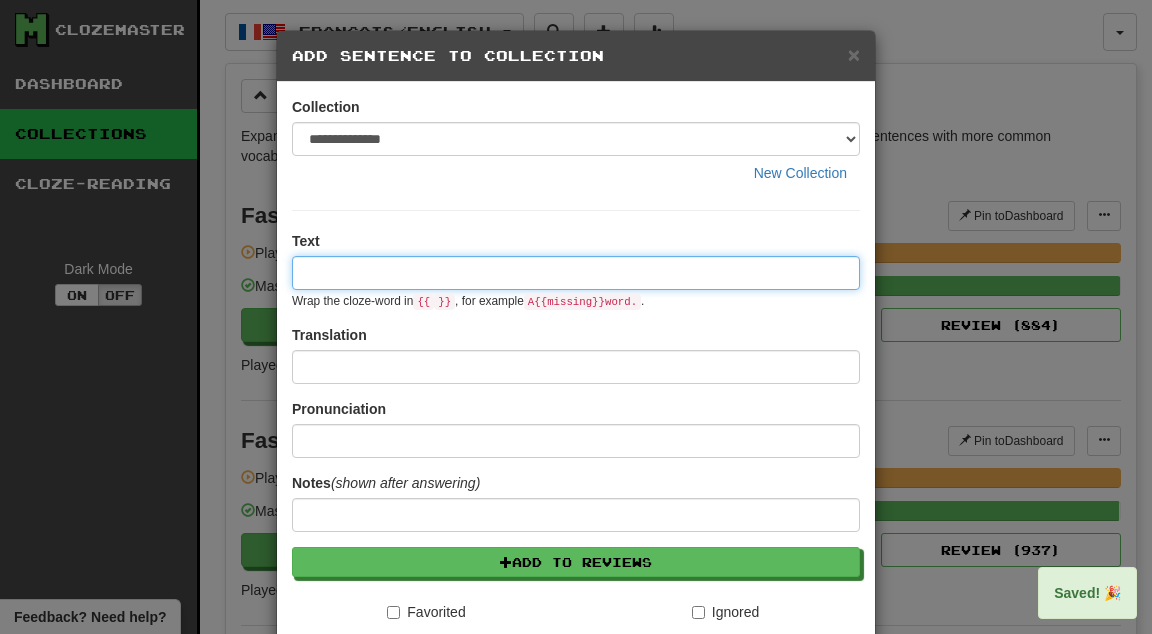 paste on "****" 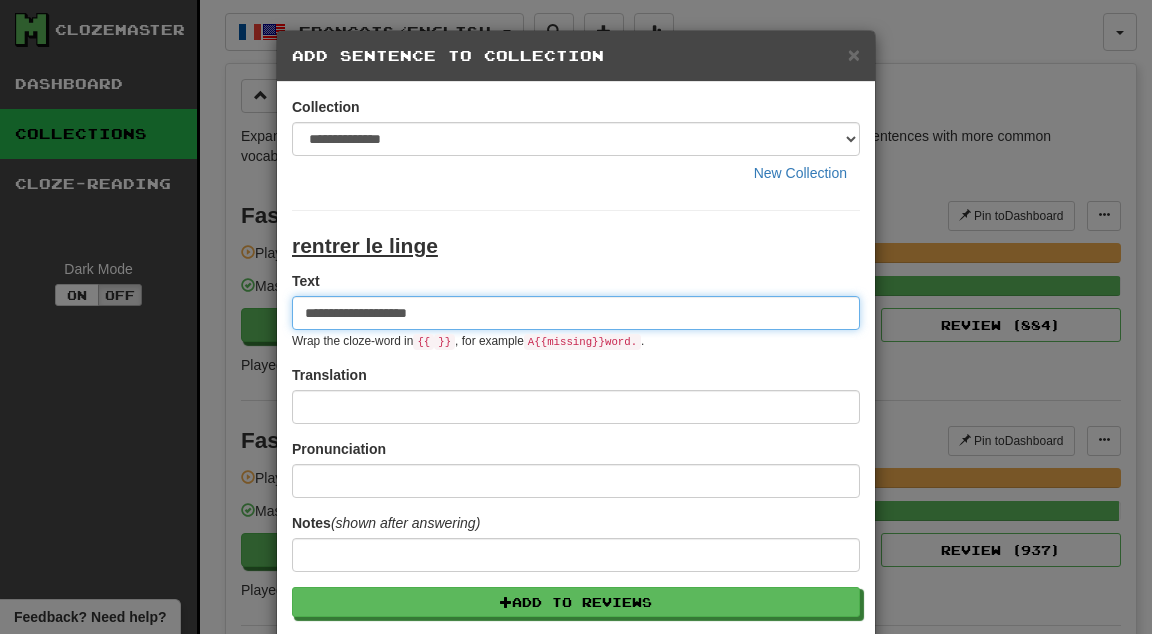 type on "**********" 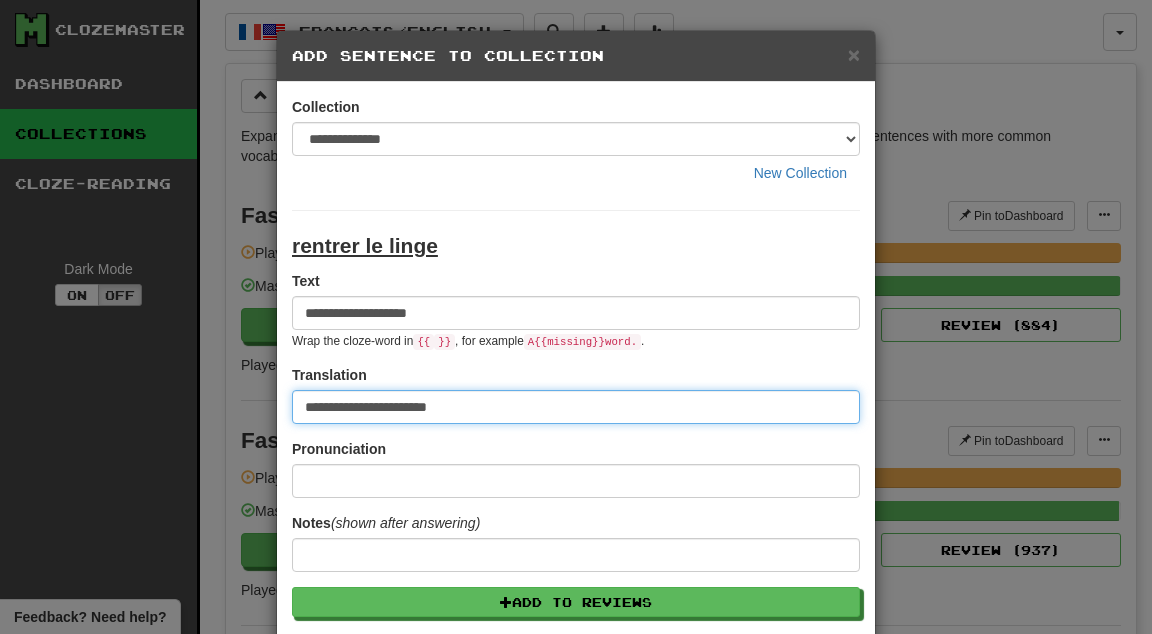 type on "**********" 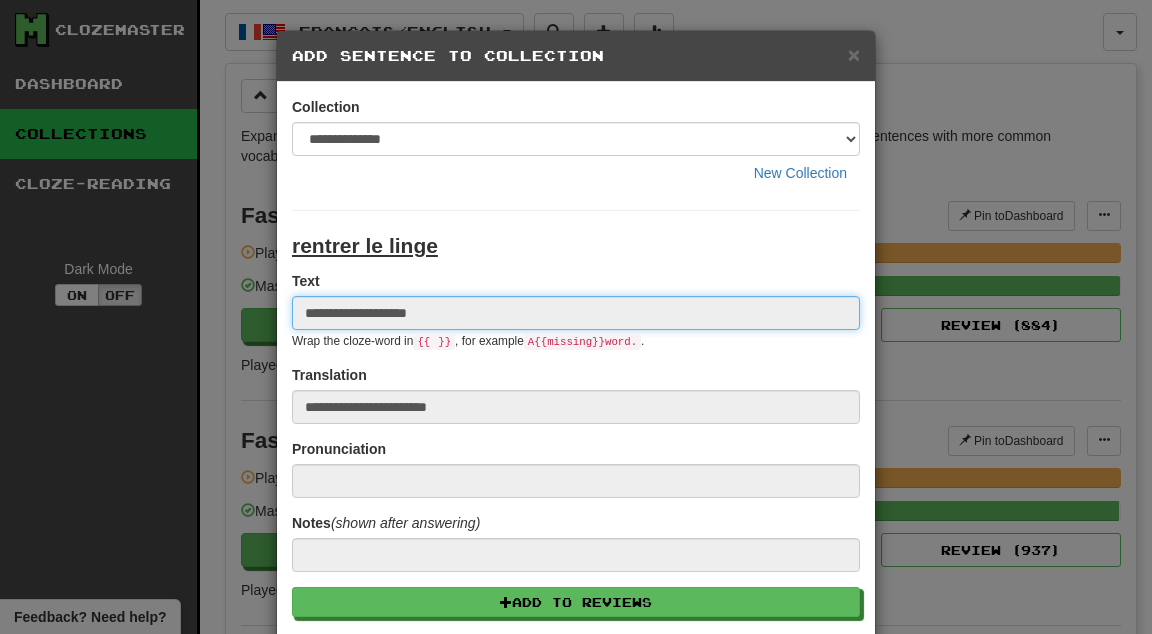 type 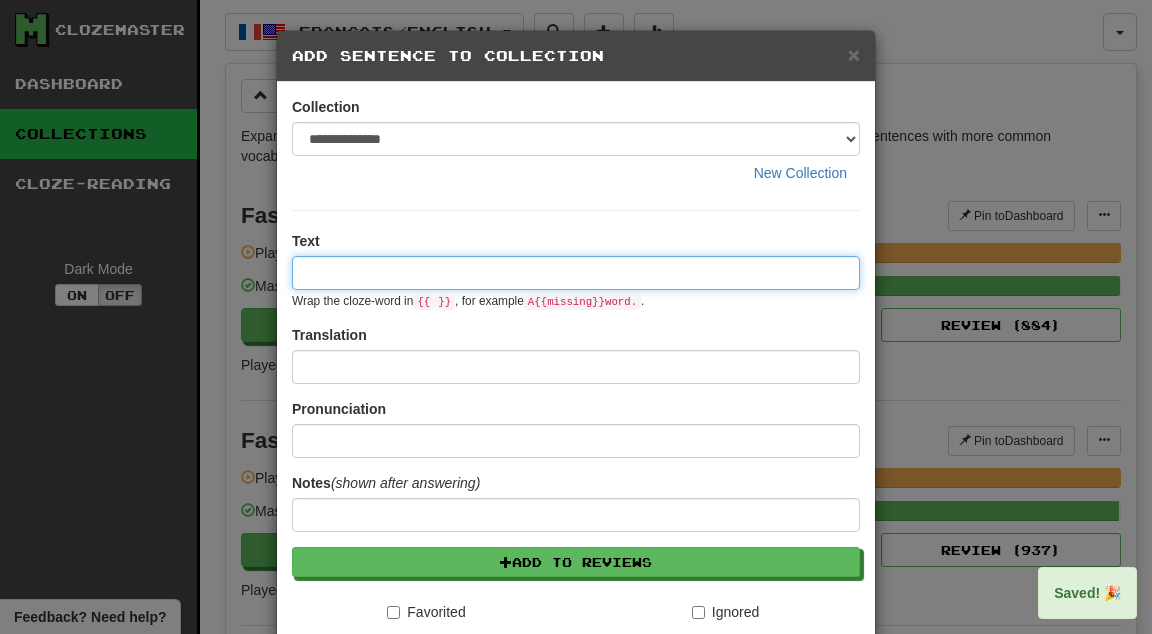 paste on "****" 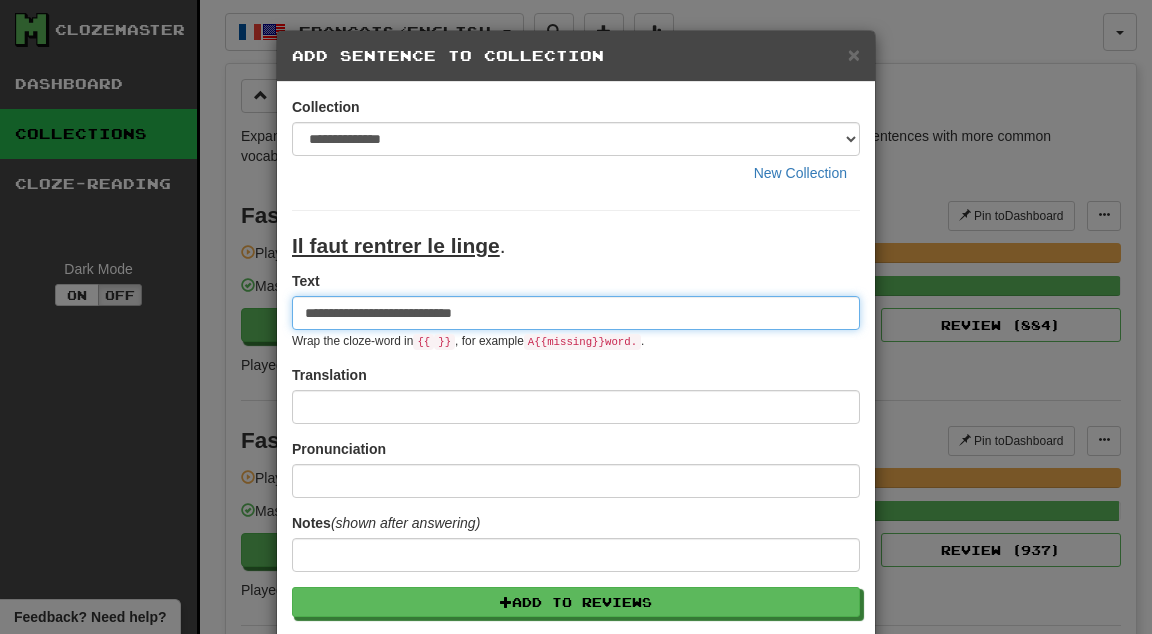 type on "**********" 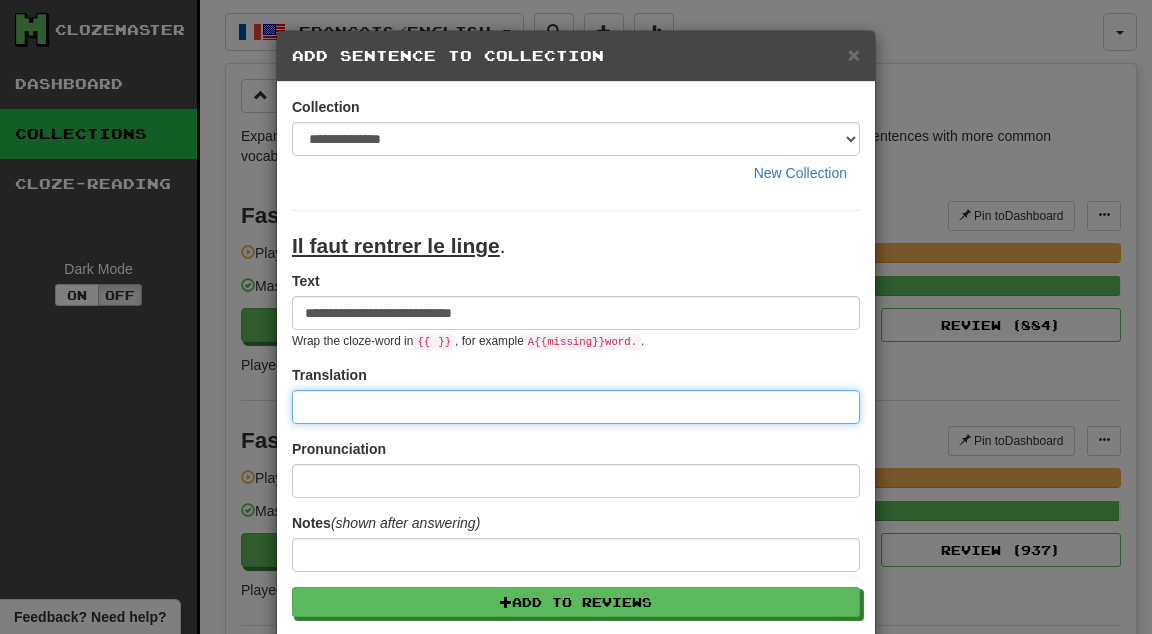 type on "*" 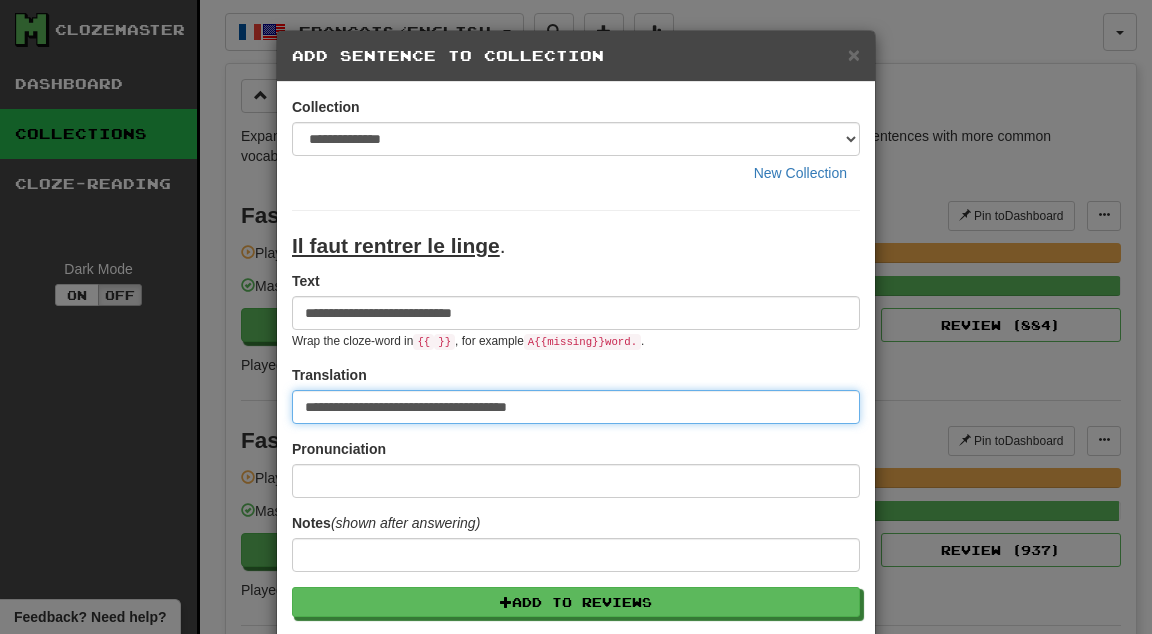type on "**********" 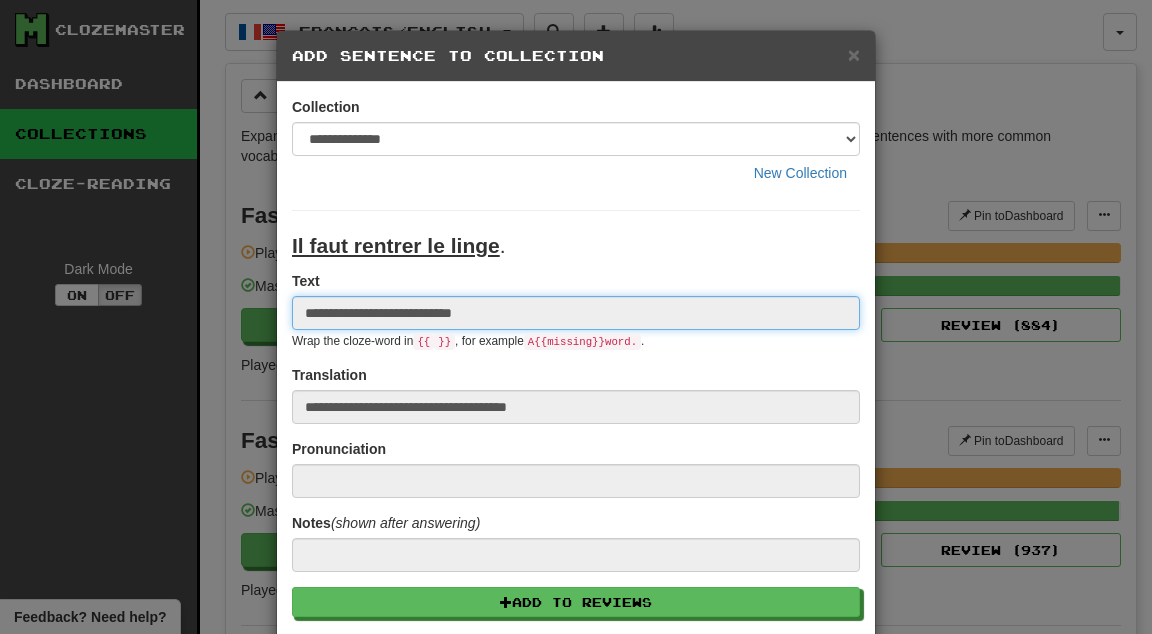 type 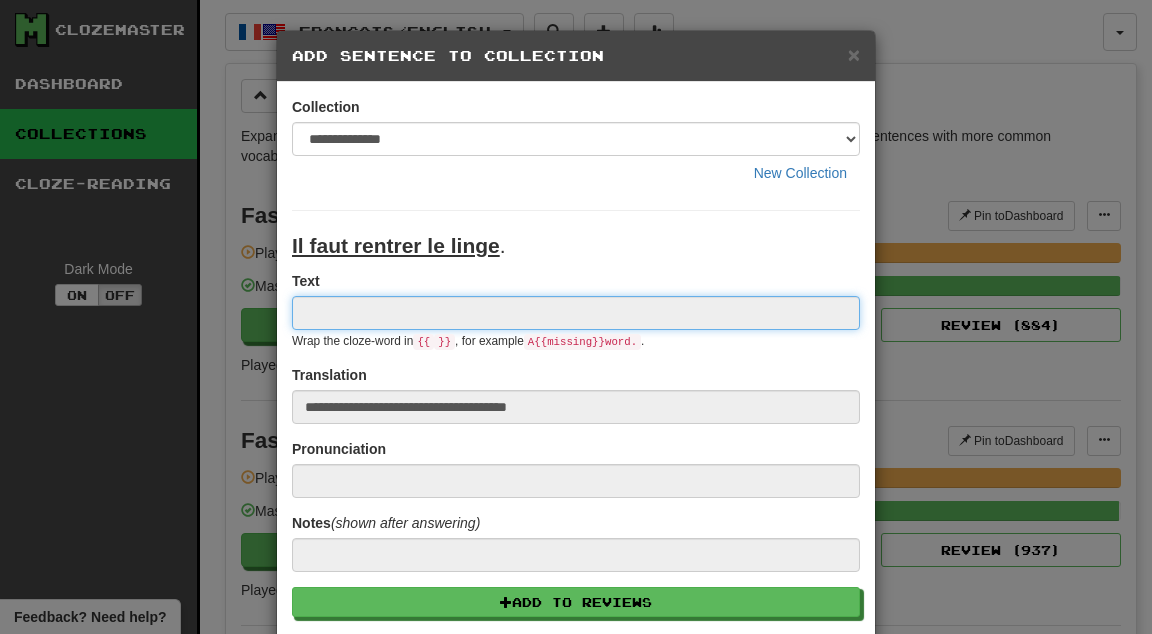 type 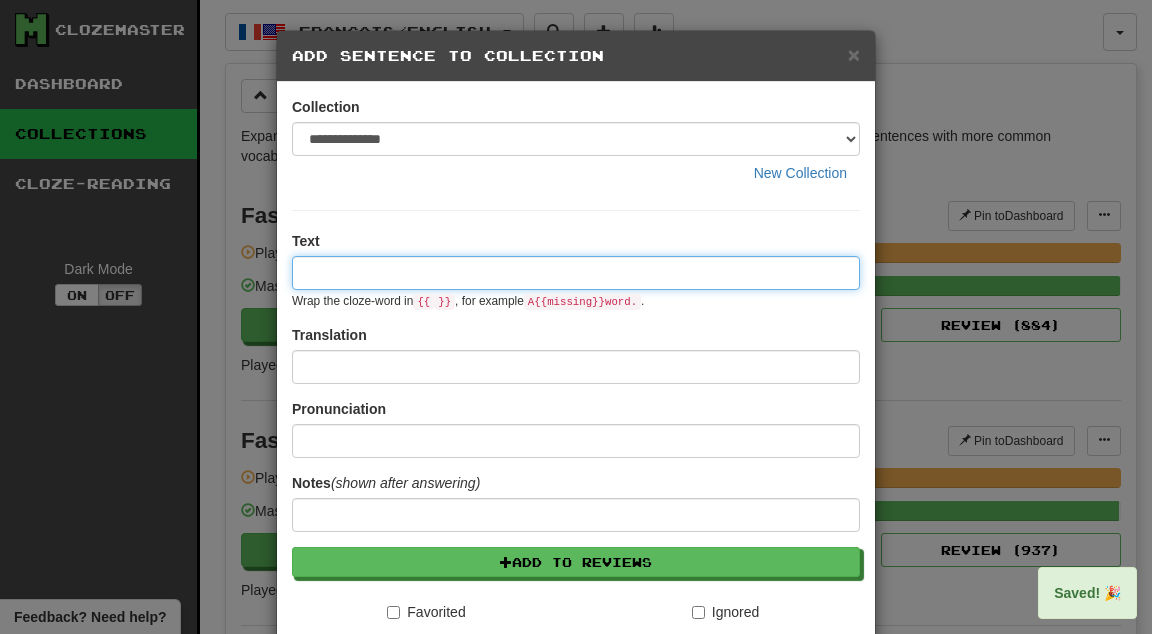 paste on "****" 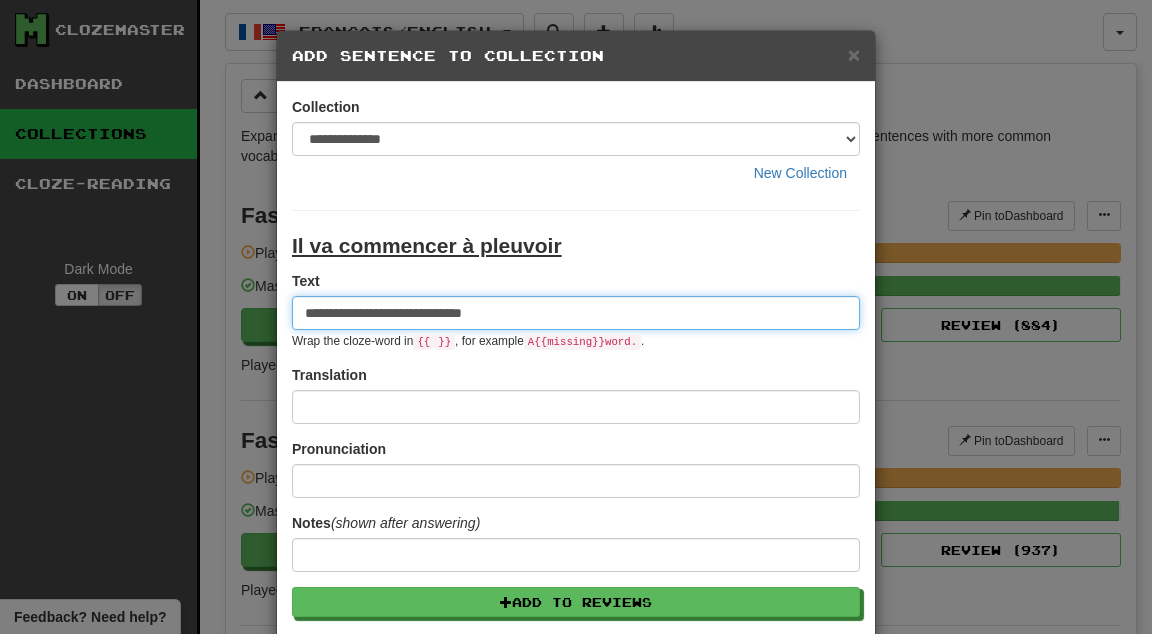 type on "**********" 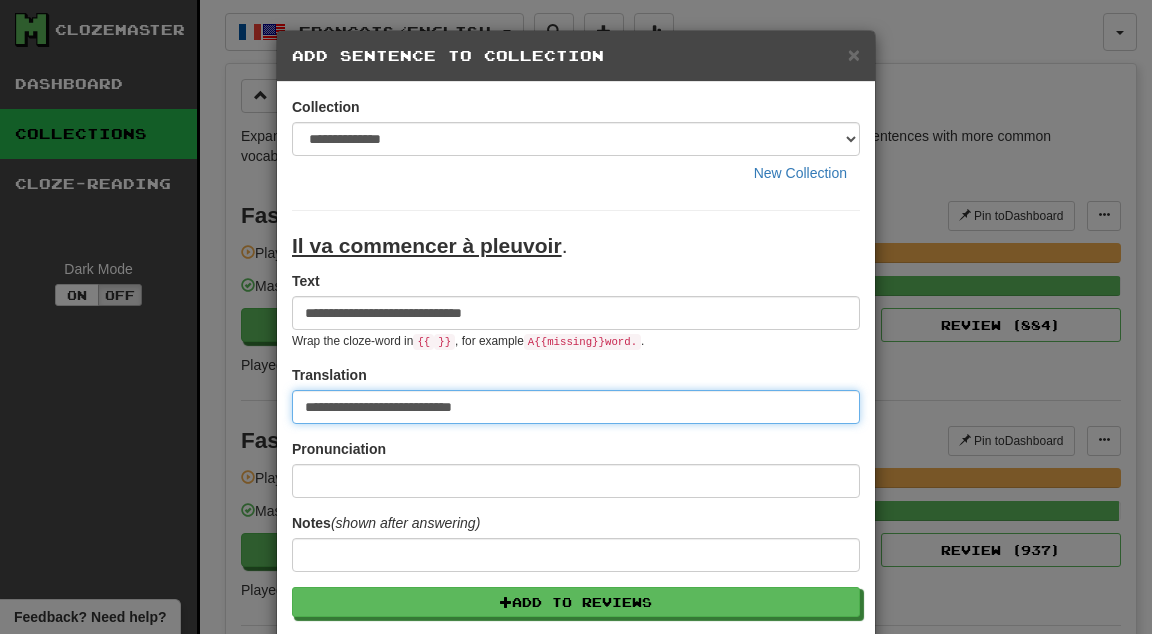 type on "**********" 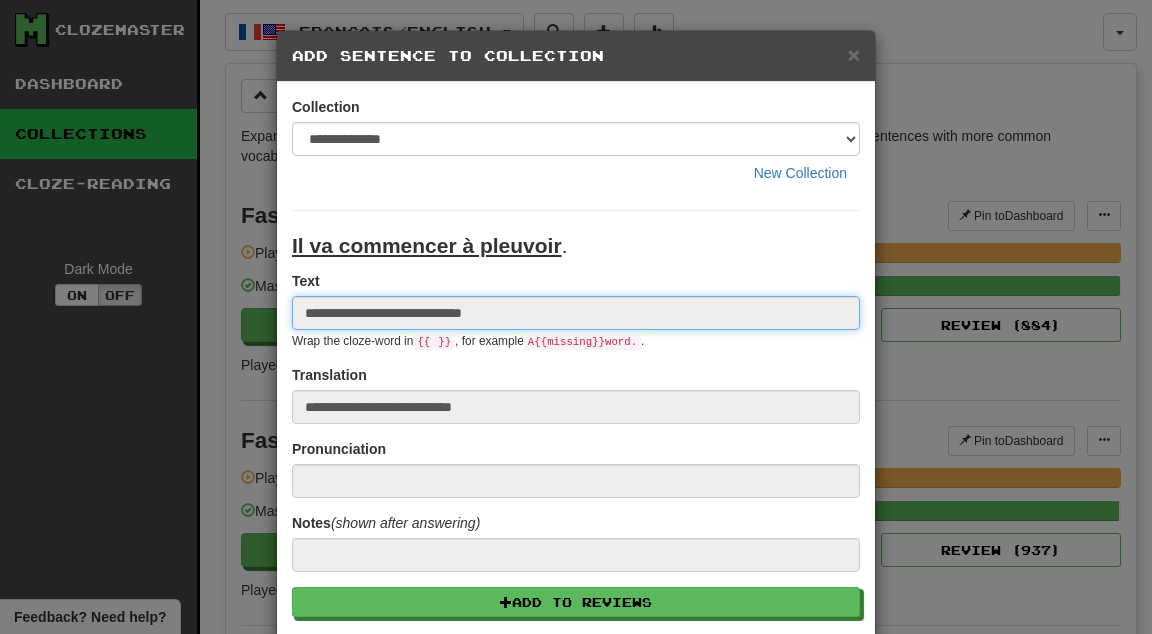 type 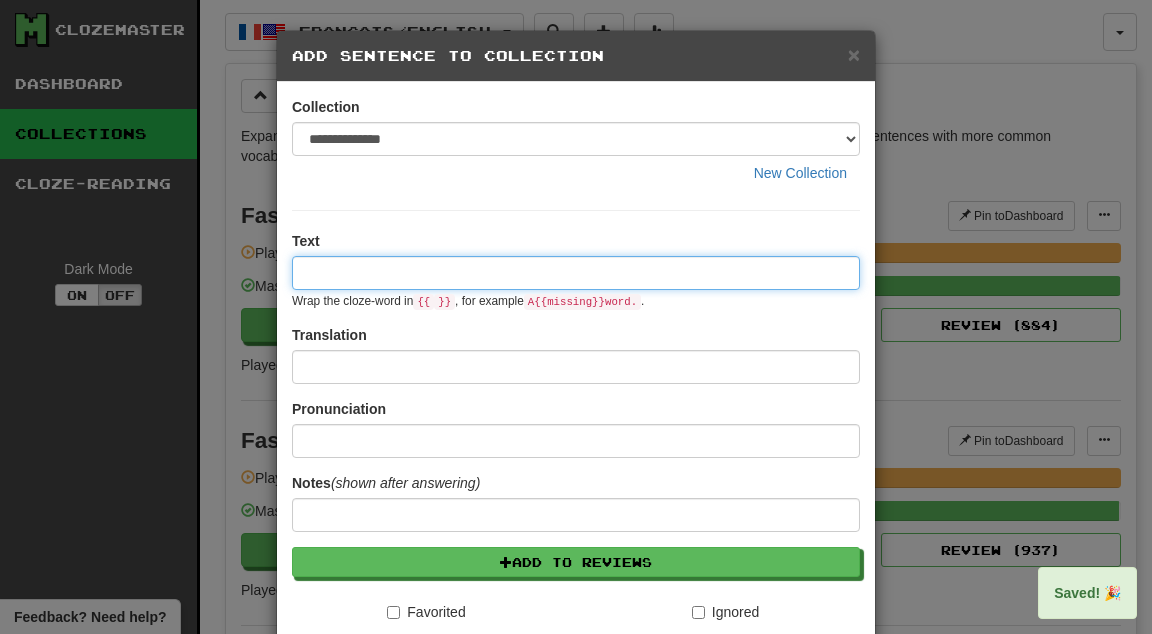 paste on "****" 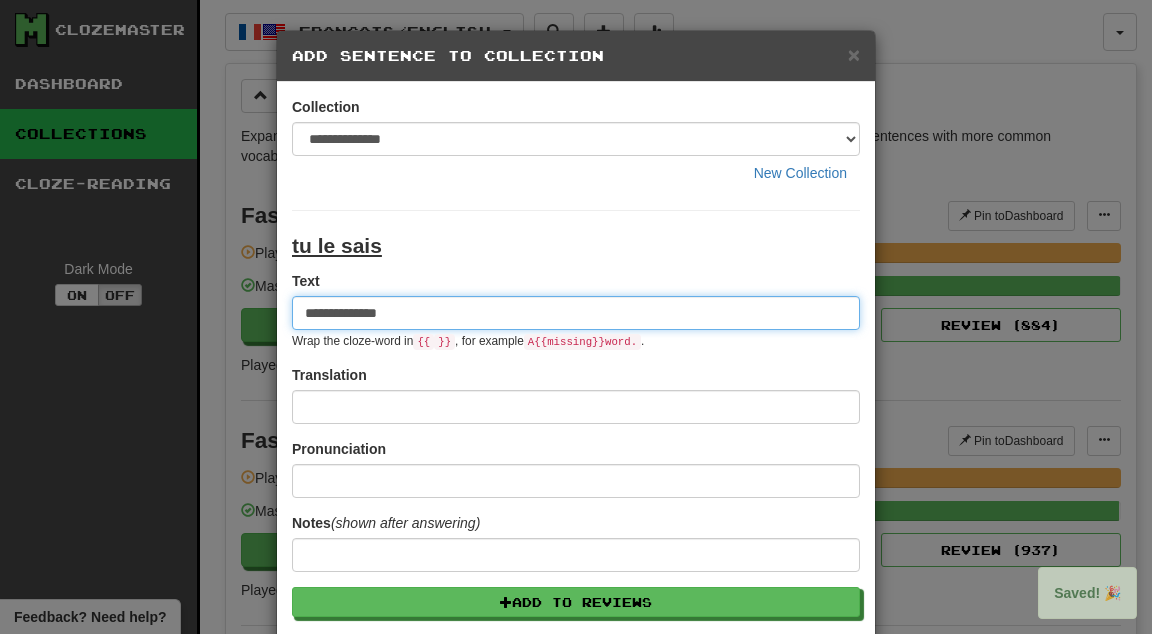 type on "**********" 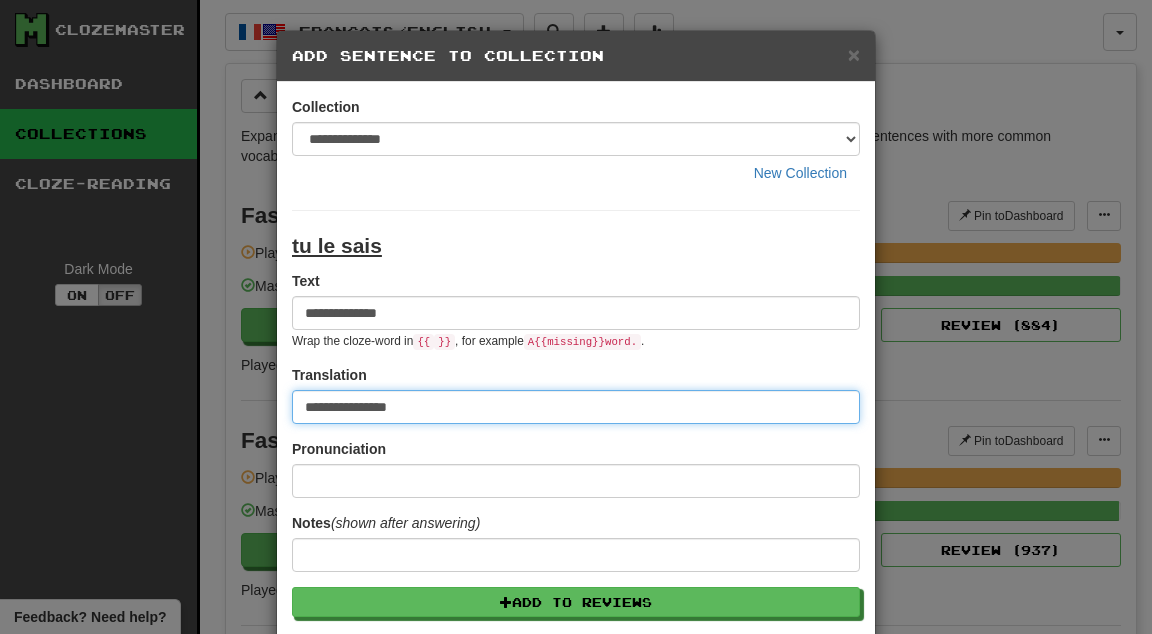 type on "**********" 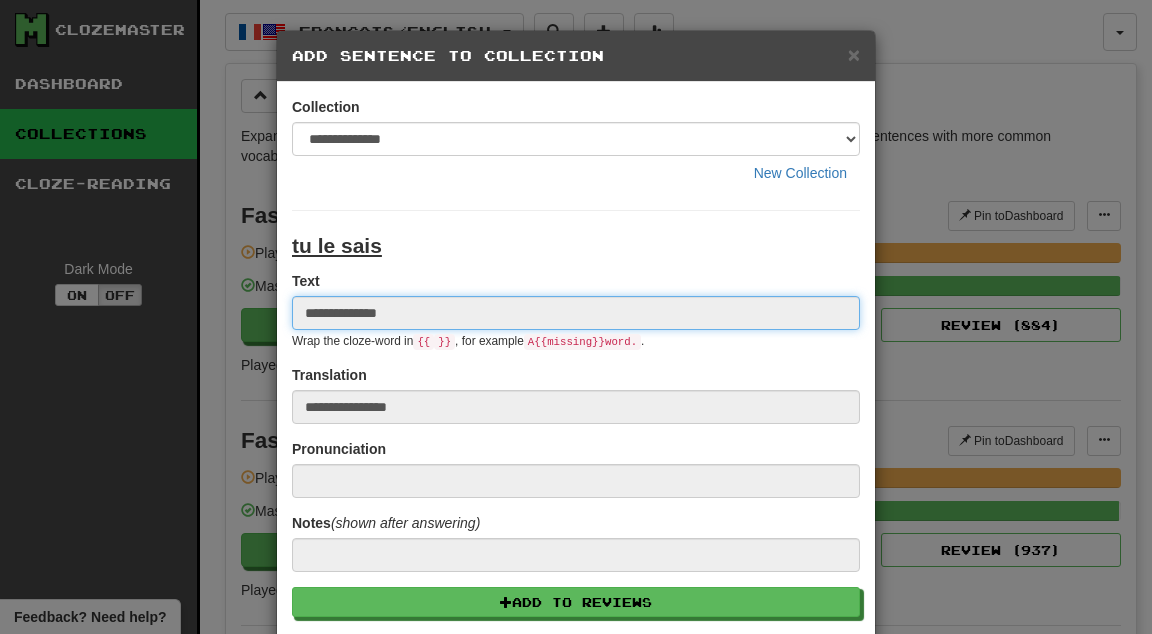 type 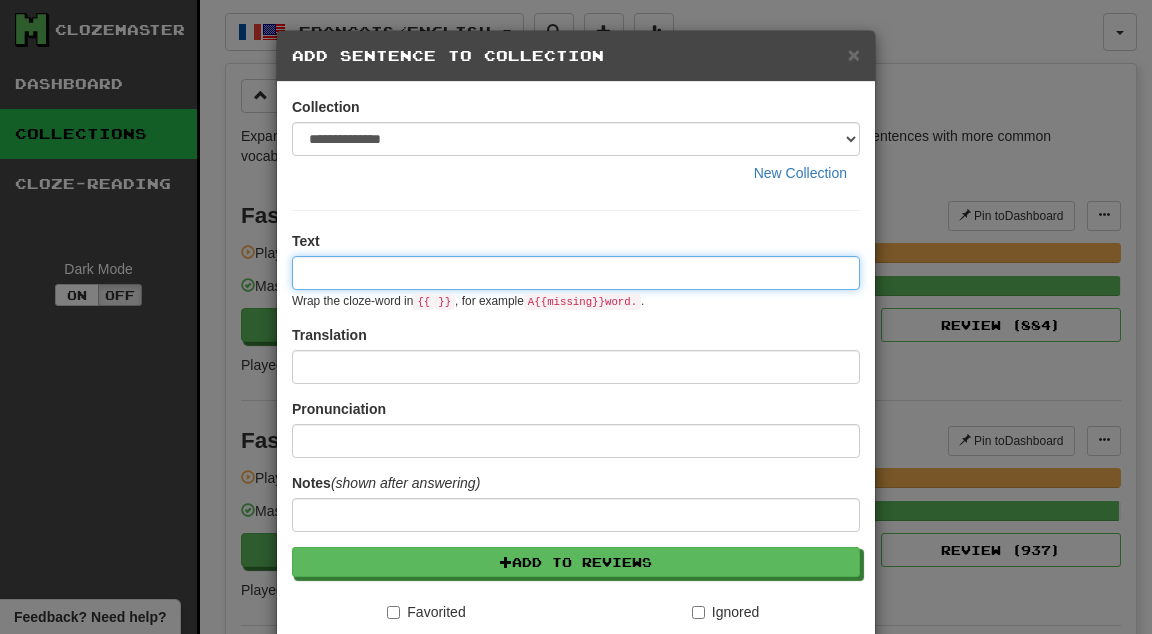 paste on "****" 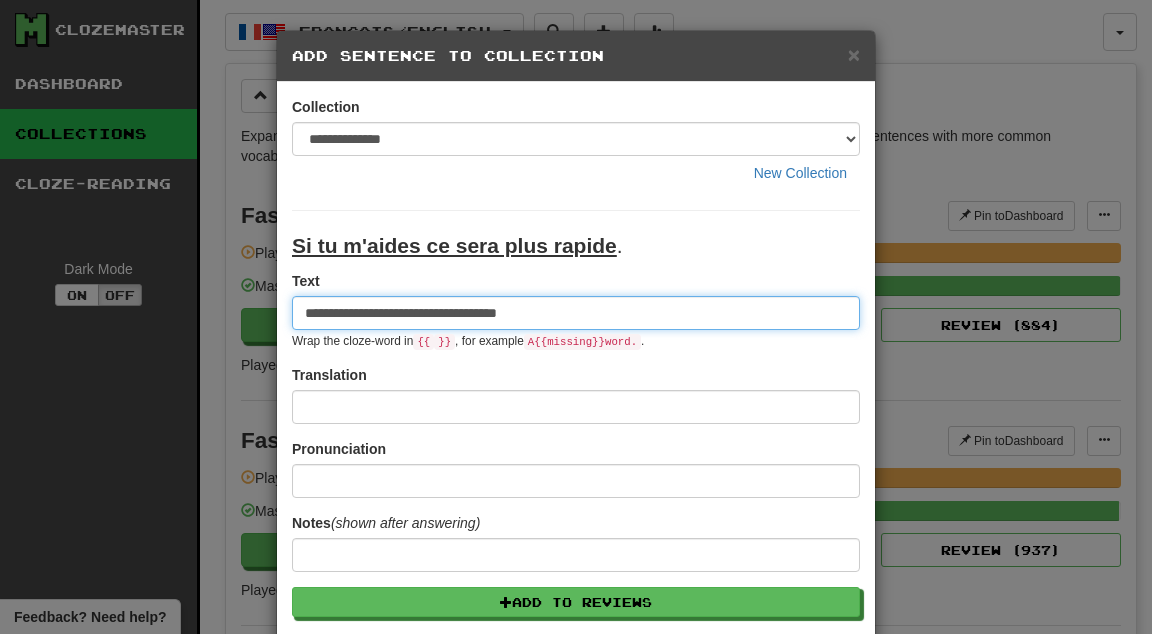 type on "**********" 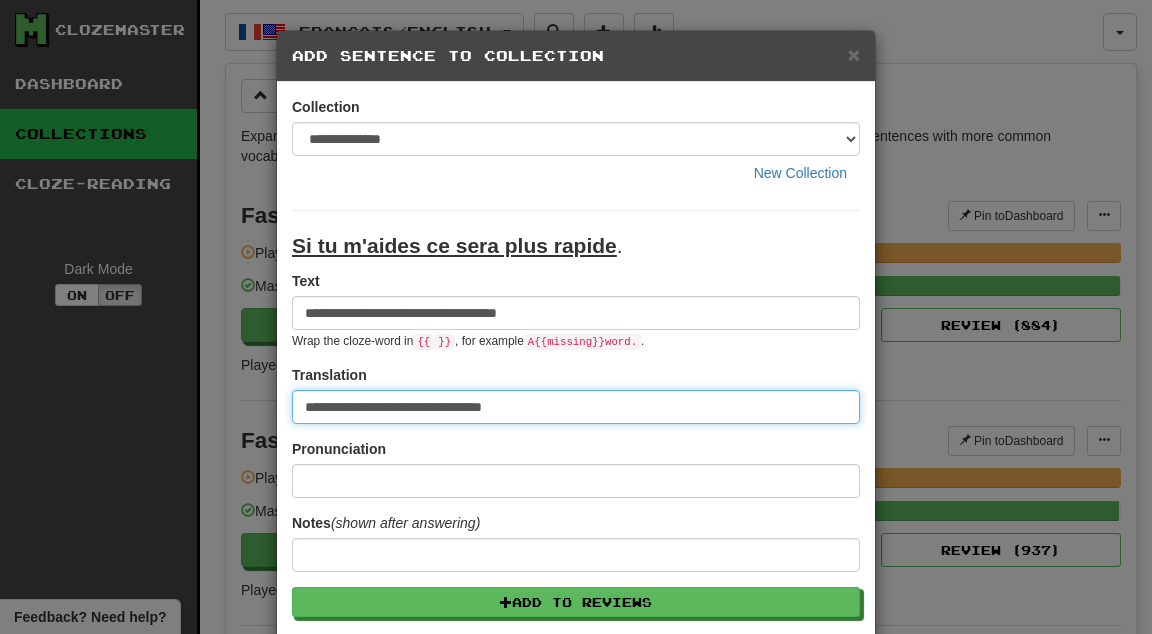 click on "**********" at bounding box center (576, 407) 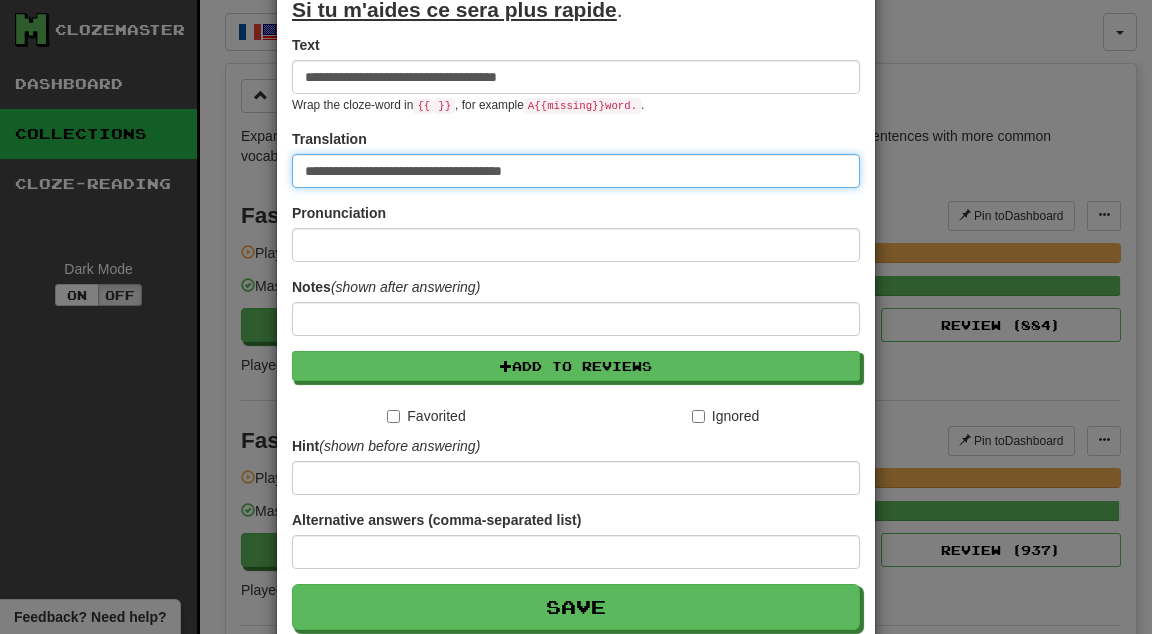 scroll, scrollTop: 245, scrollLeft: 0, axis: vertical 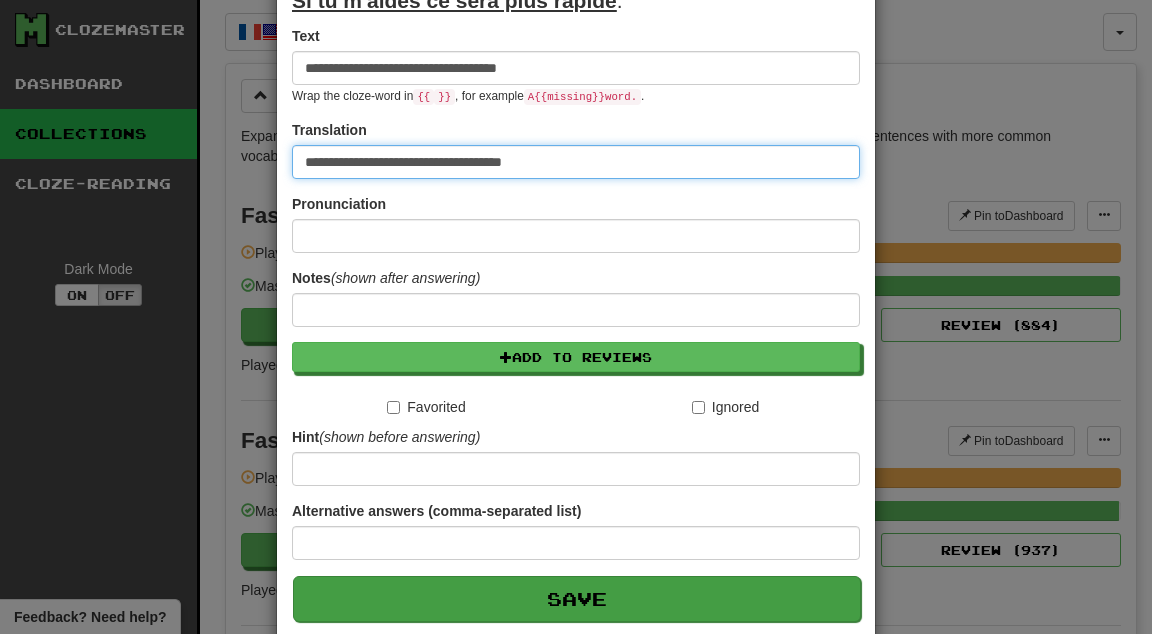type on "**********" 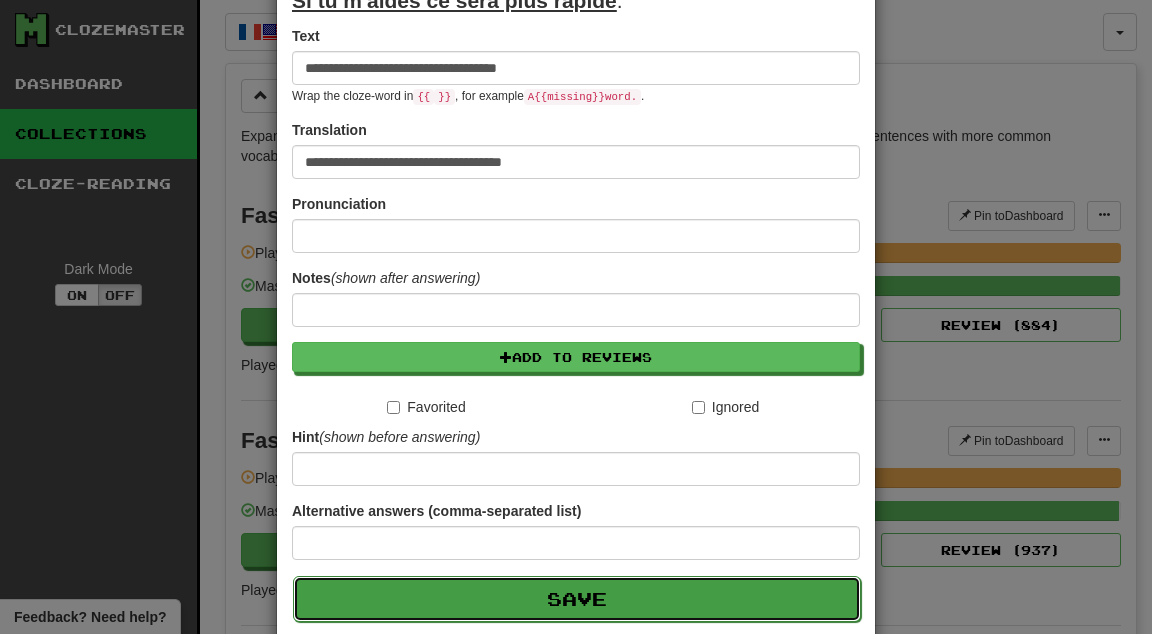 click on "Save" at bounding box center (577, 599) 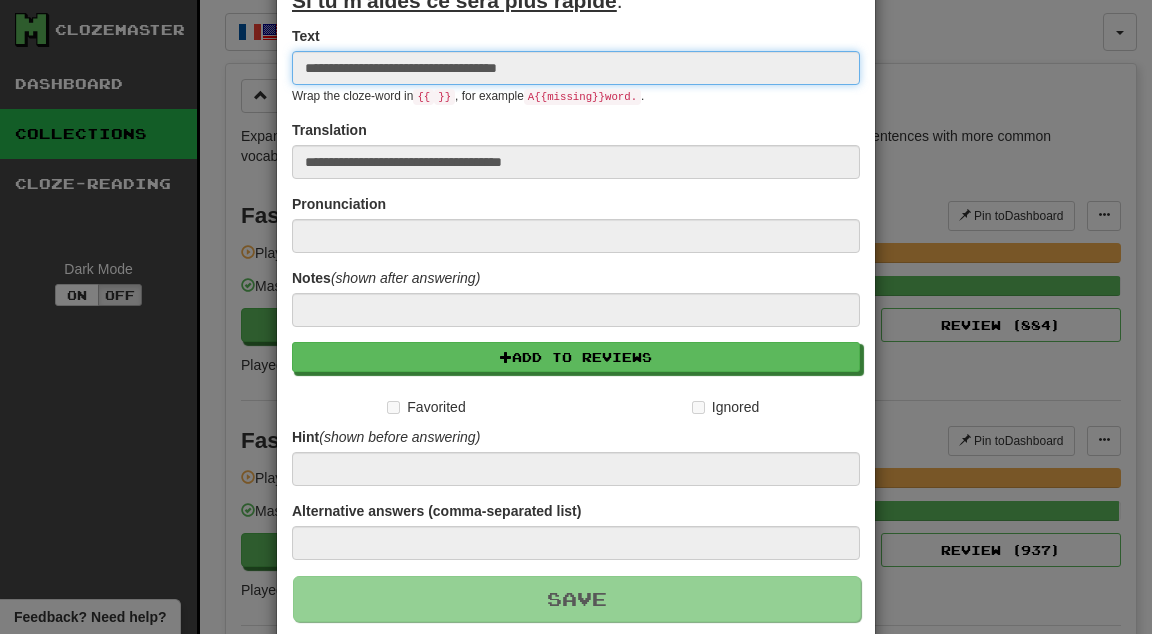 type 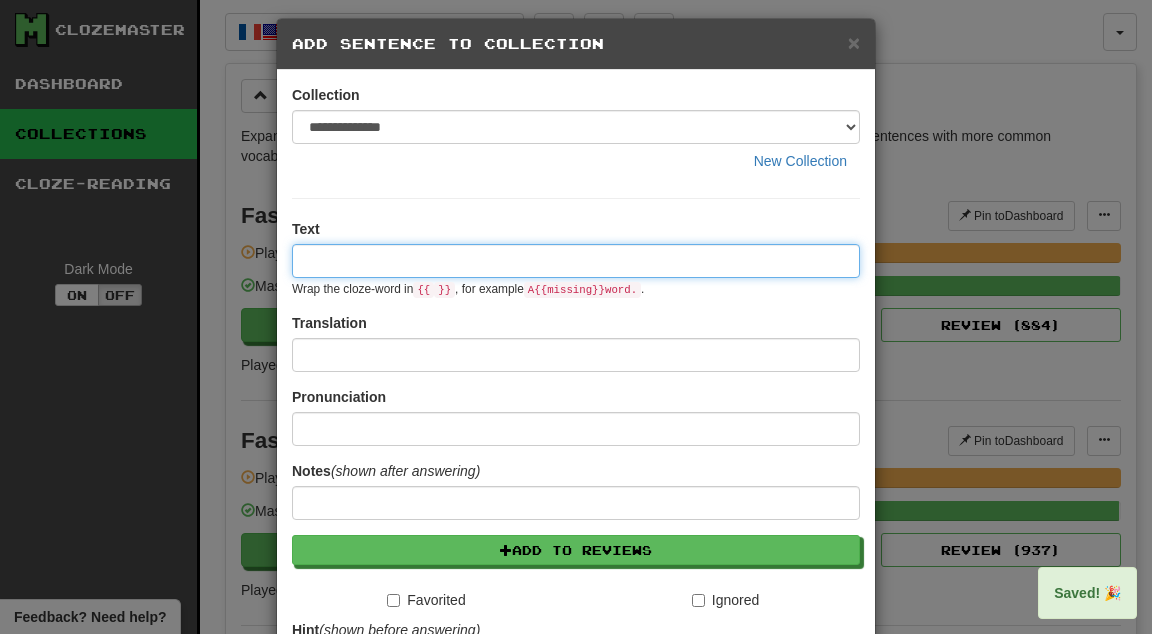 scroll, scrollTop: 0, scrollLeft: 0, axis: both 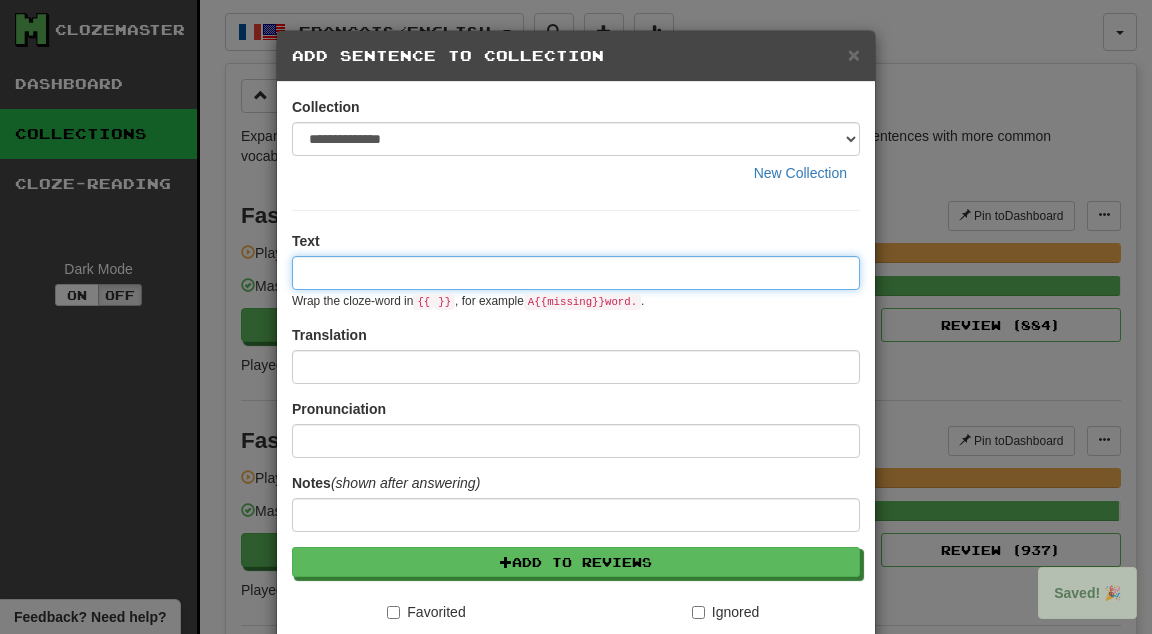 paste on "****" 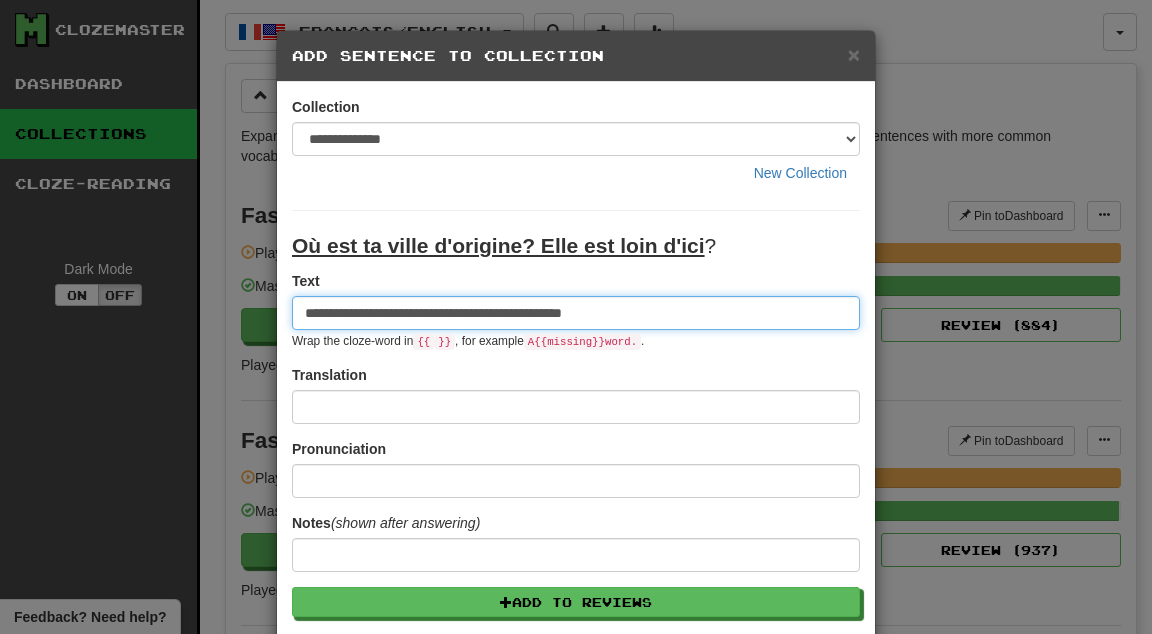type on "**********" 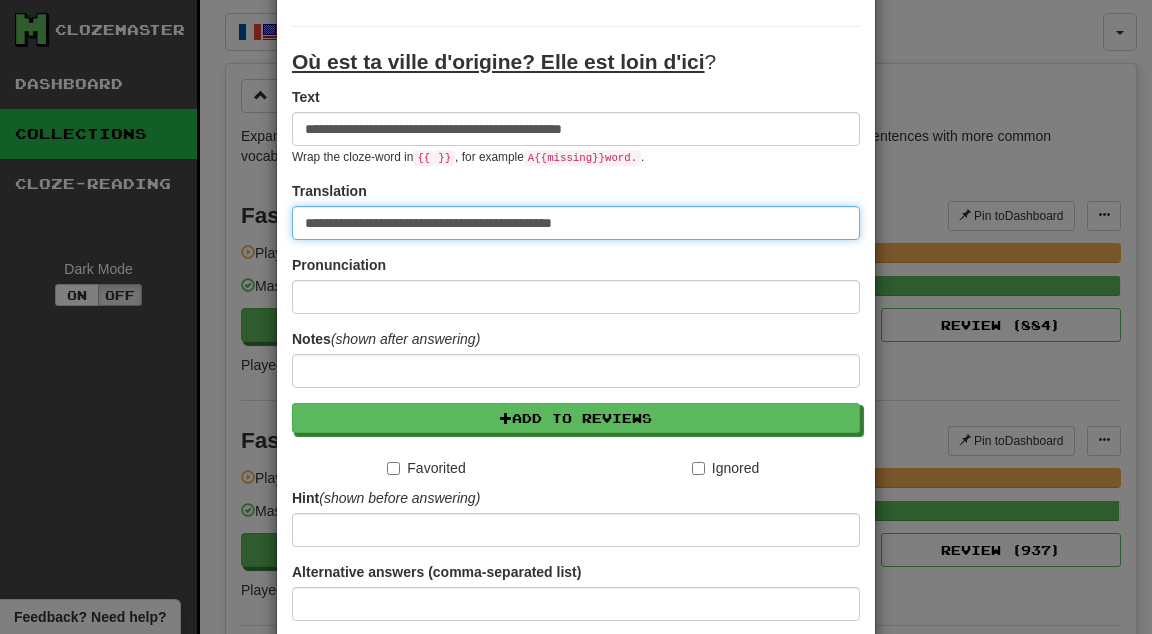 scroll, scrollTop: 340, scrollLeft: 0, axis: vertical 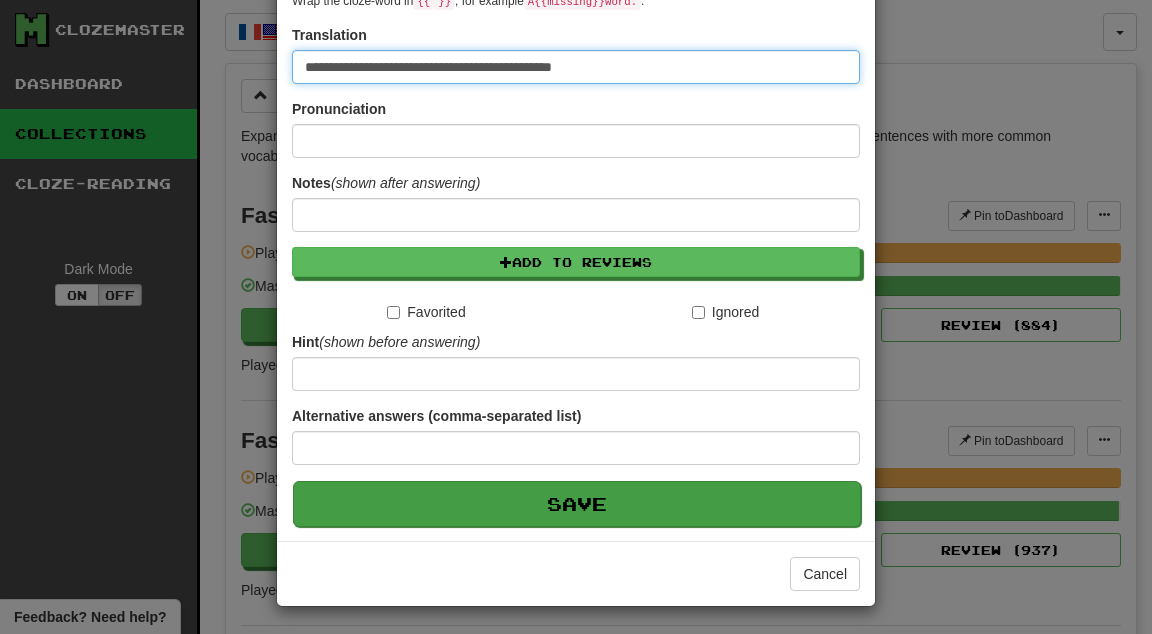 type on "**********" 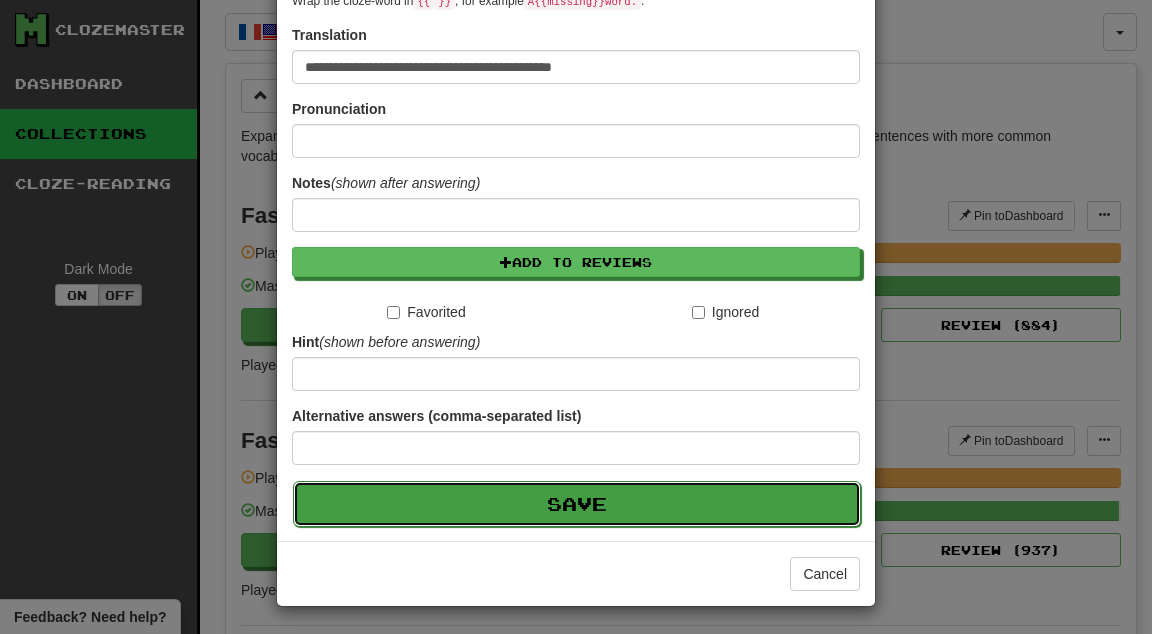 click on "Save" at bounding box center [577, 504] 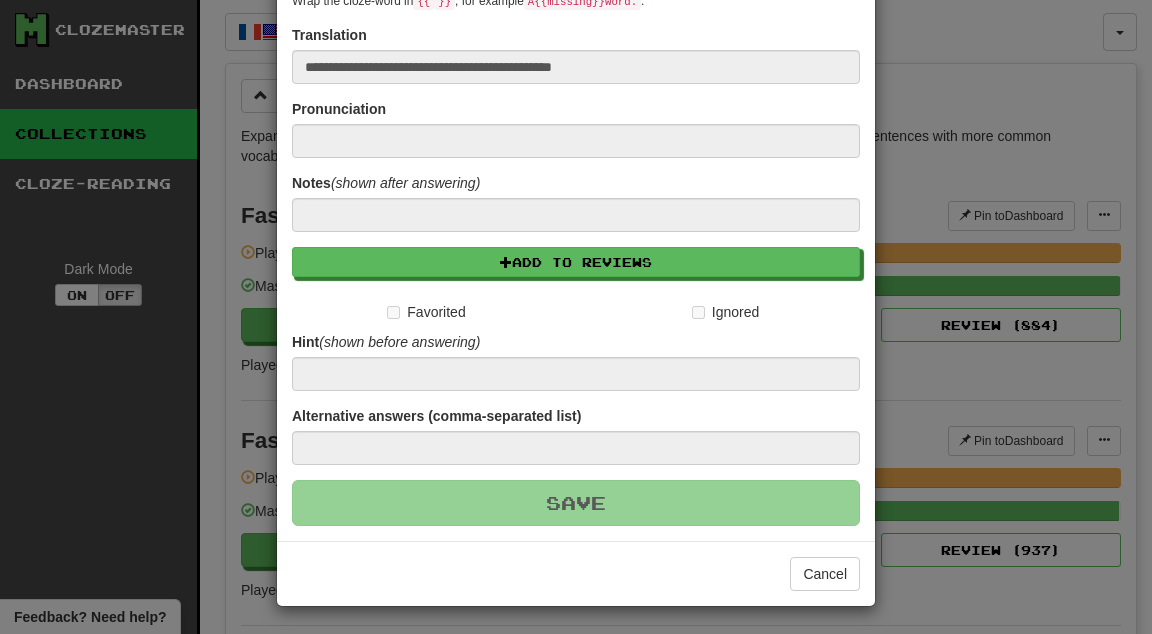 type 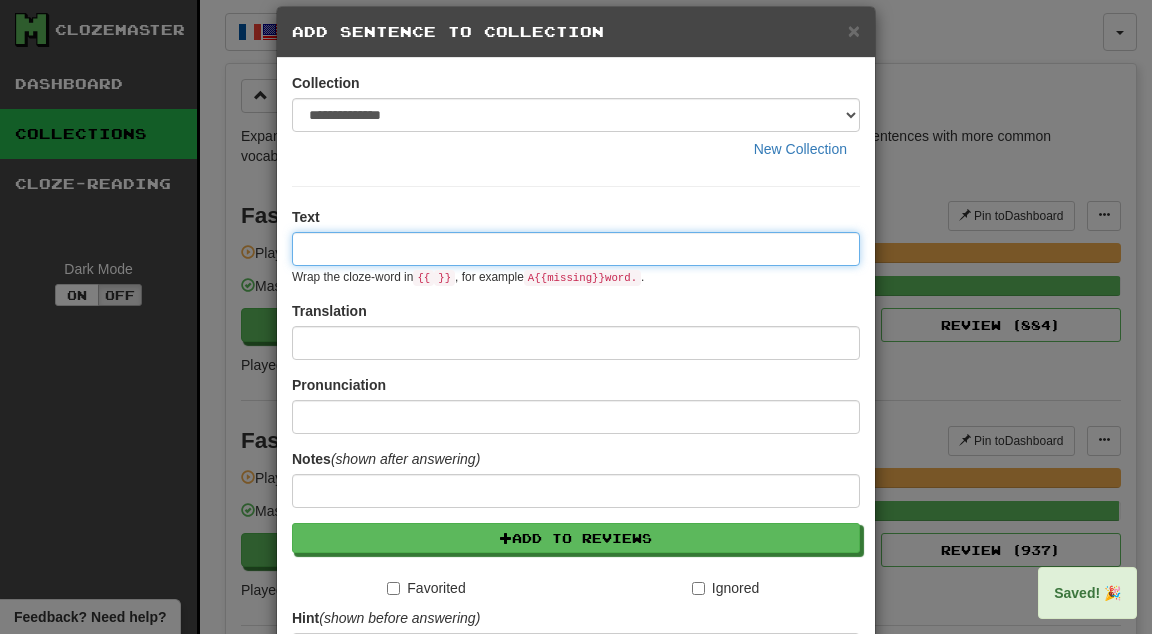 scroll, scrollTop: 0, scrollLeft: 0, axis: both 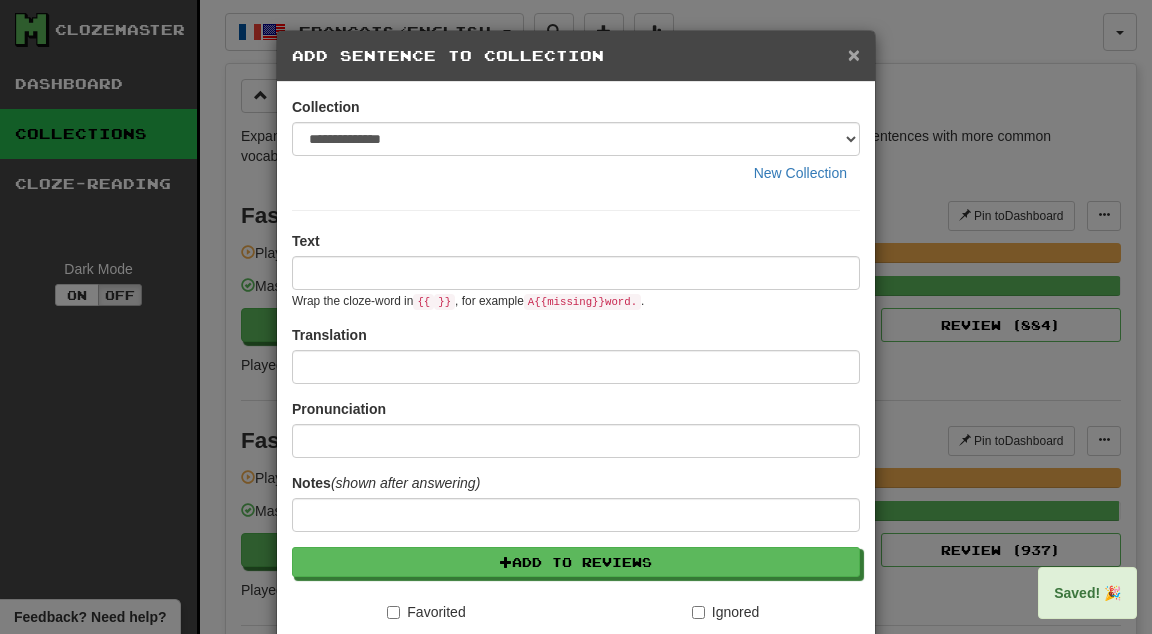 click on "×" at bounding box center [854, 54] 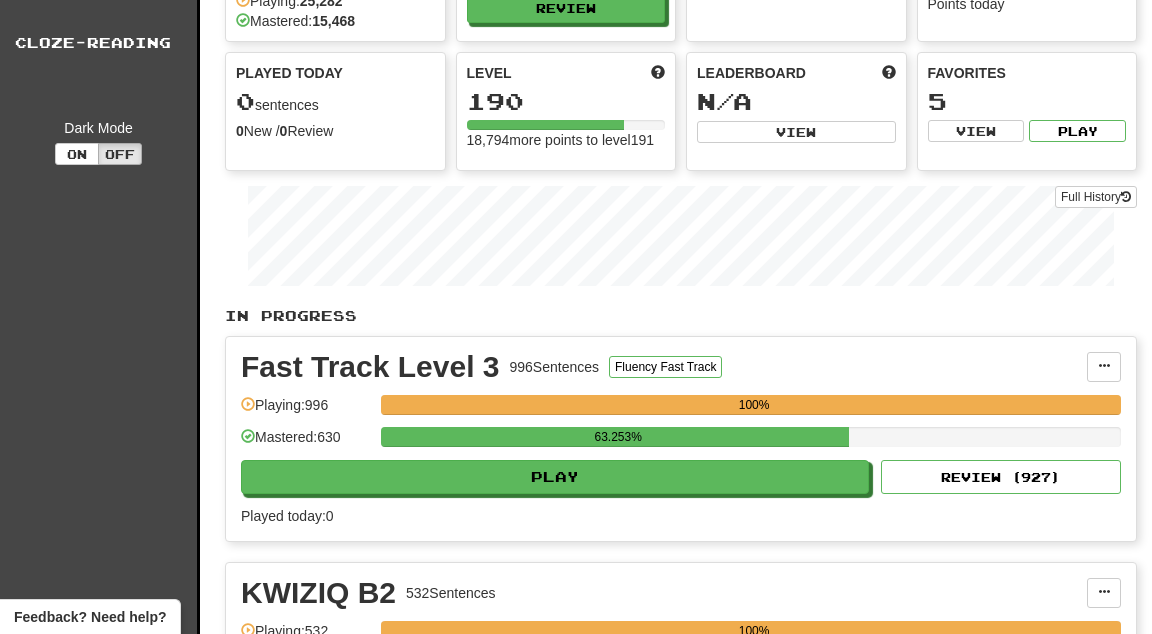 scroll, scrollTop: 0, scrollLeft: 0, axis: both 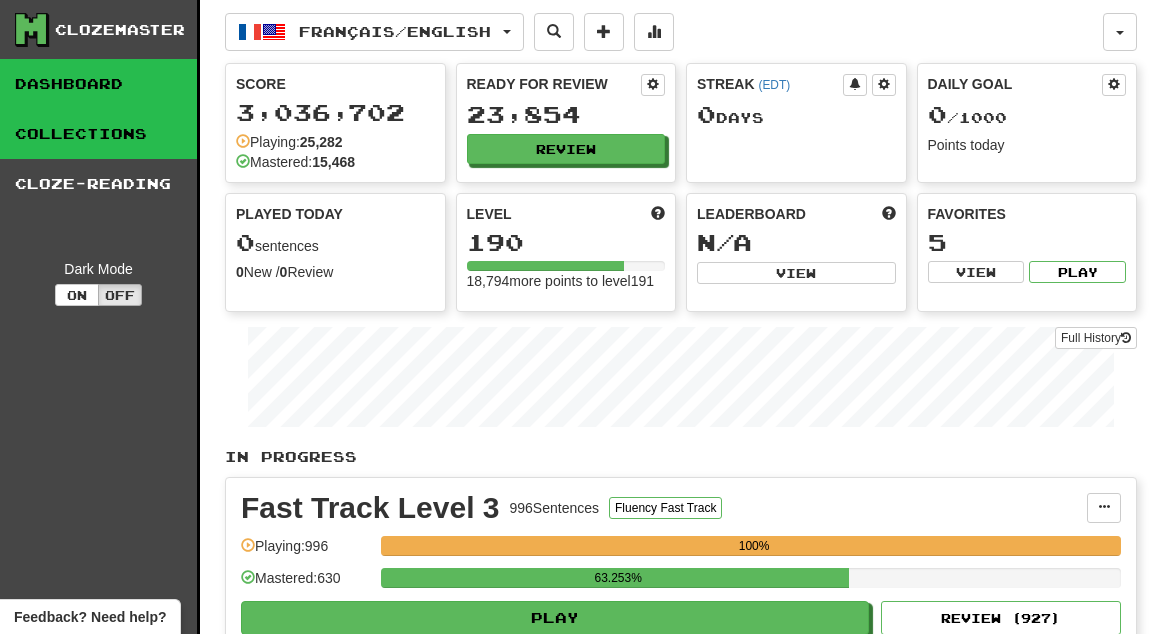 click on "Collections" at bounding box center [98, 134] 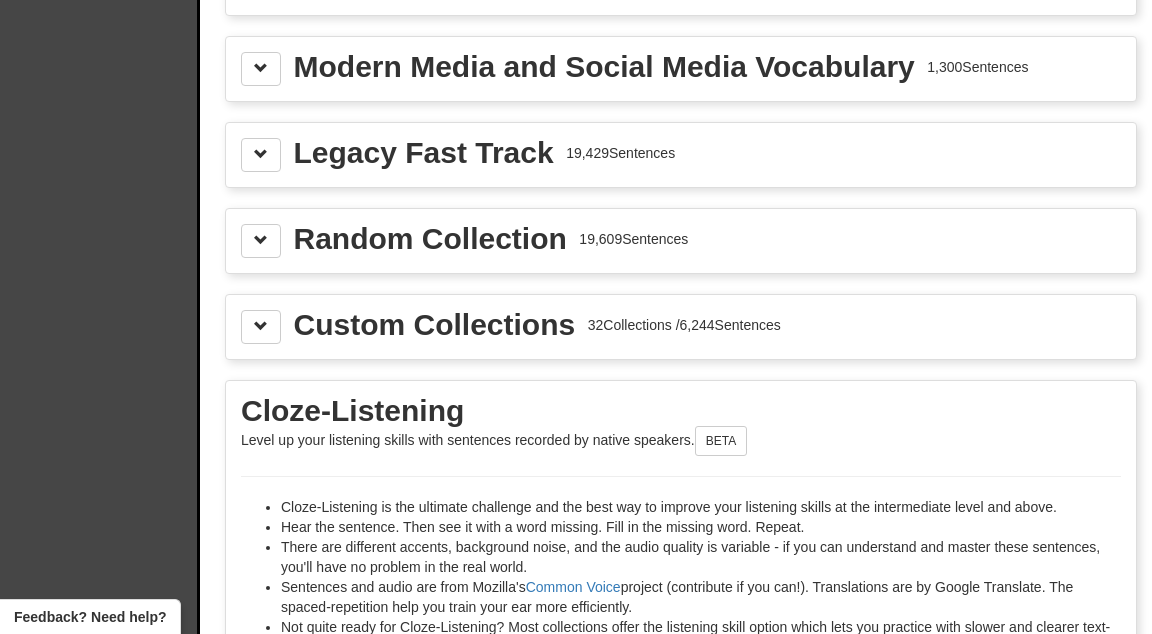 scroll, scrollTop: 2728, scrollLeft: 0, axis: vertical 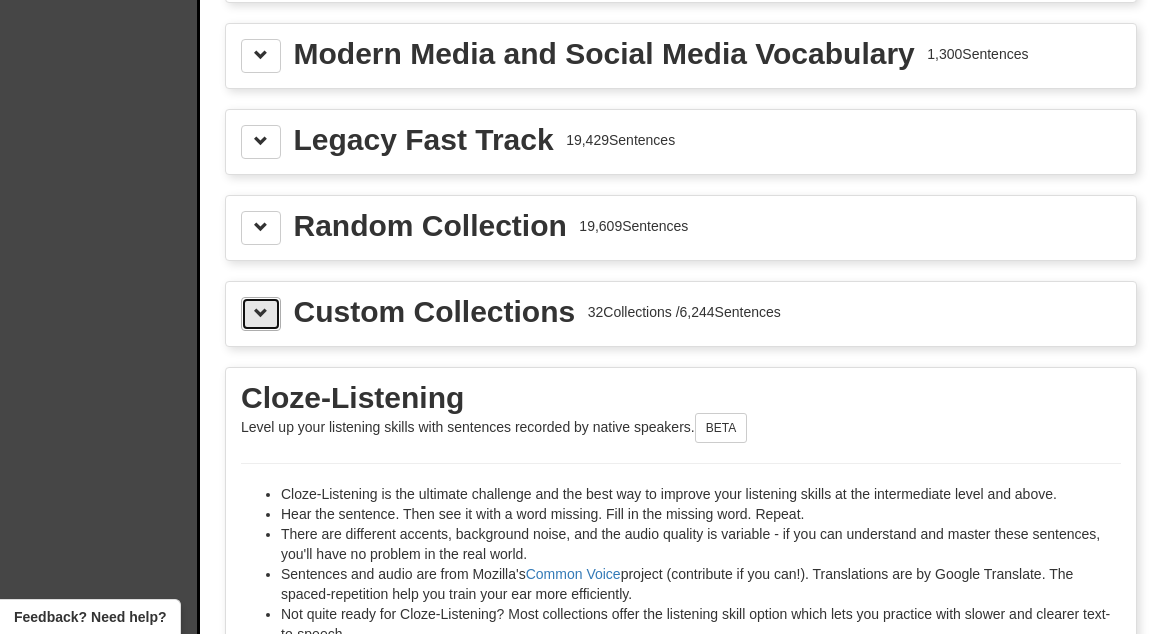 click at bounding box center (261, 313) 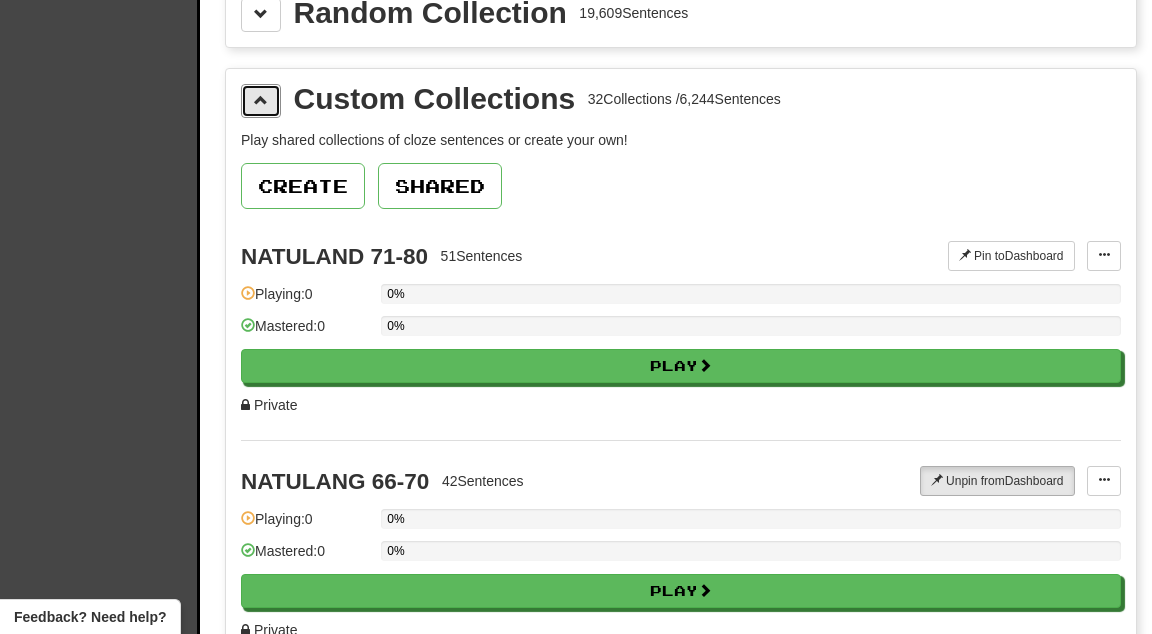 scroll, scrollTop: 2946, scrollLeft: 0, axis: vertical 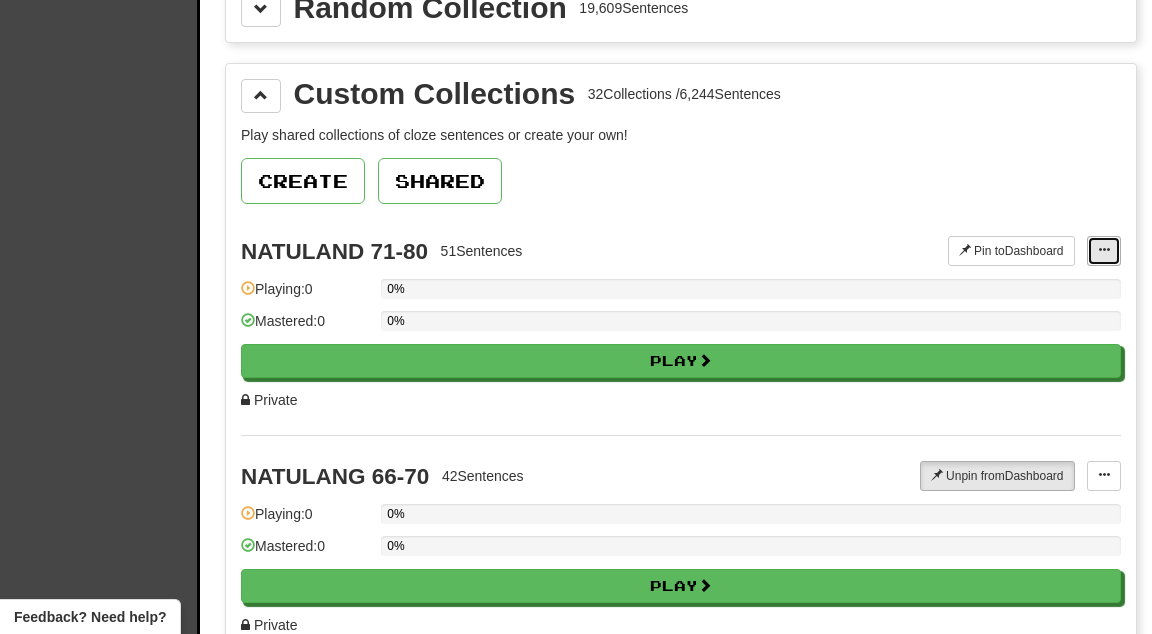 click at bounding box center (1104, 250) 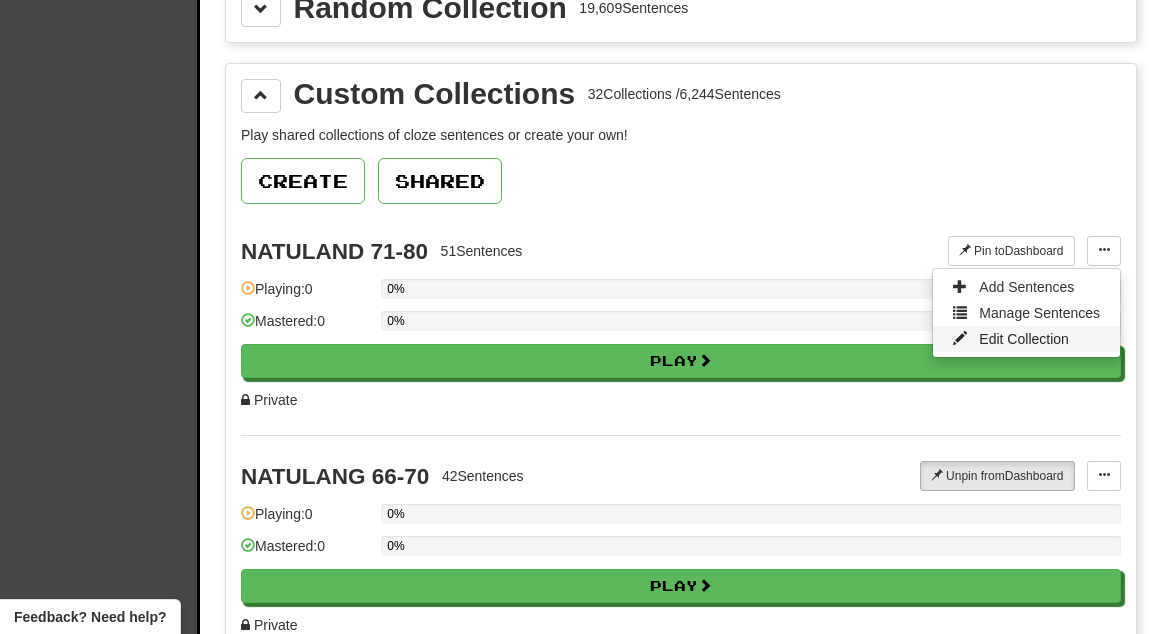 click on "Edit Collection" at bounding box center (1024, 339) 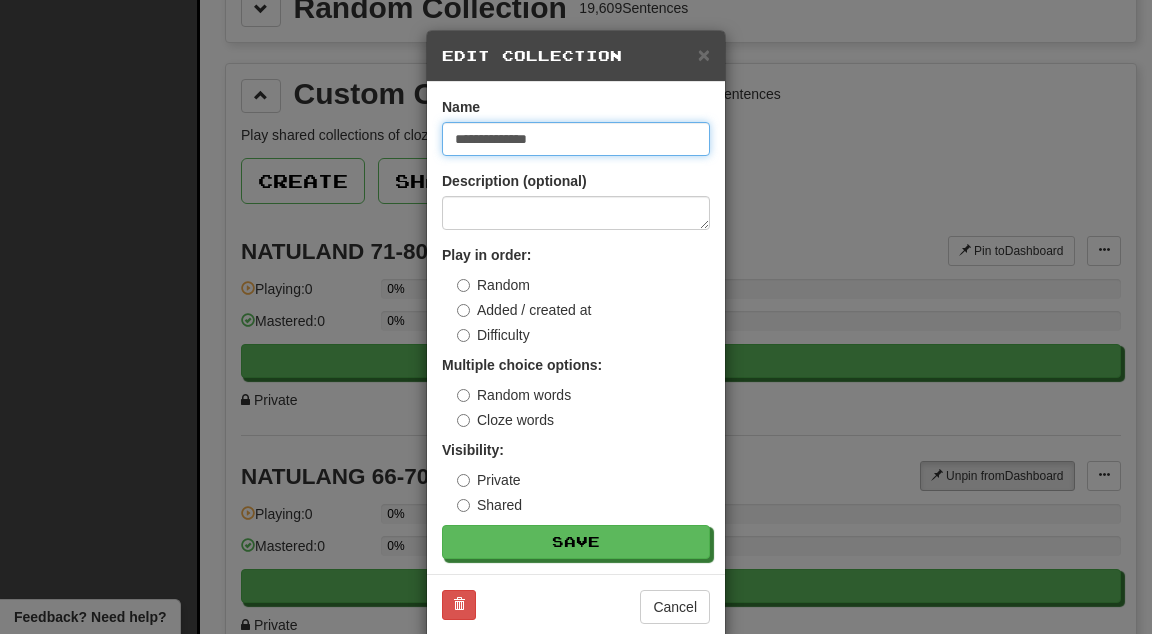 click on "**********" at bounding box center [576, 139] 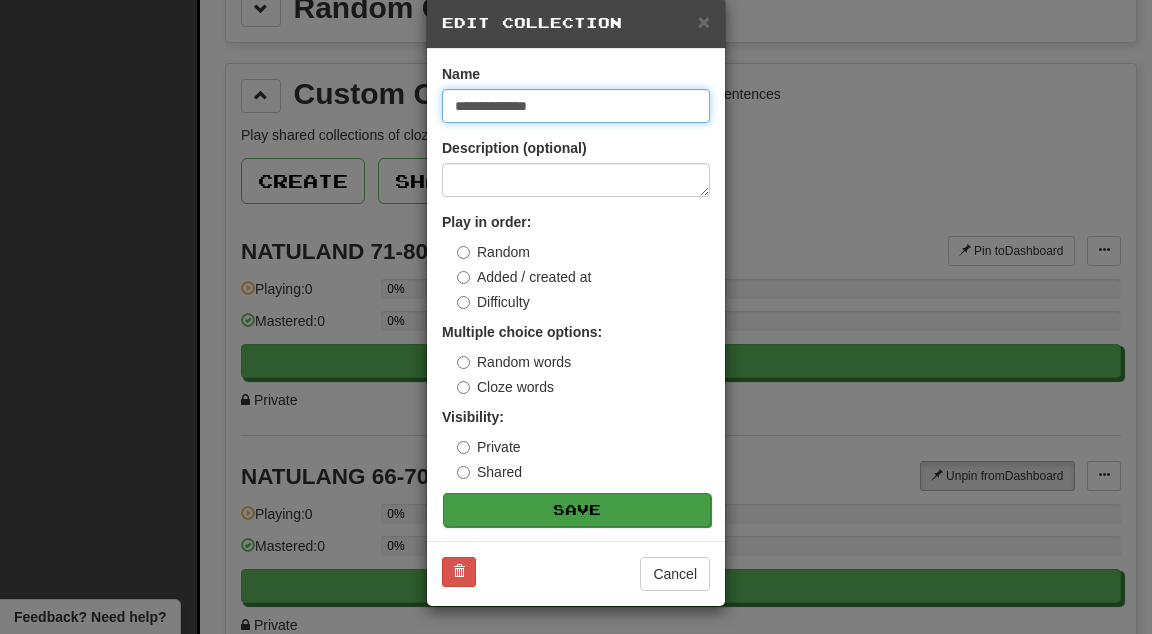 type on "**********" 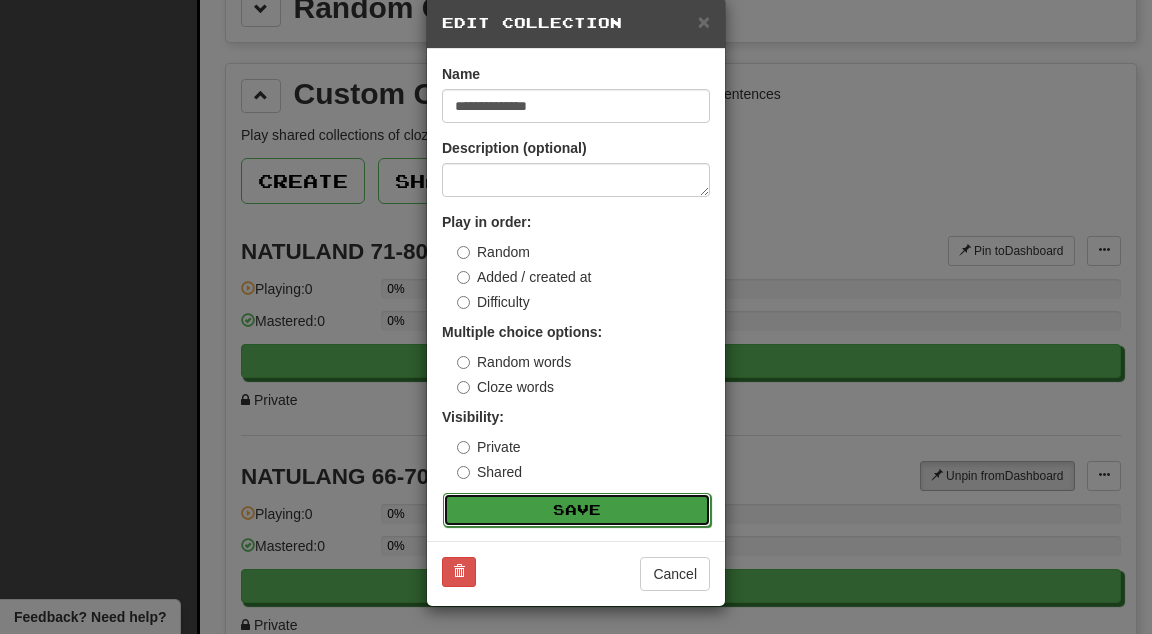 click on "Save" at bounding box center (577, 510) 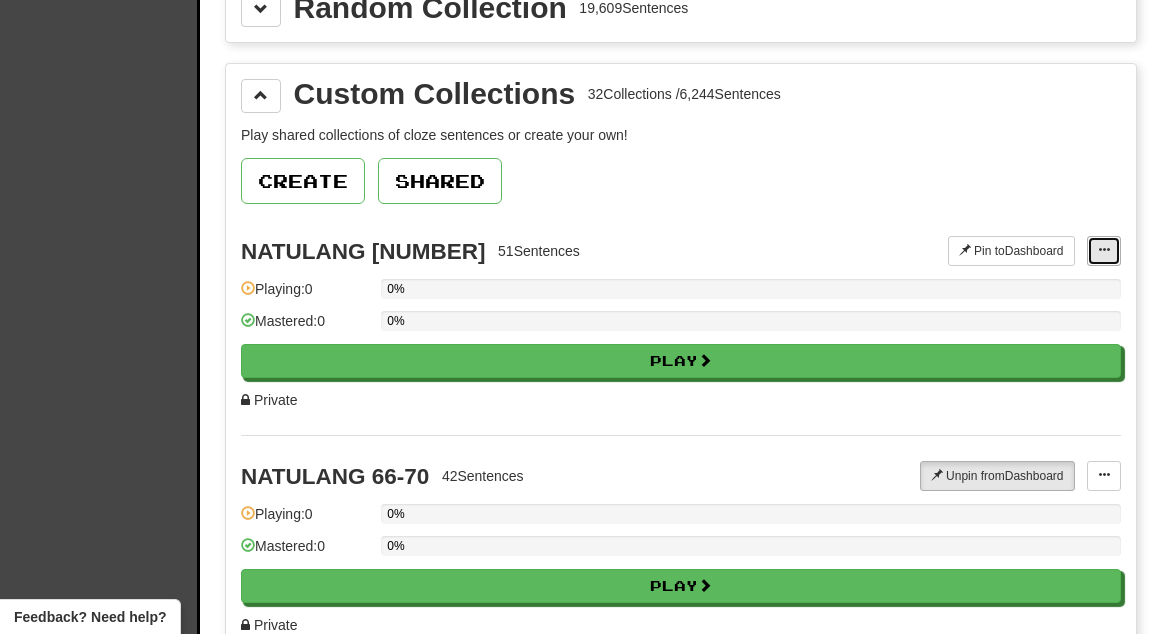 click at bounding box center [1104, 251] 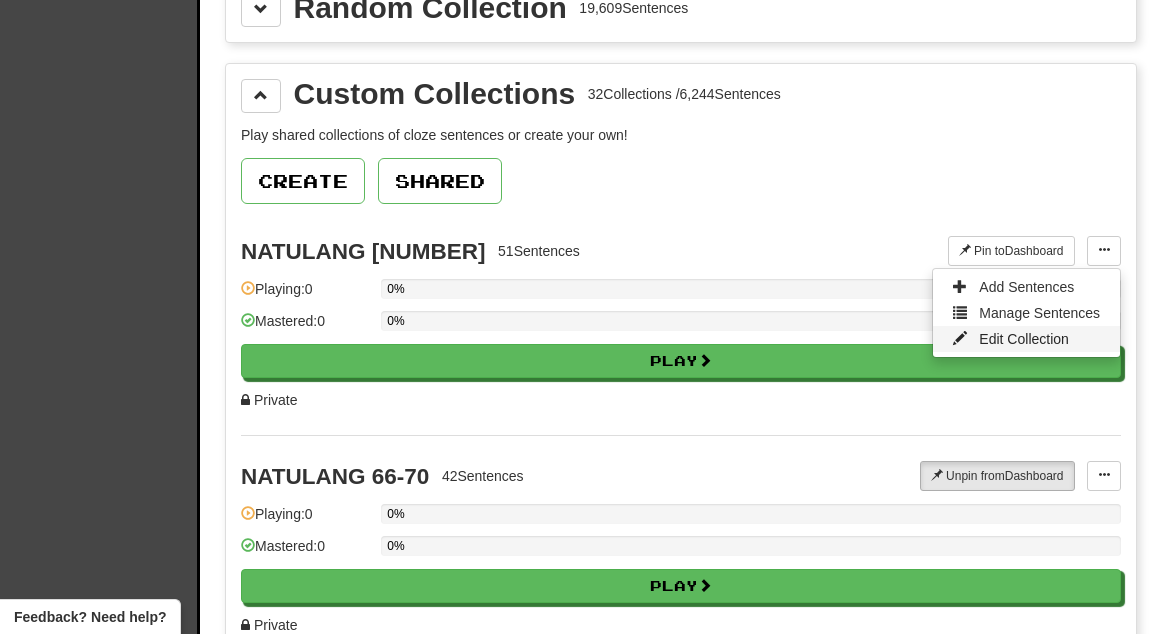 click on "Edit Collection" at bounding box center [1024, 339] 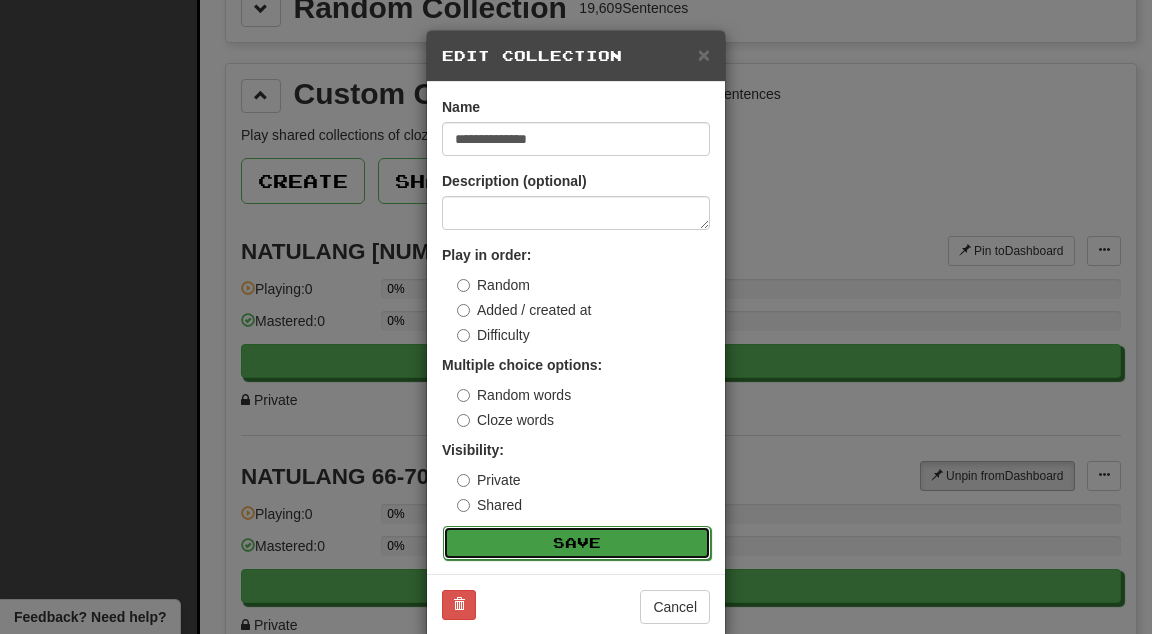 click on "Save" at bounding box center (577, 543) 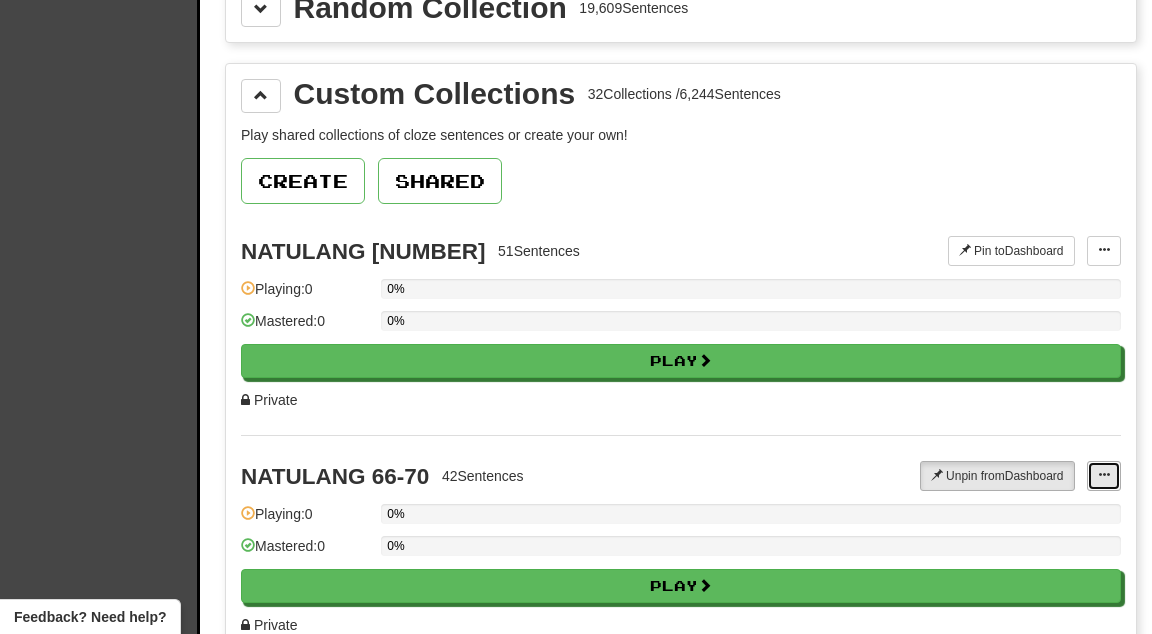 click at bounding box center [1104, 475] 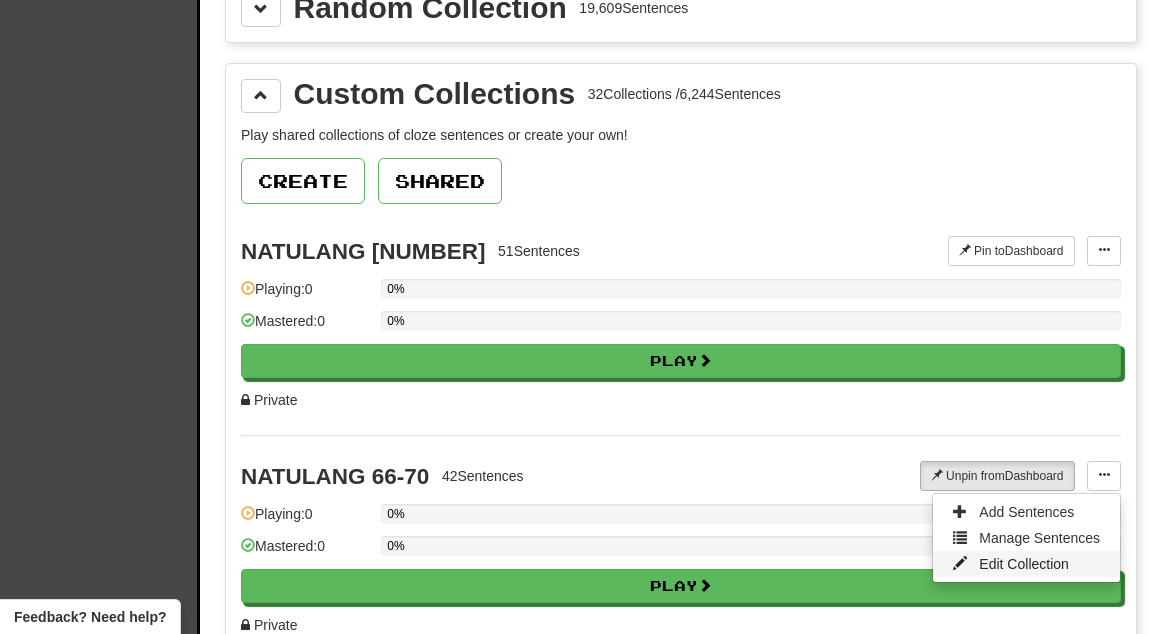click on "Edit Collection" at bounding box center [1024, 564] 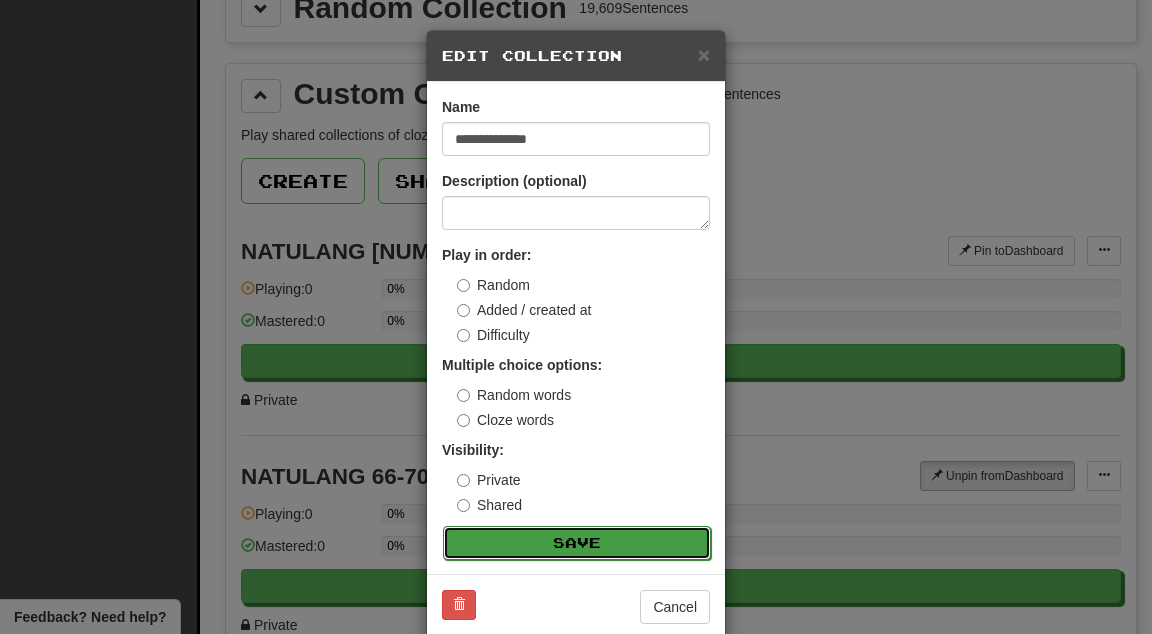 click on "Save" at bounding box center [577, 543] 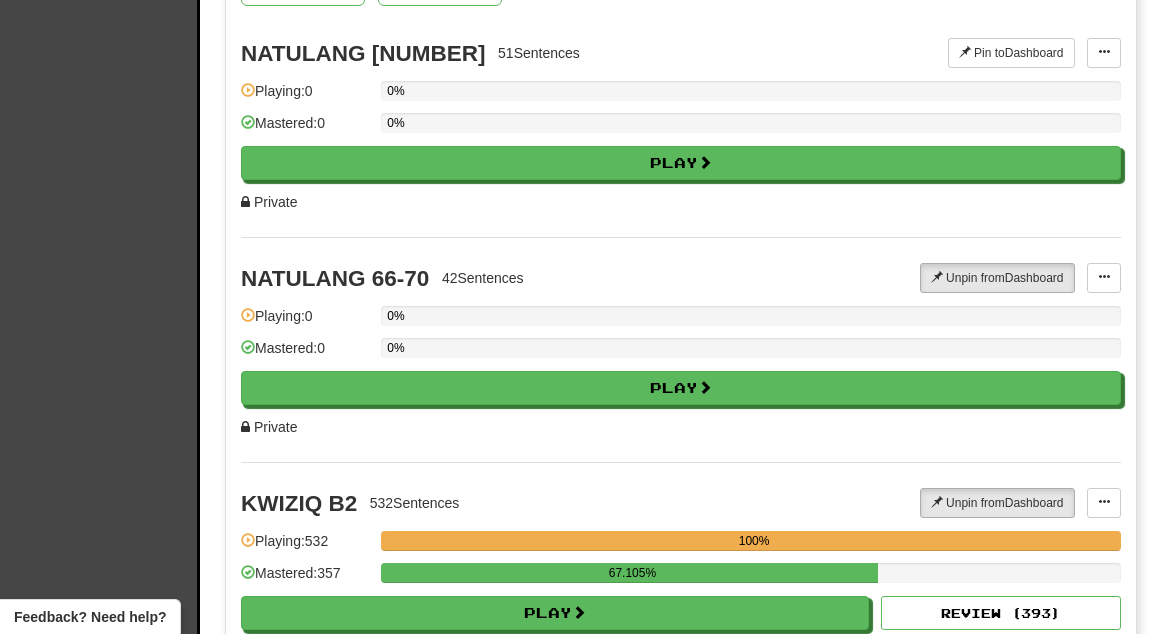 scroll, scrollTop: 3152, scrollLeft: 0, axis: vertical 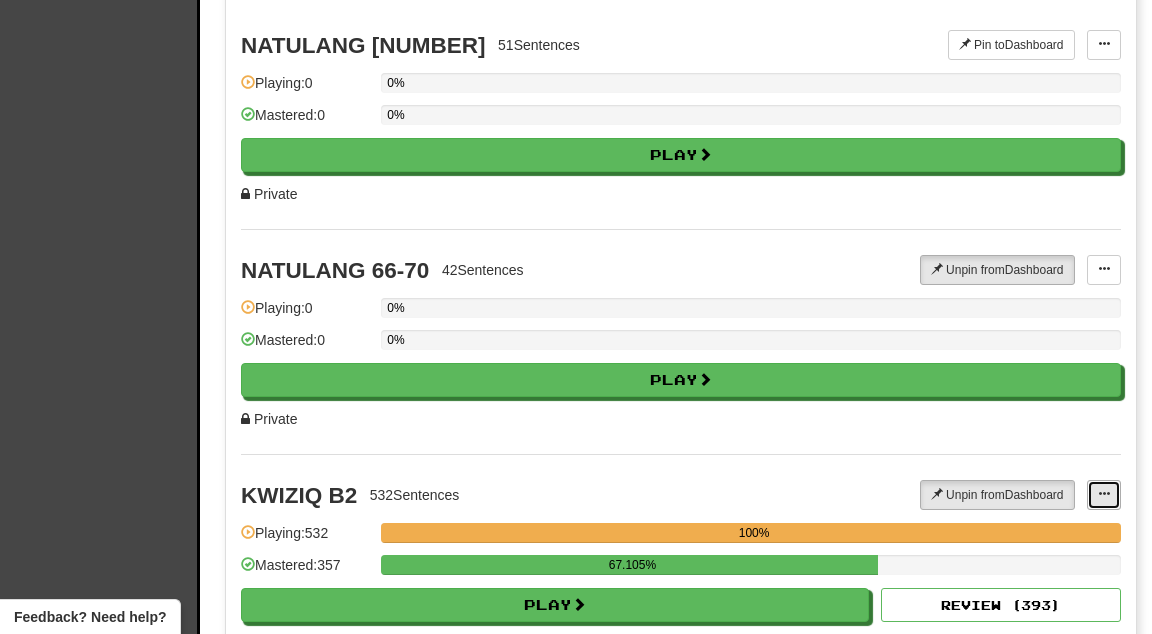 click at bounding box center (1104, 495) 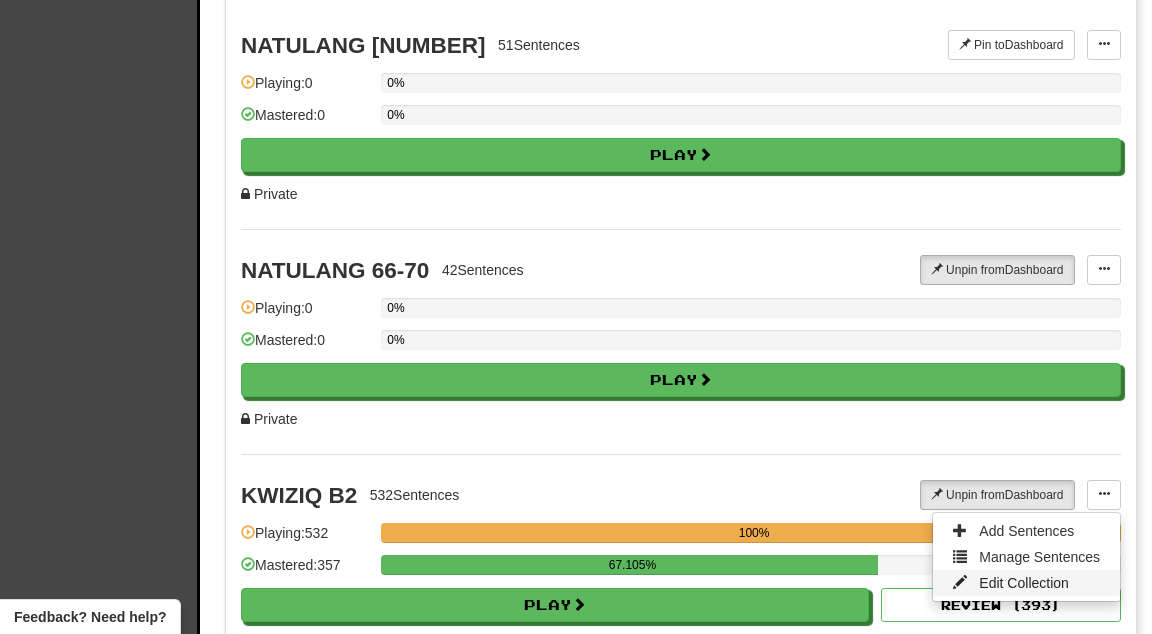 click on "Edit Collection" at bounding box center [1026, 583] 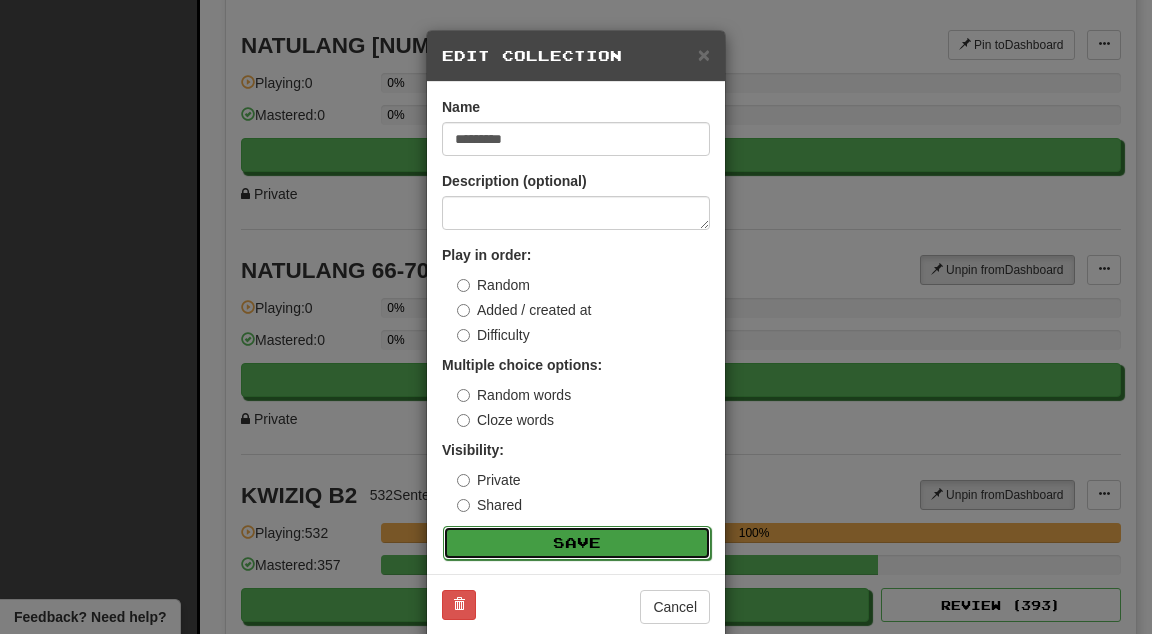 click on "Save" at bounding box center (577, 543) 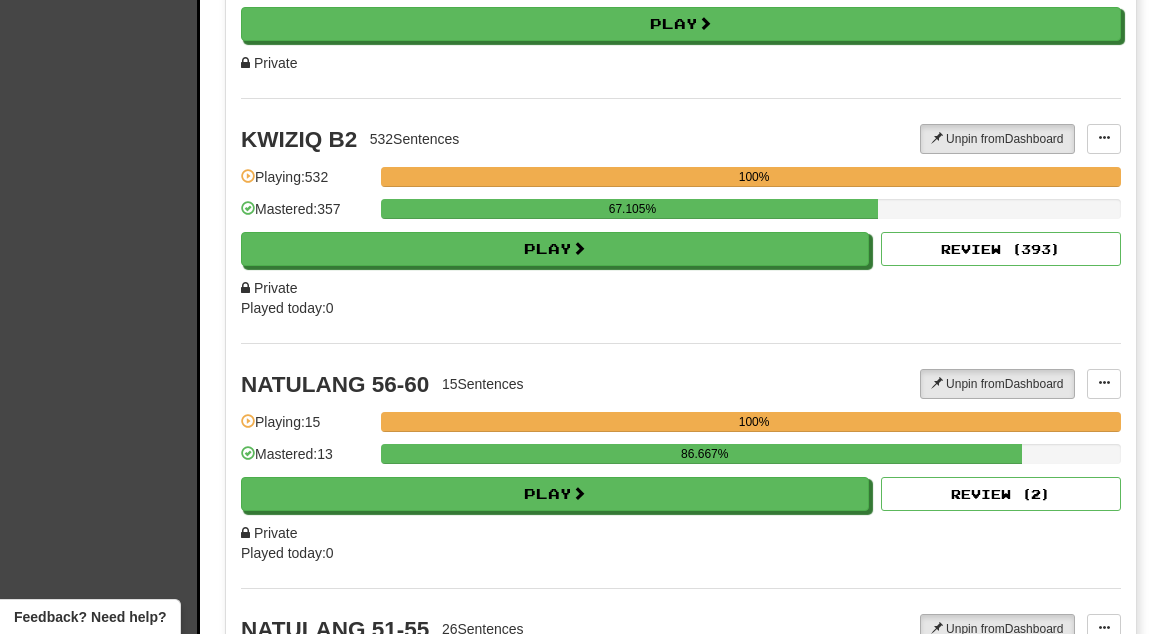 scroll, scrollTop: 3524, scrollLeft: 0, axis: vertical 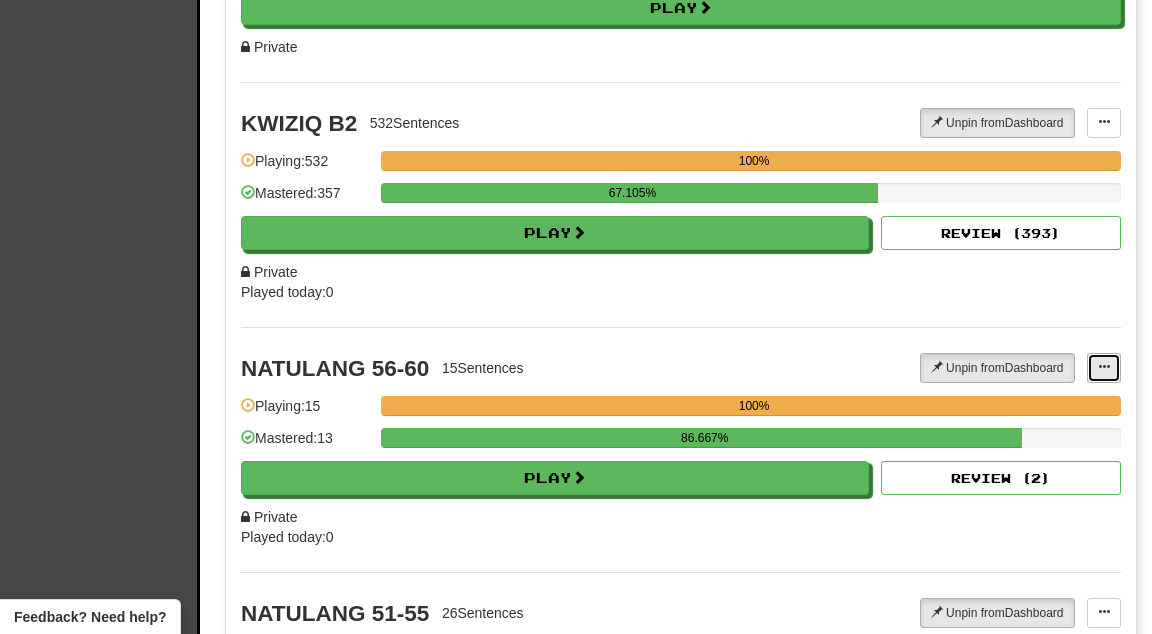 click at bounding box center [1104, 367] 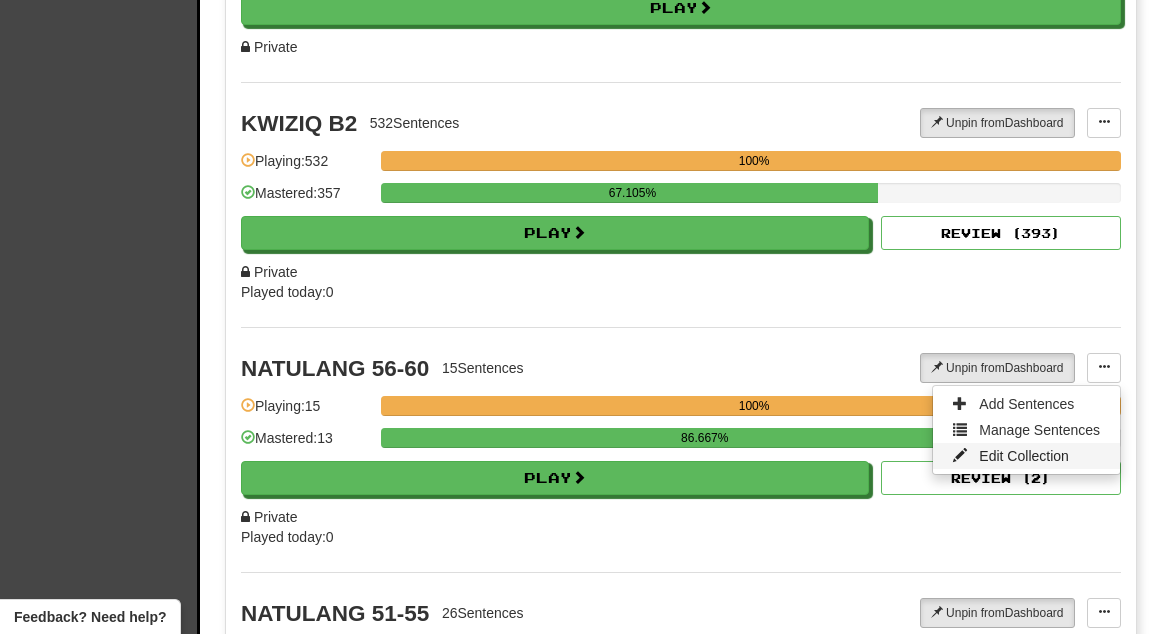 click on "Edit Collection" at bounding box center (1024, 456) 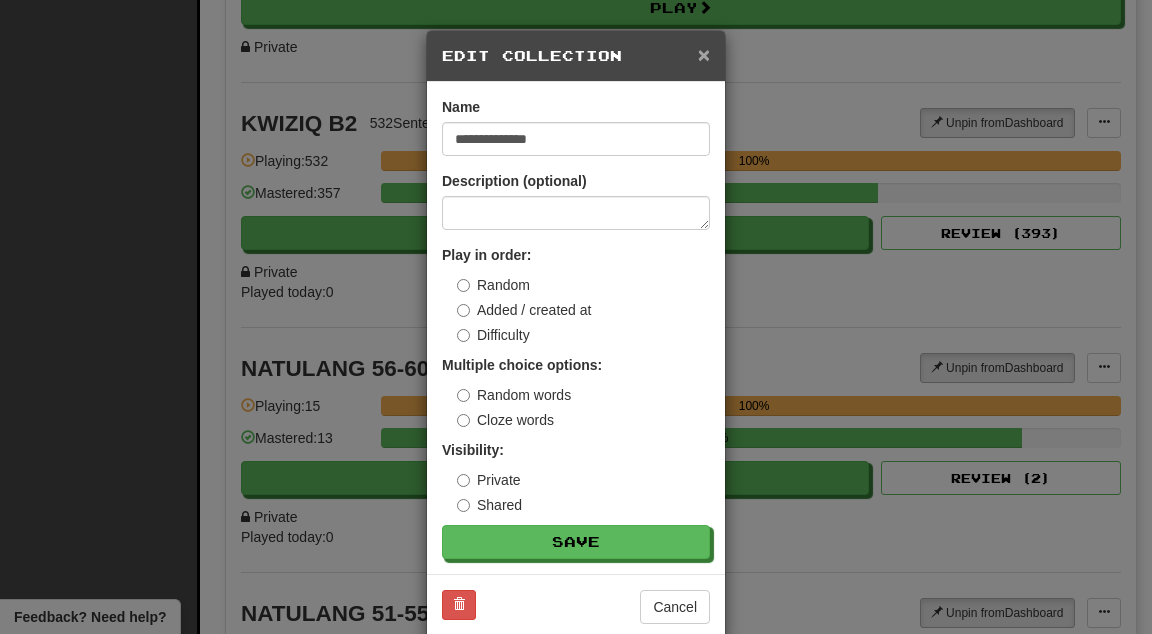 click on "×" at bounding box center [704, 54] 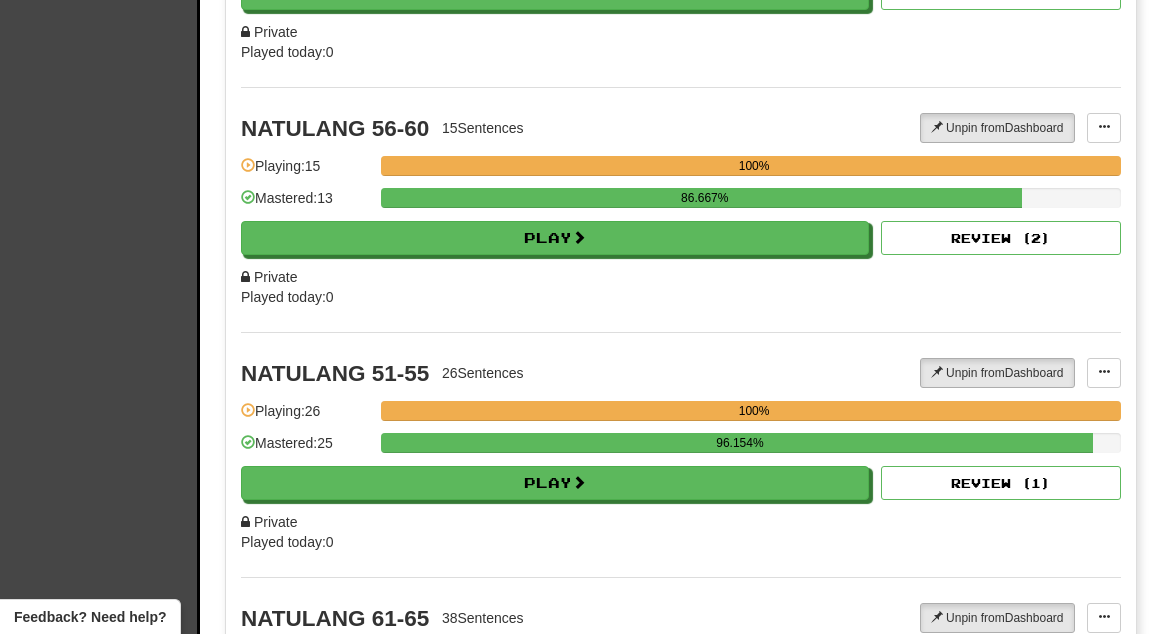 scroll, scrollTop: 3852, scrollLeft: 0, axis: vertical 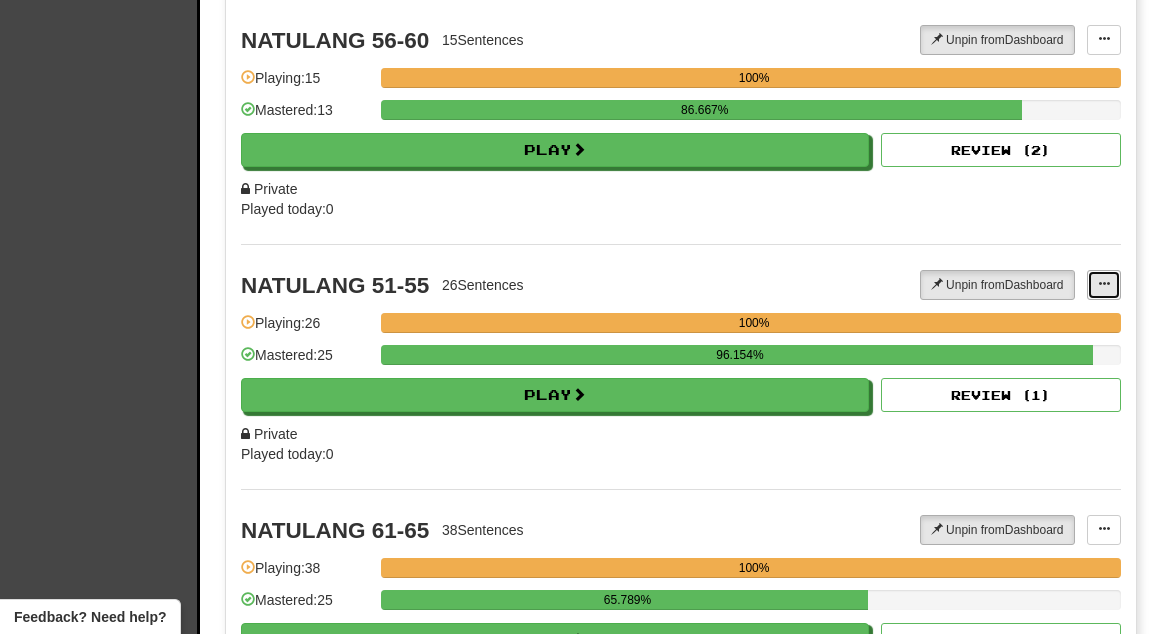 click at bounding box center (1104, 285) 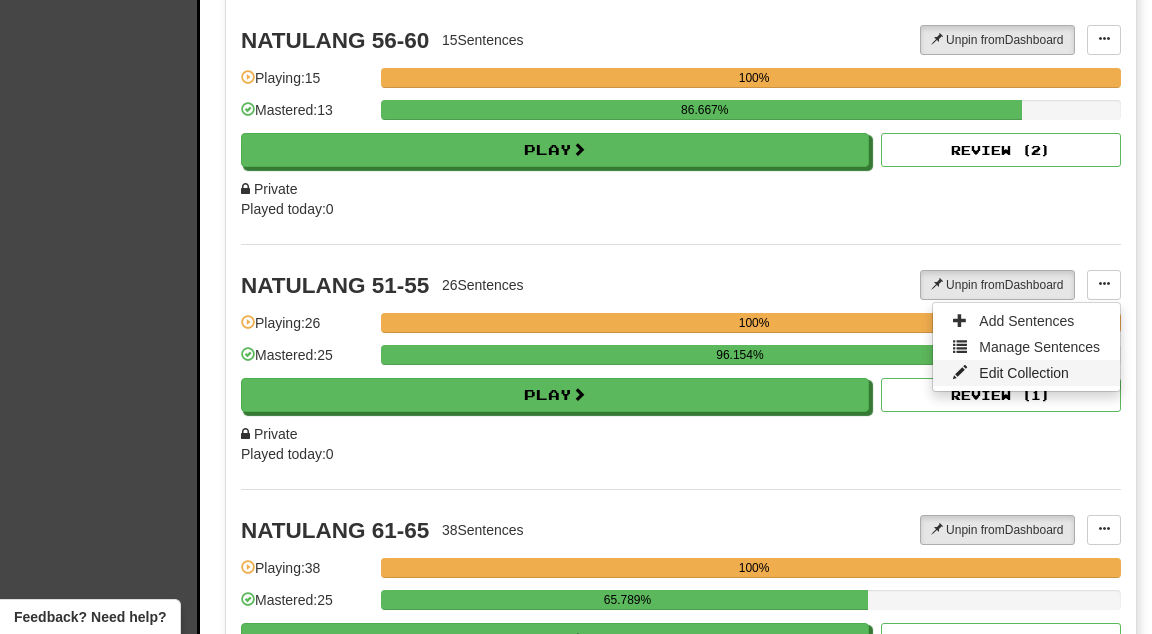 click on "Edit Collection" at bounding box center [1024, 373] 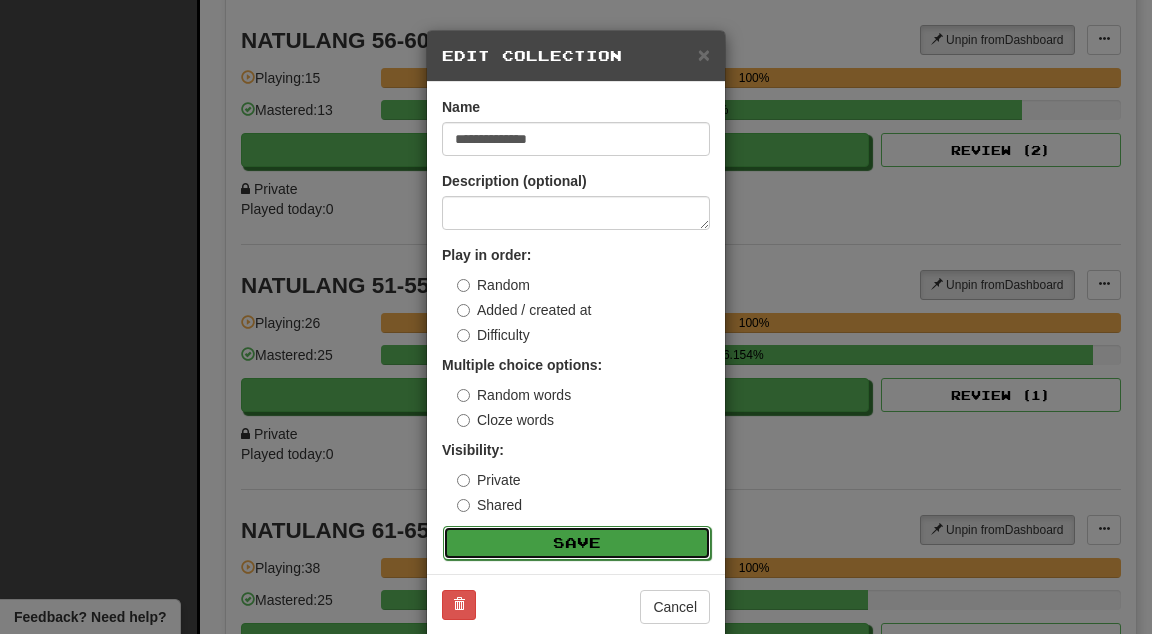 click on "Save" at bounding box center (577, 543) 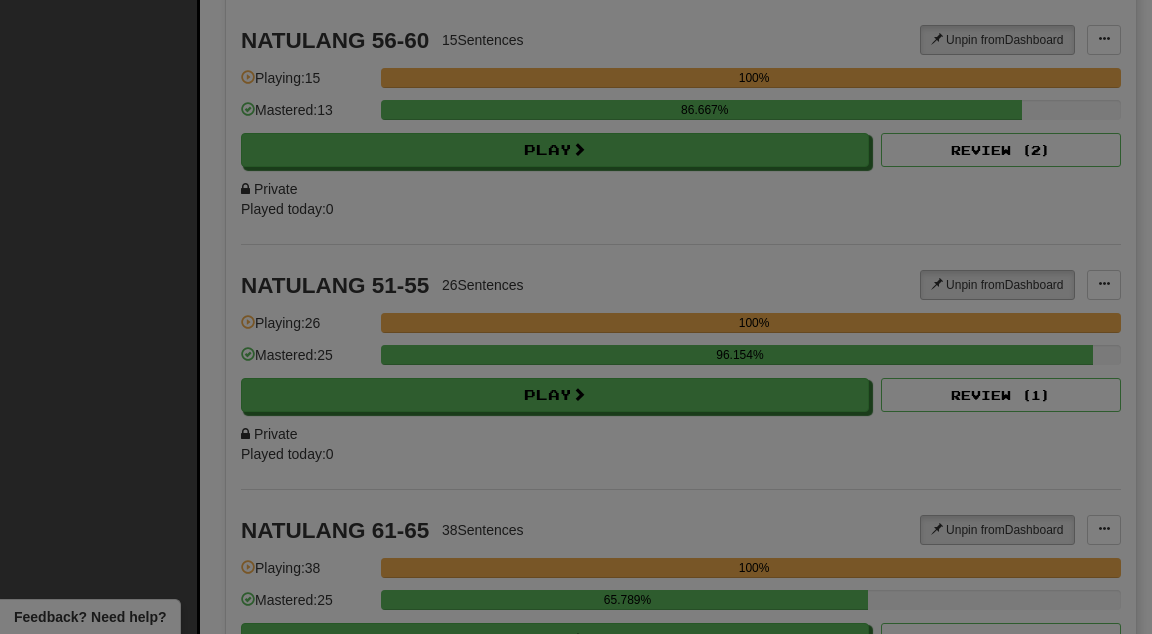 scroll, scrollTop: 0, scrollLeft: 0, axis: both 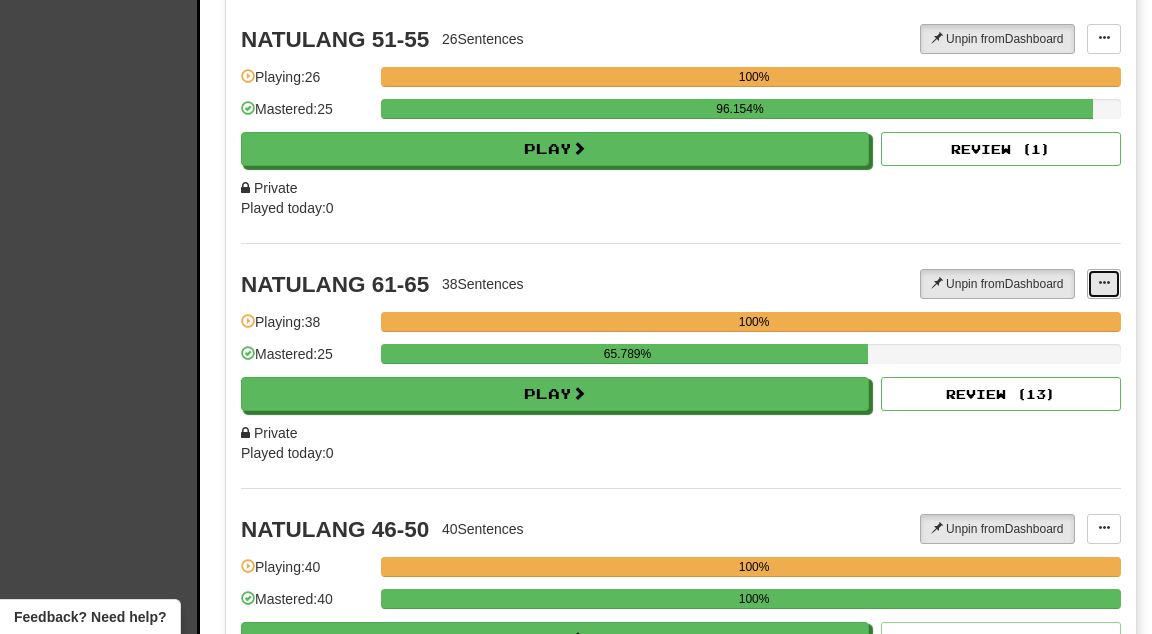 click at bounding box center [1104, 284] 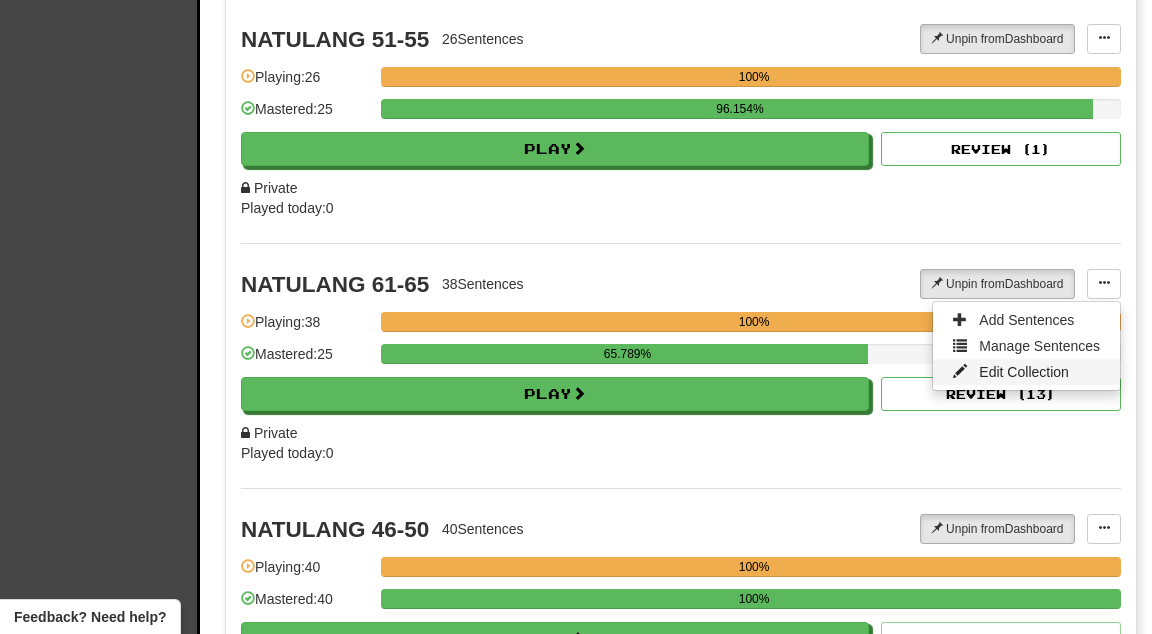 click on "Edit Collection" at bounding box center [1024, 372] 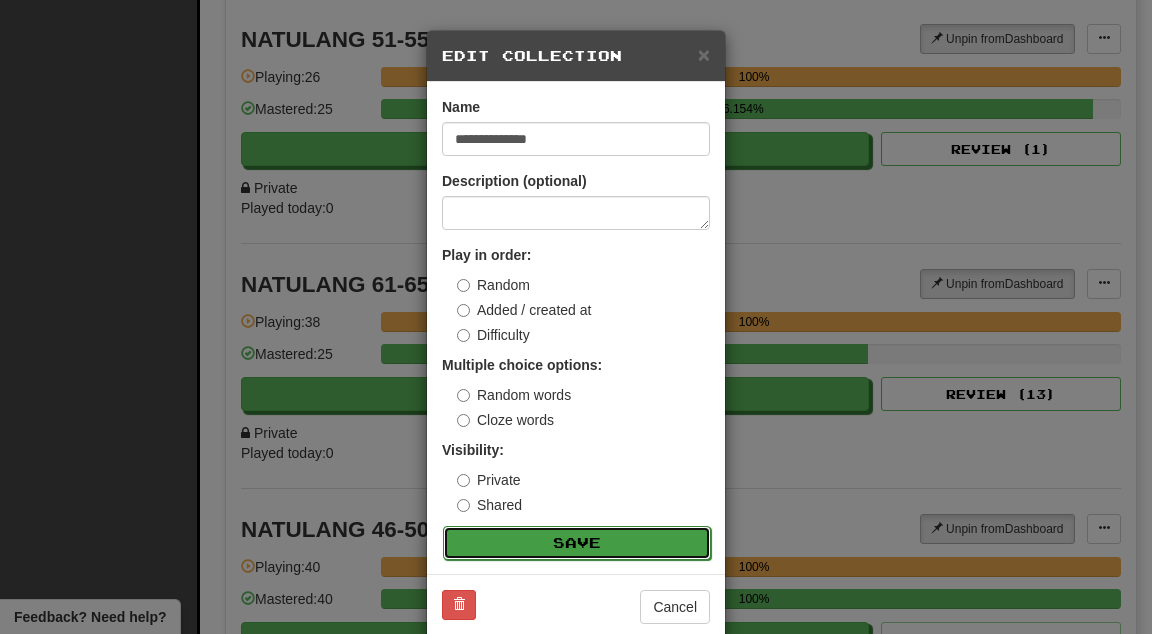 click on "Save" at bounding box center [577, 543] 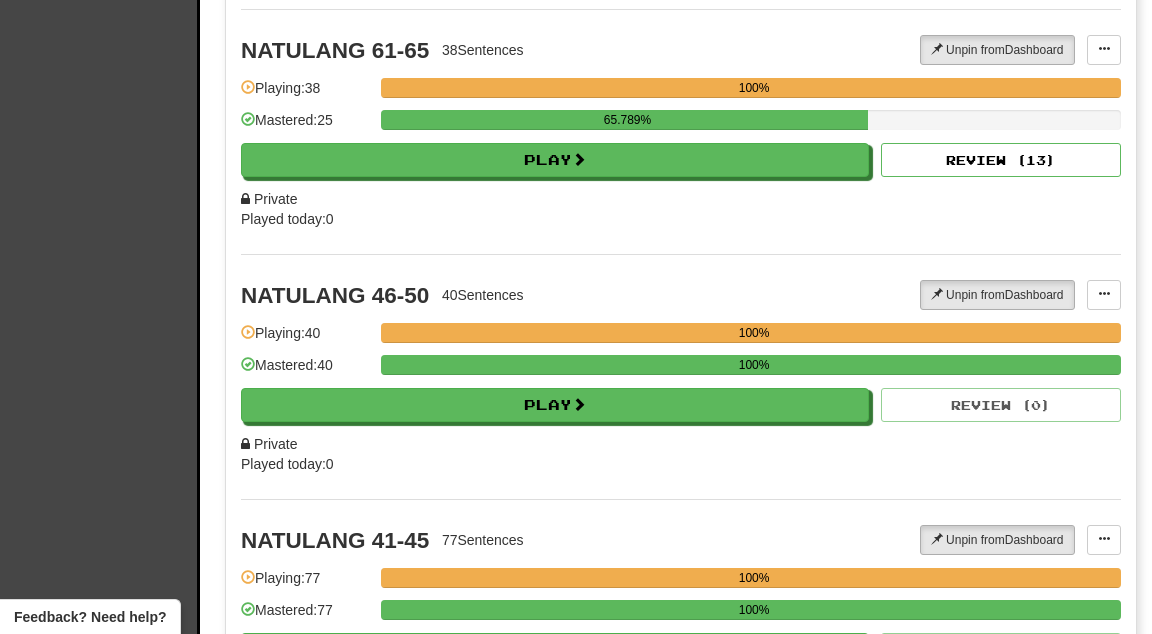 scroll, scrollTop: 4344, scrollLeft: 0, axis: vertical 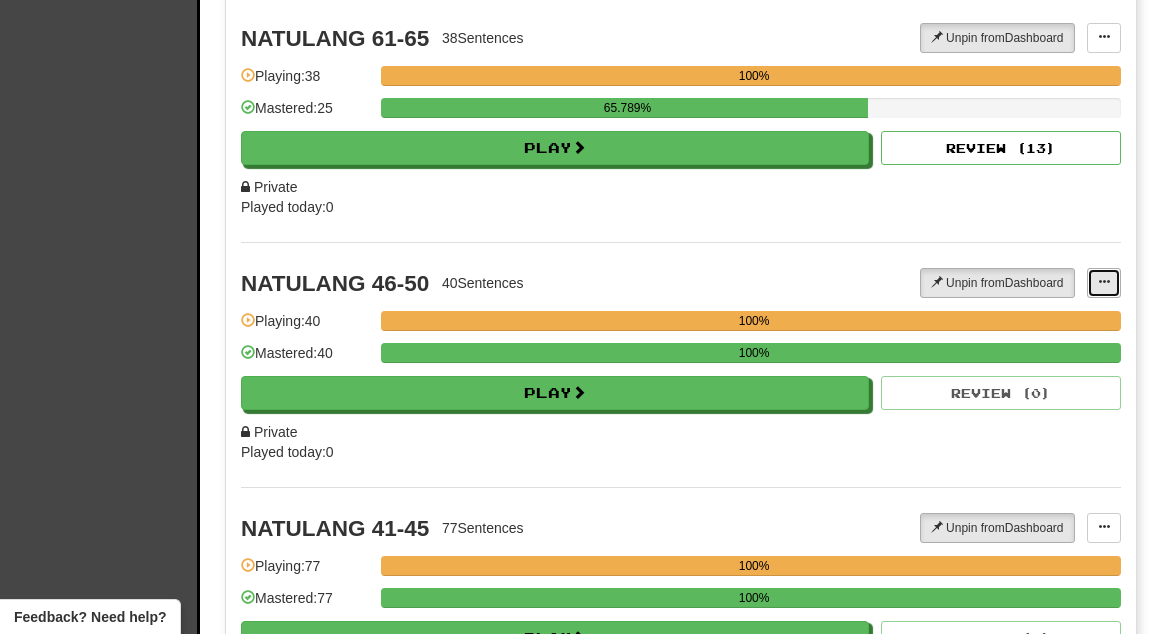 click at bounding box center (1104, 283) 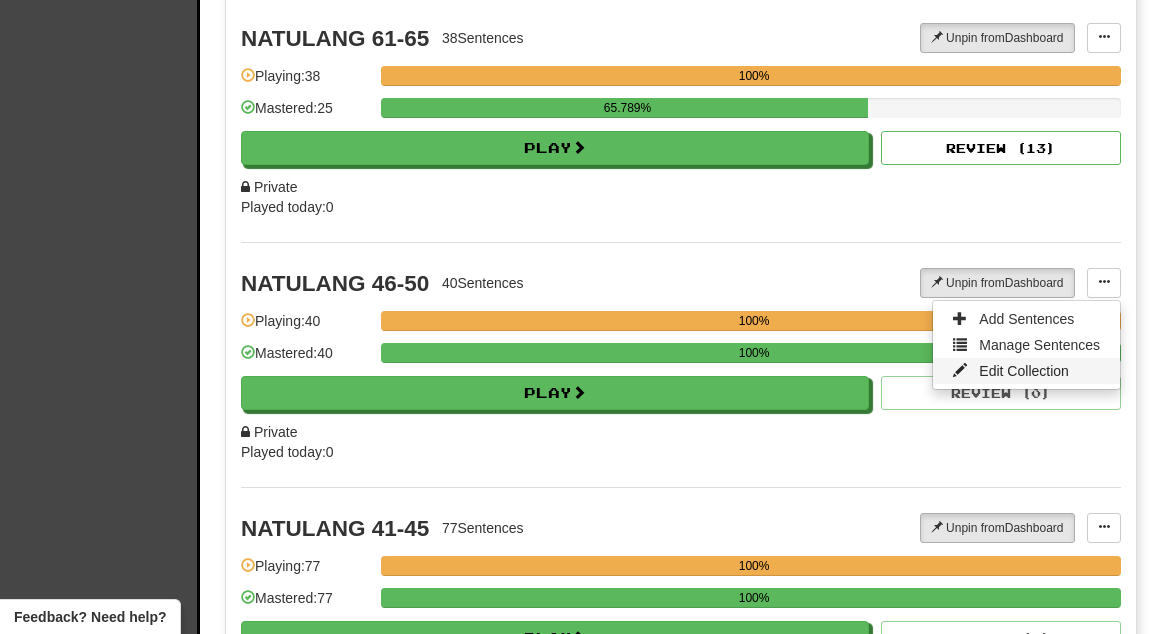 click on "Edit Collection" at bounding box center [1024, 371] 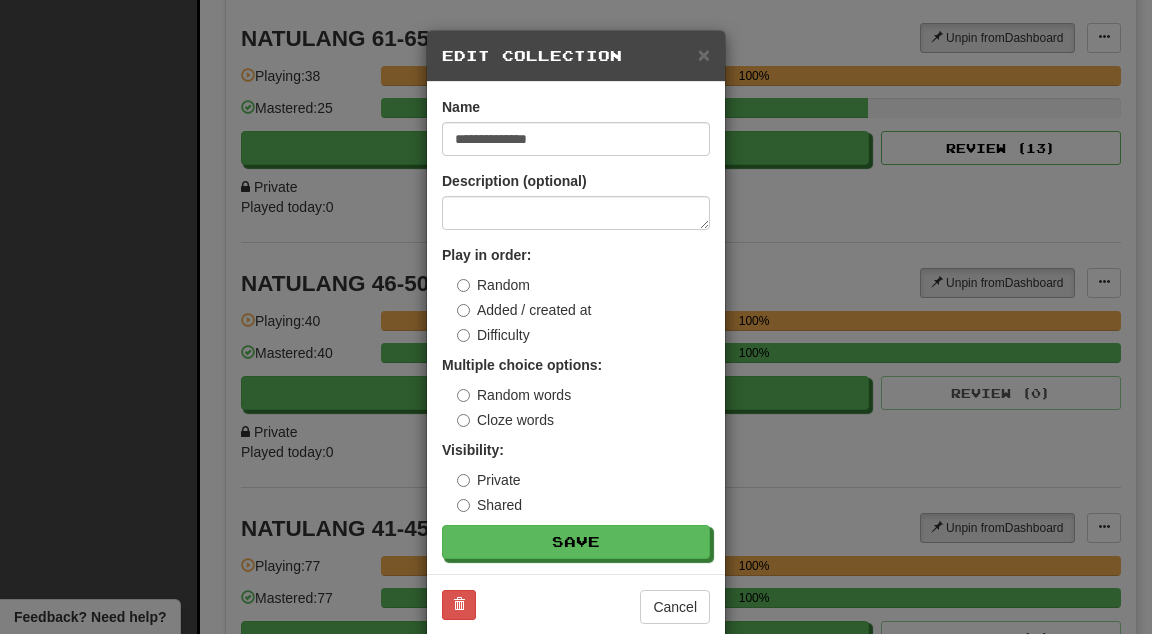 click on "**********" at bounding box center (576, 328) 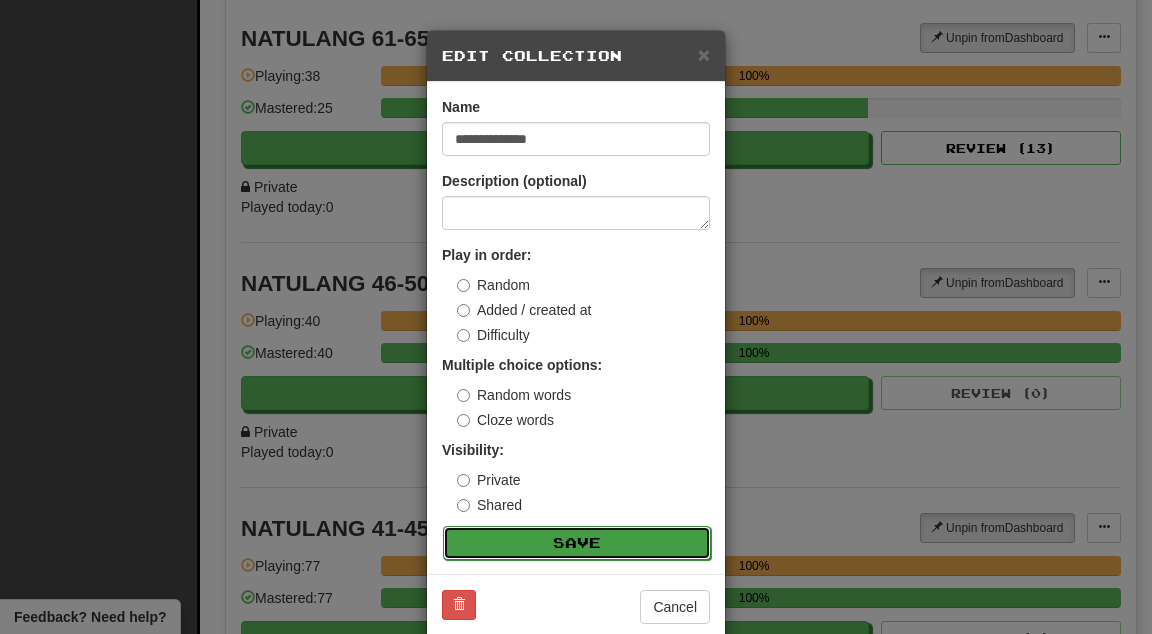 click on "Save" at bounding box center (577, 543) 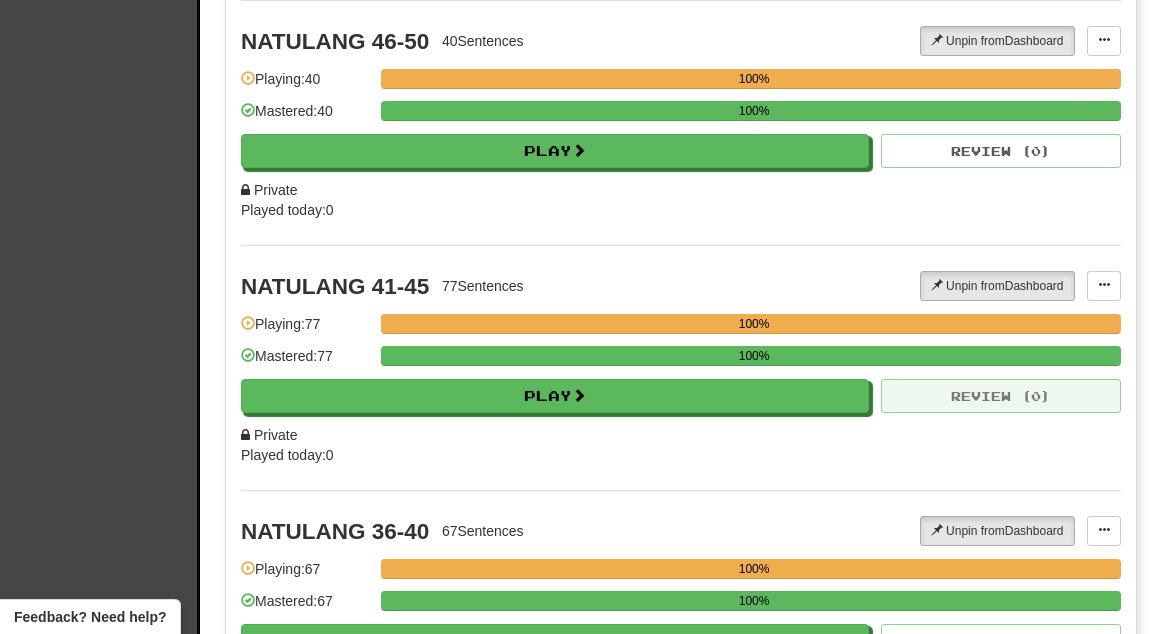 scroll, scrollTop: 4620, scrollLeft: 0, axis: vertical 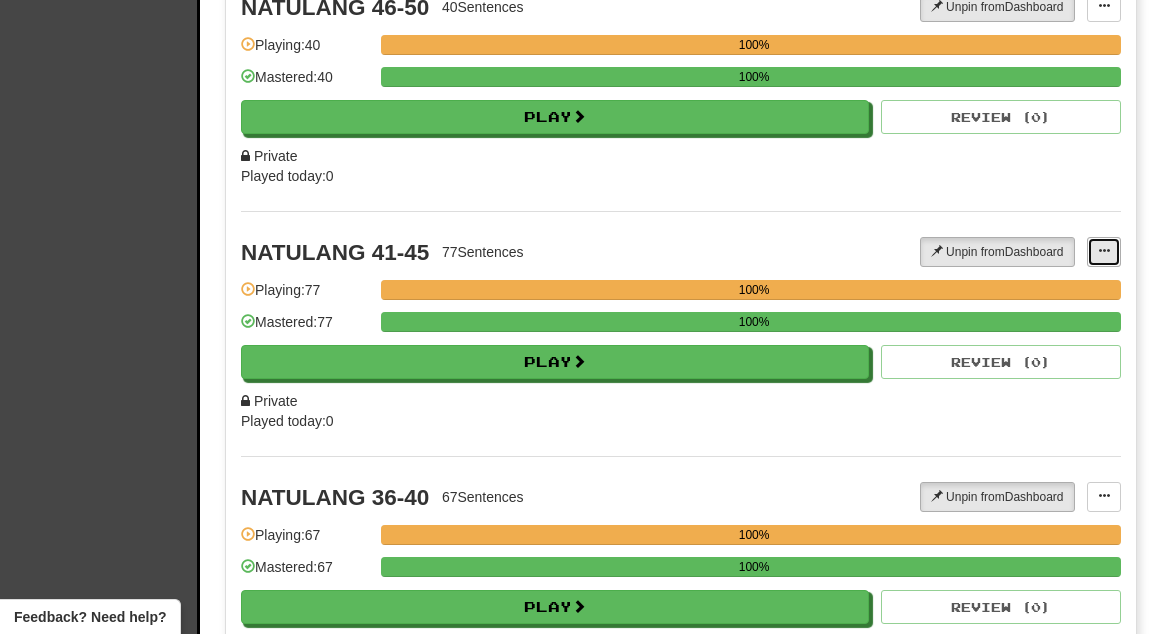click at bounding box center (1104, 251) 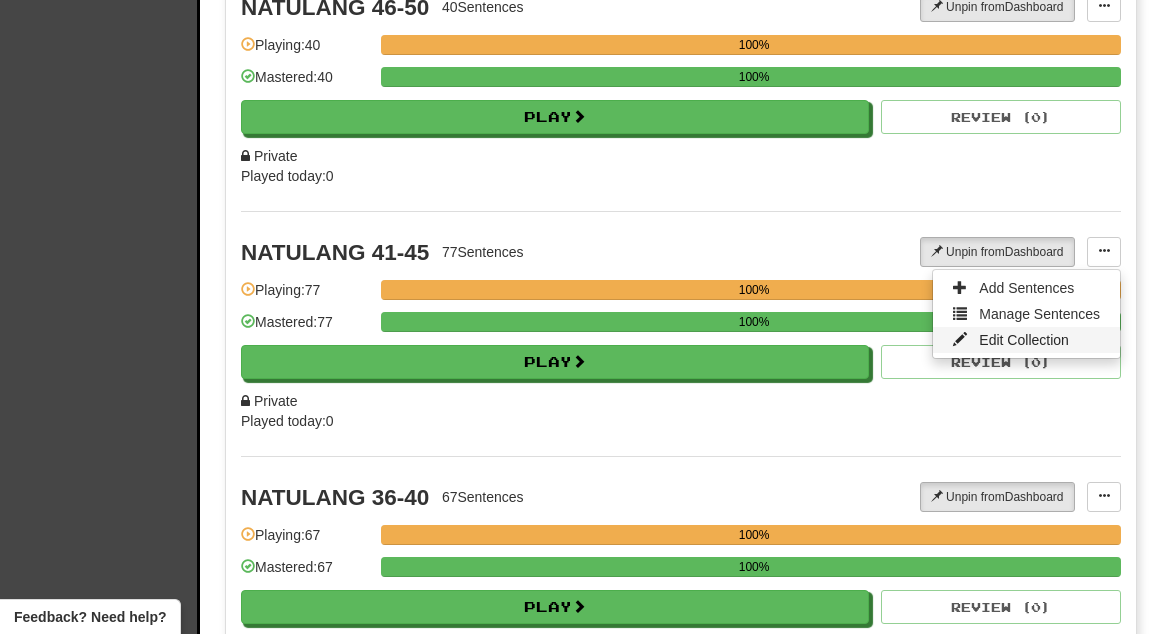 click on "Edit Collection" at bounding box center (1024, 340) 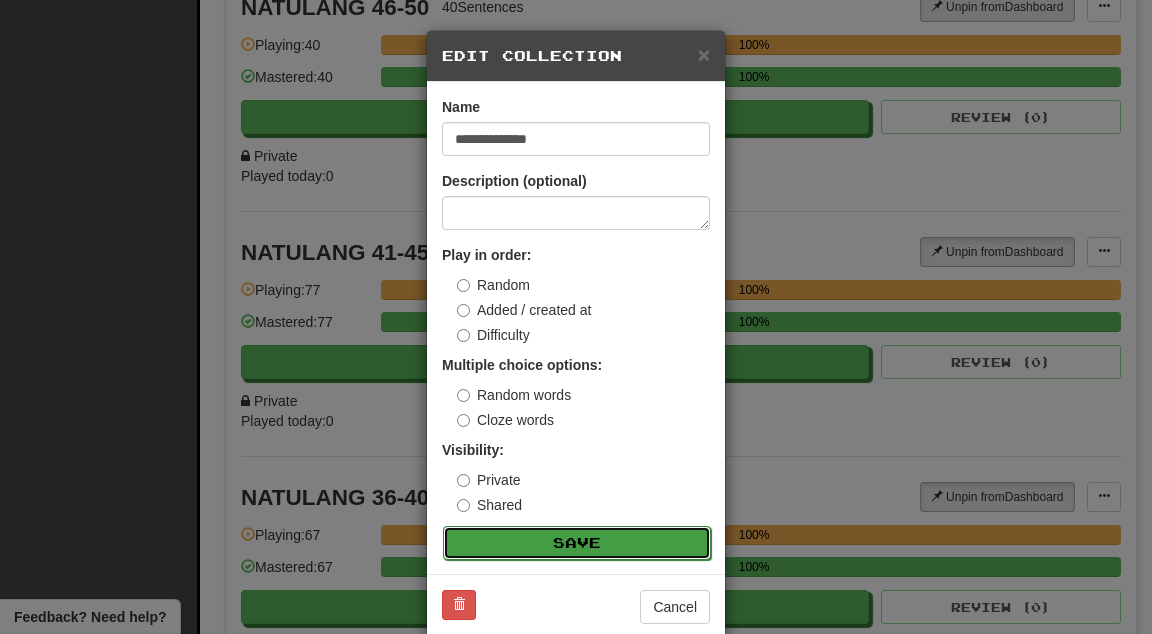 click on "Save" at bounding box center (577, 543) 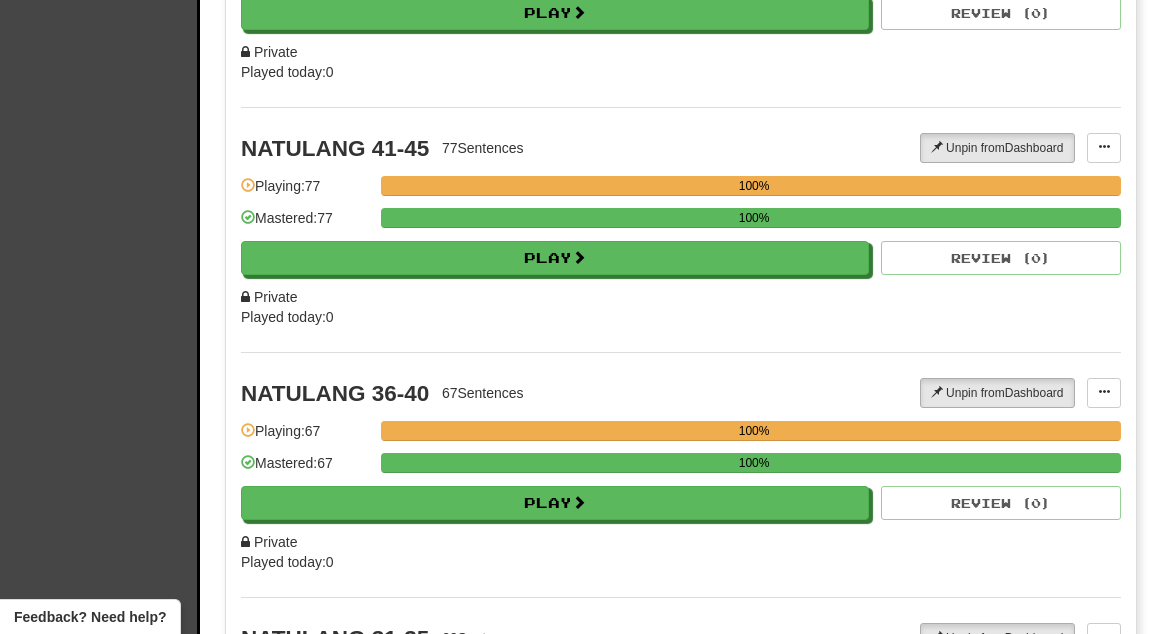 scroll, scrollTop: 4768, scrollLeft: 0, axis: vertical 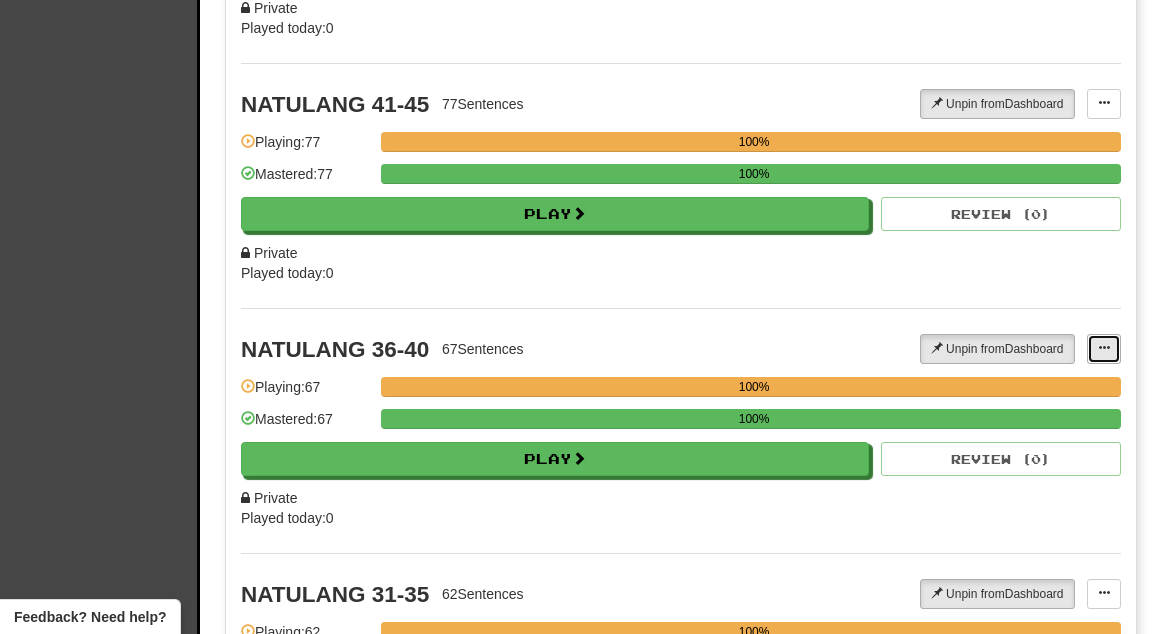 click at bounding box center (1104, 349) 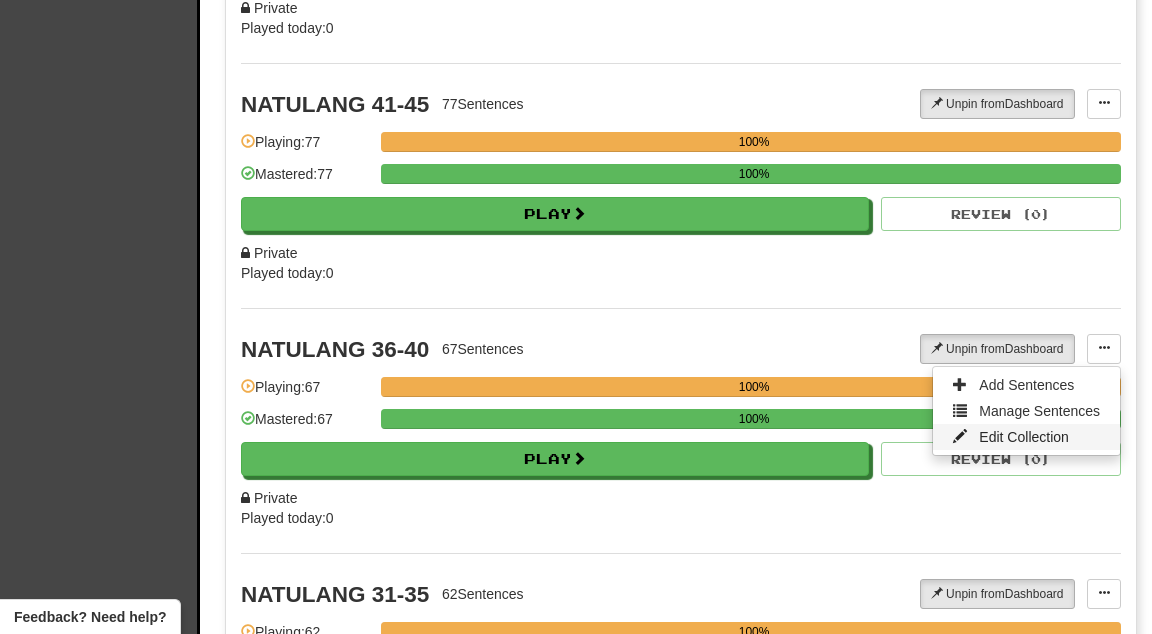 click on "Edit Collection" at bounding box center (1024, 437) 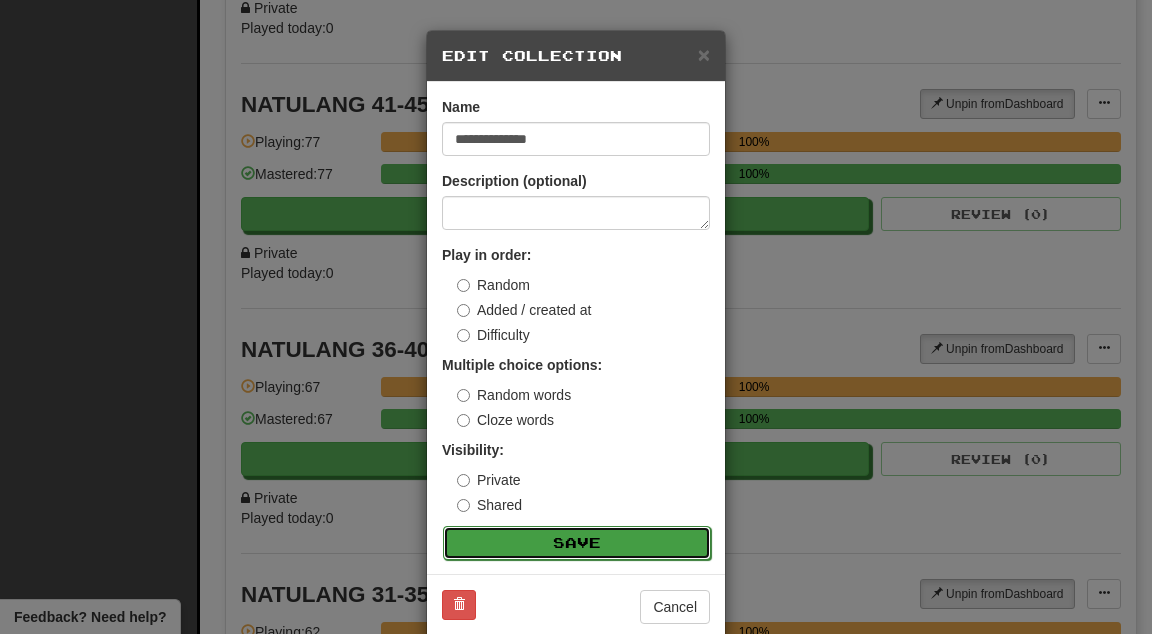 click on "Save" at bounding box center [577, 543] 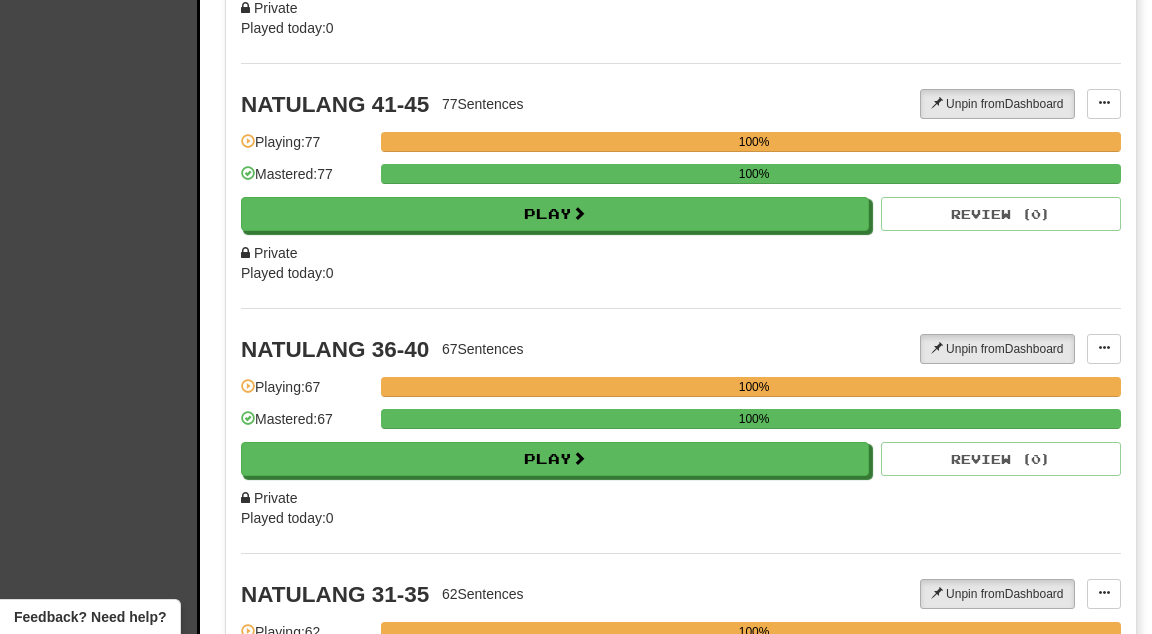 scroll, scrollTop: 4915, scrollLeft: 0, axis: vertical 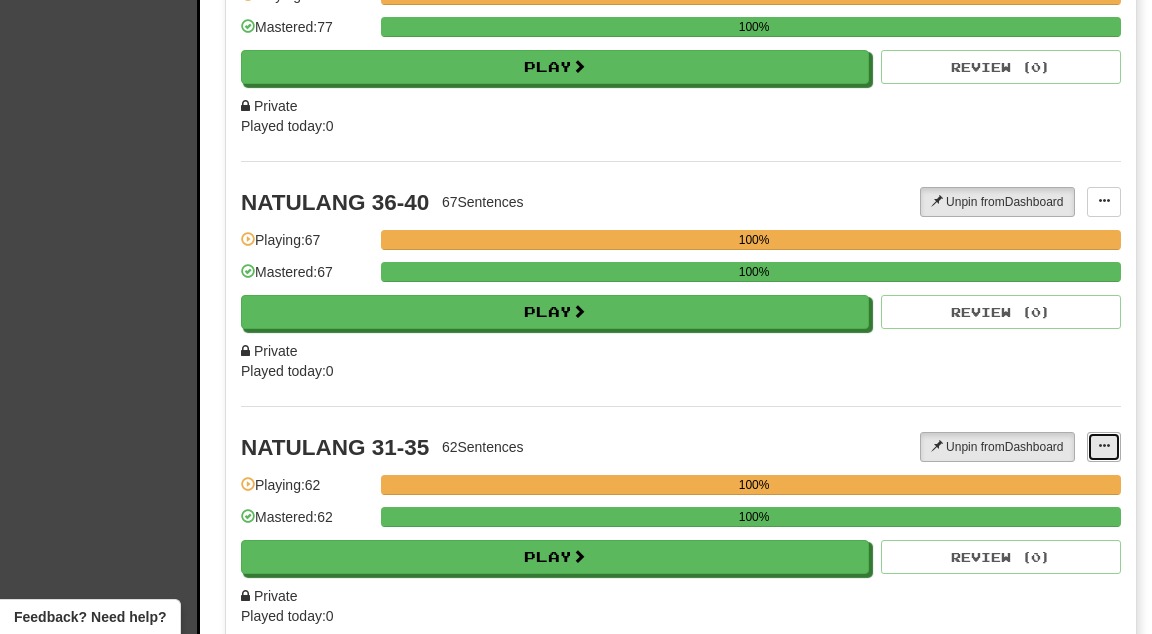 click at bounding box center [1104, 447] 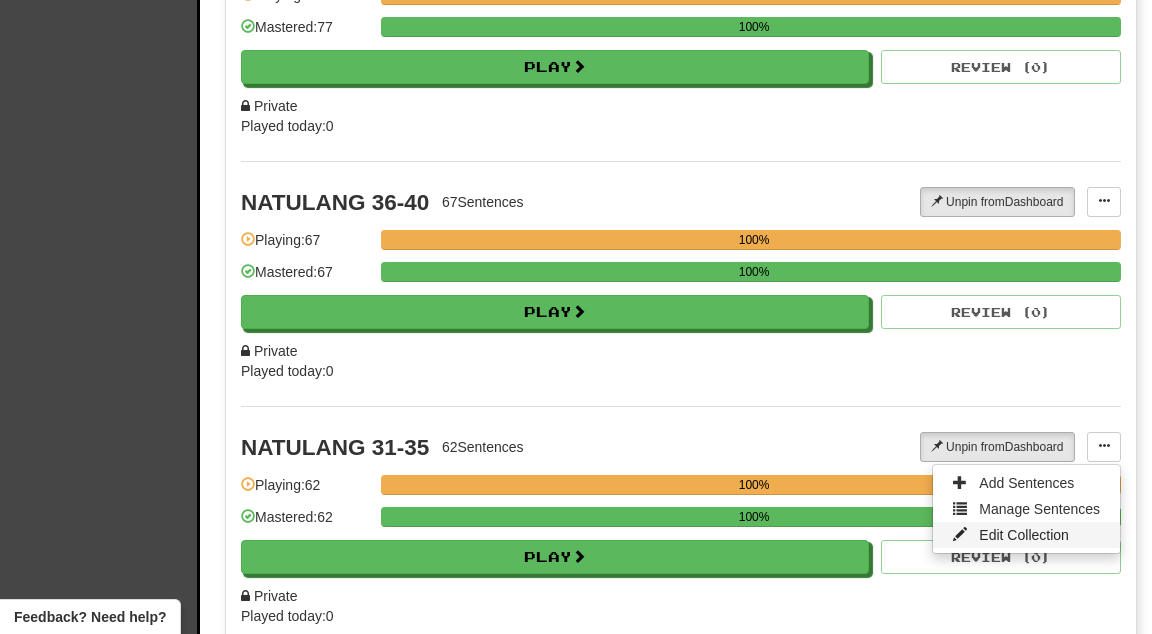 click on "Edit Collection" at bounding box center [1024, 535] 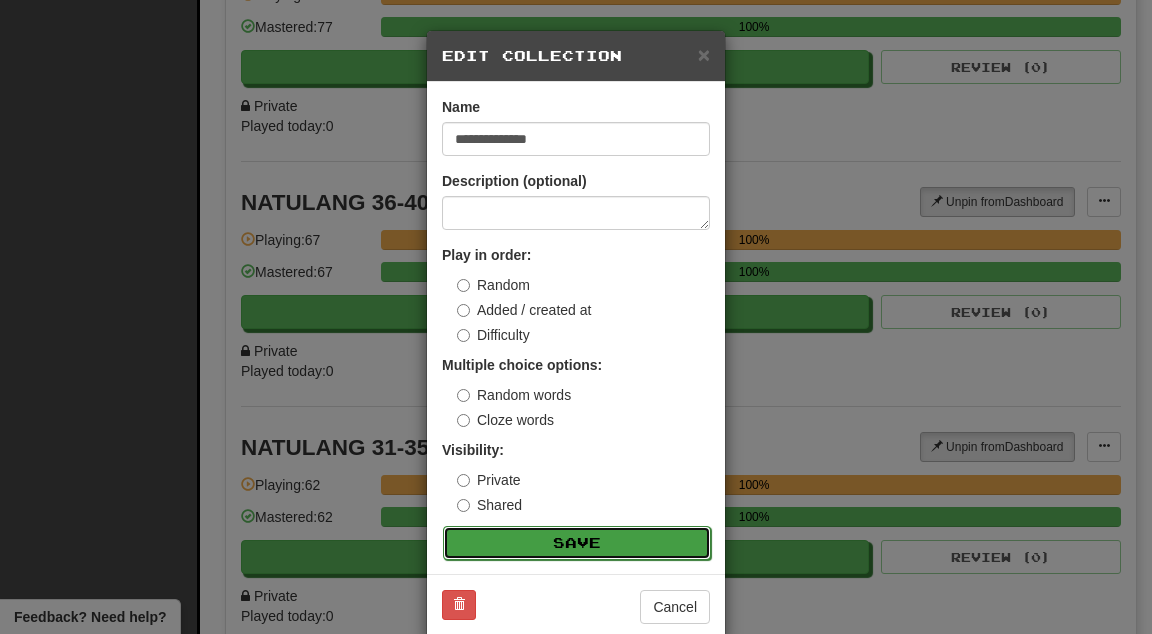 click on "Save" at bounding box center [577, 543] 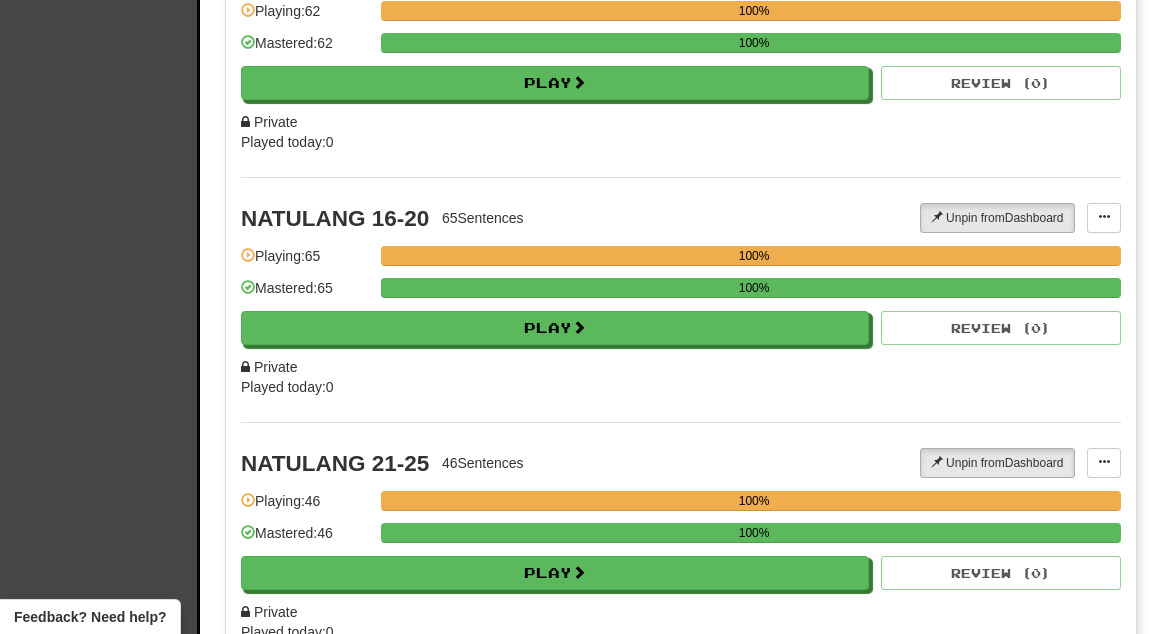 scroll, scrollTop: 5395, scrollLeft: 0, axis: vertical 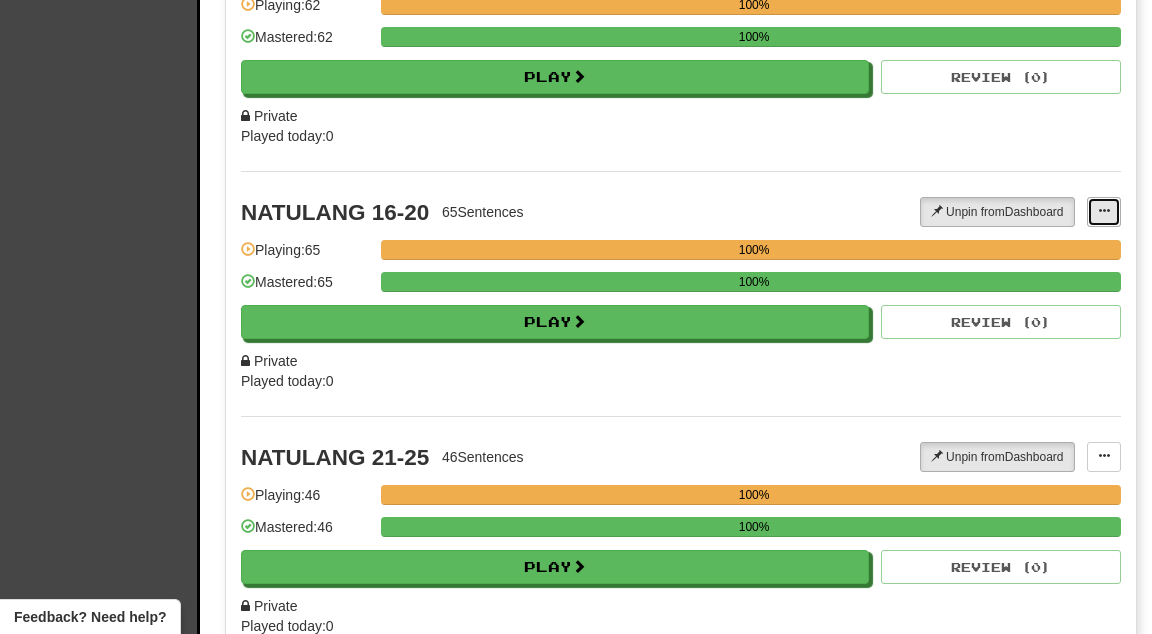 click at bounding box center [1104, 212] 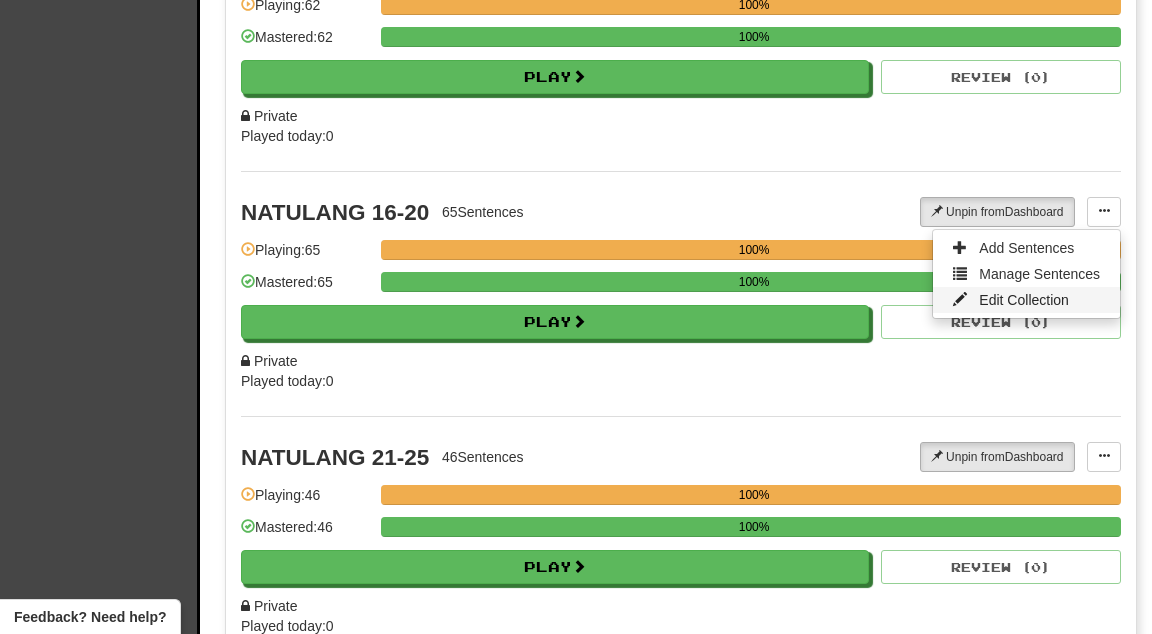 click on "Edit Collection" at bounding box center (1024, 300) 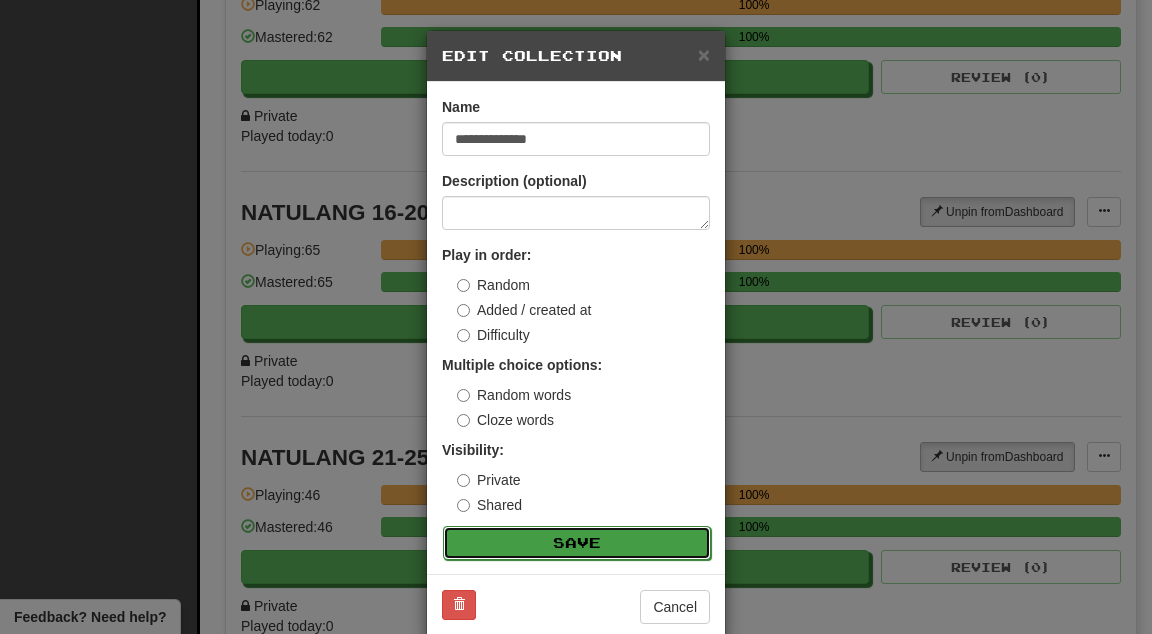 click on "Save" at bounding box center [577, 543] 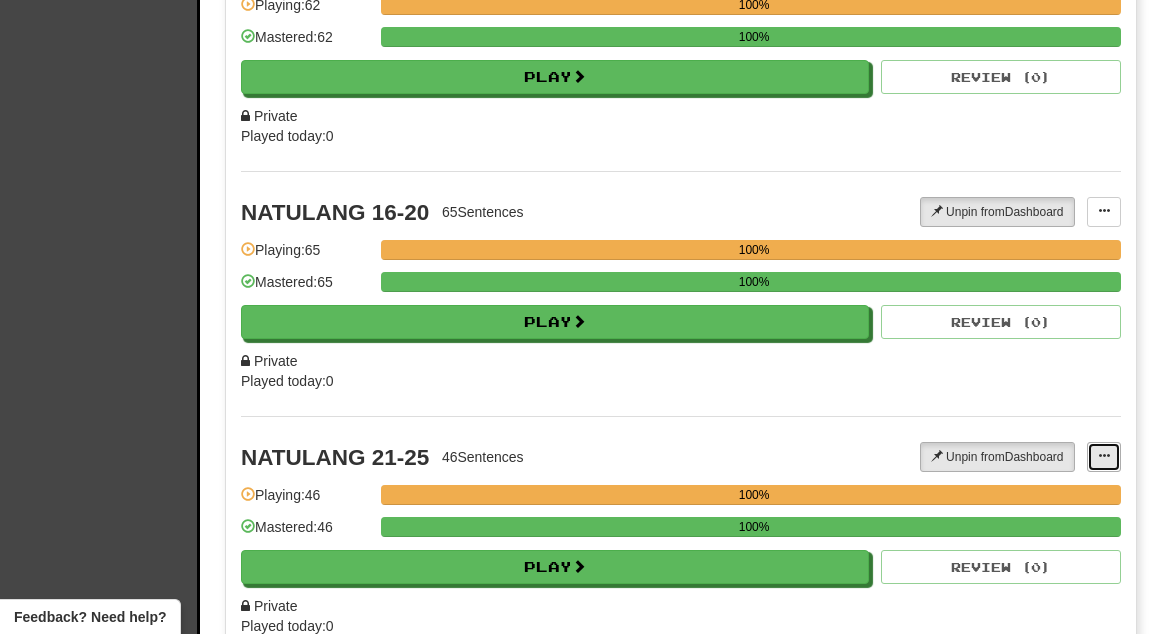 click at bounding box center (1104, 456) 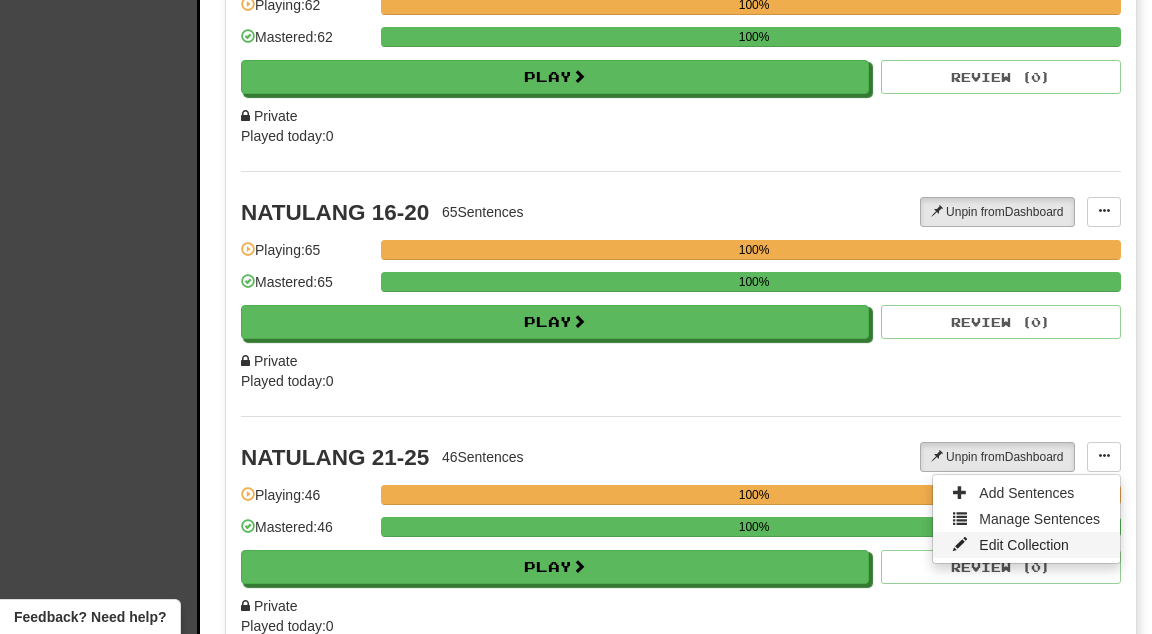 click on "Edit Collection" at bounding box center (1024, 545) 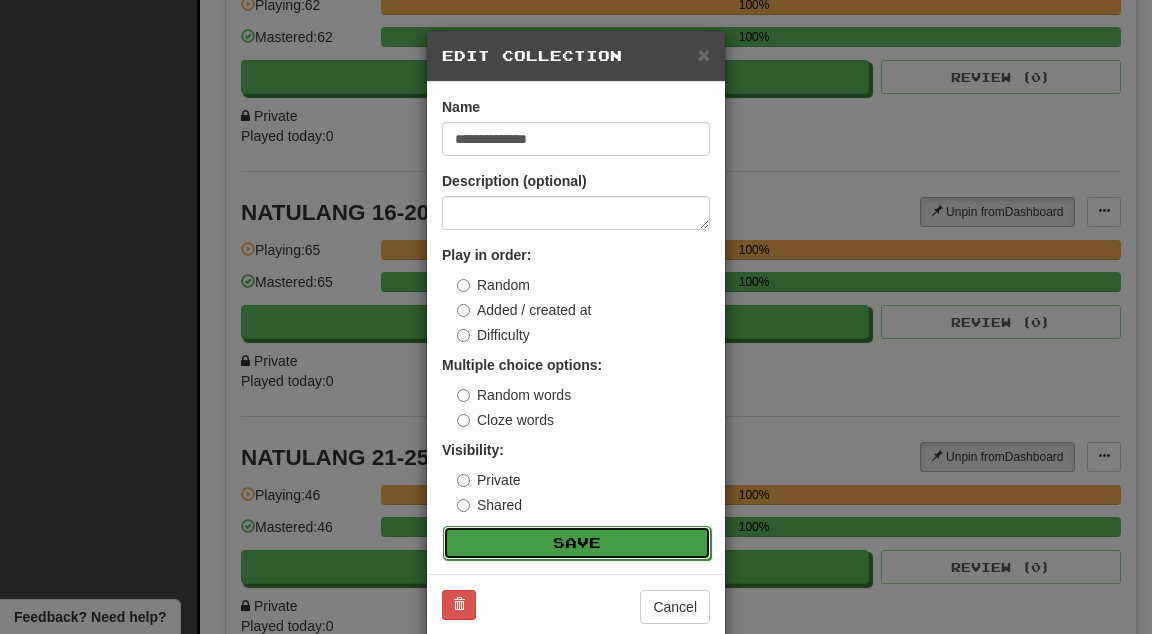 click on "Save" at bounding box center (577, 543) 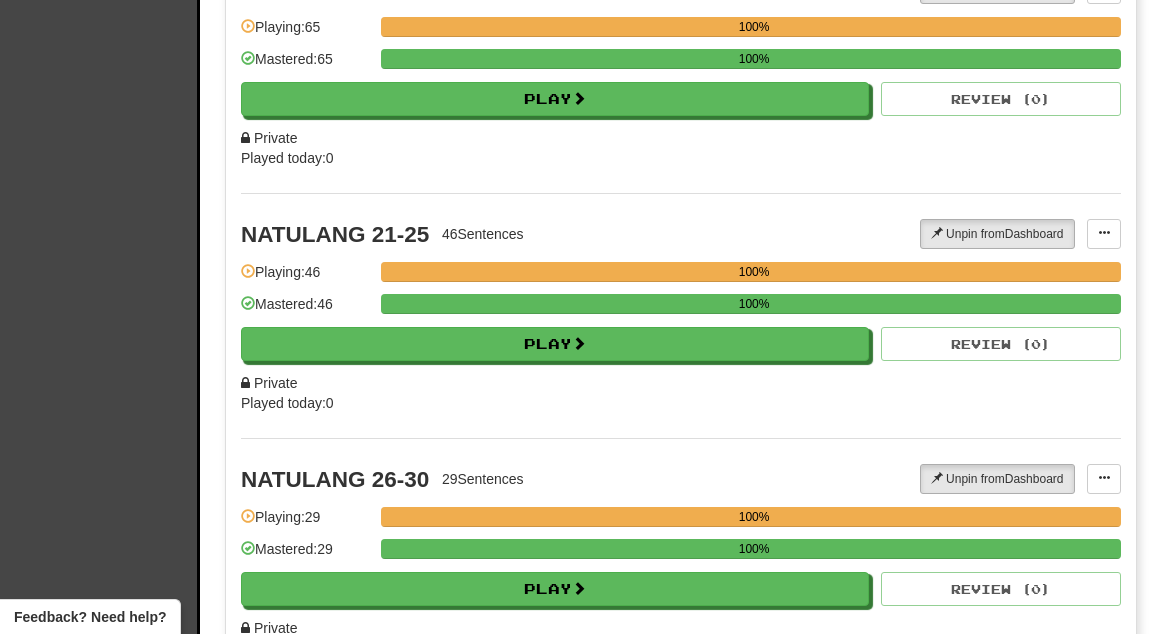 scroll, scrollTop: 5632, scrollLeft: 0, axis: vertical 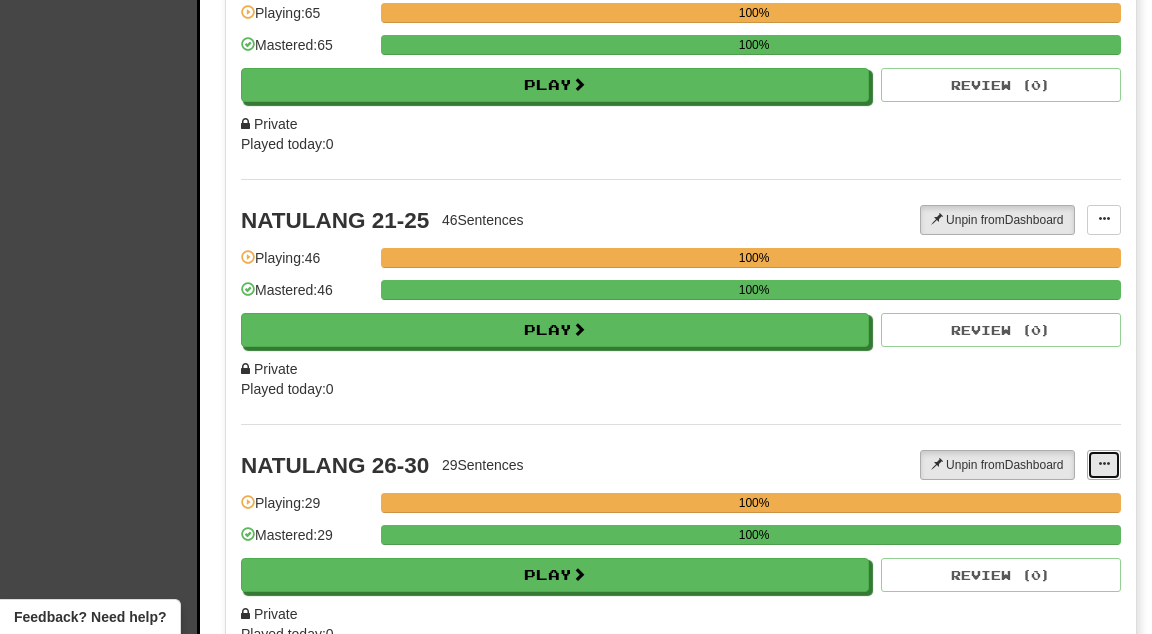 click at bounding box center (1104, 465) 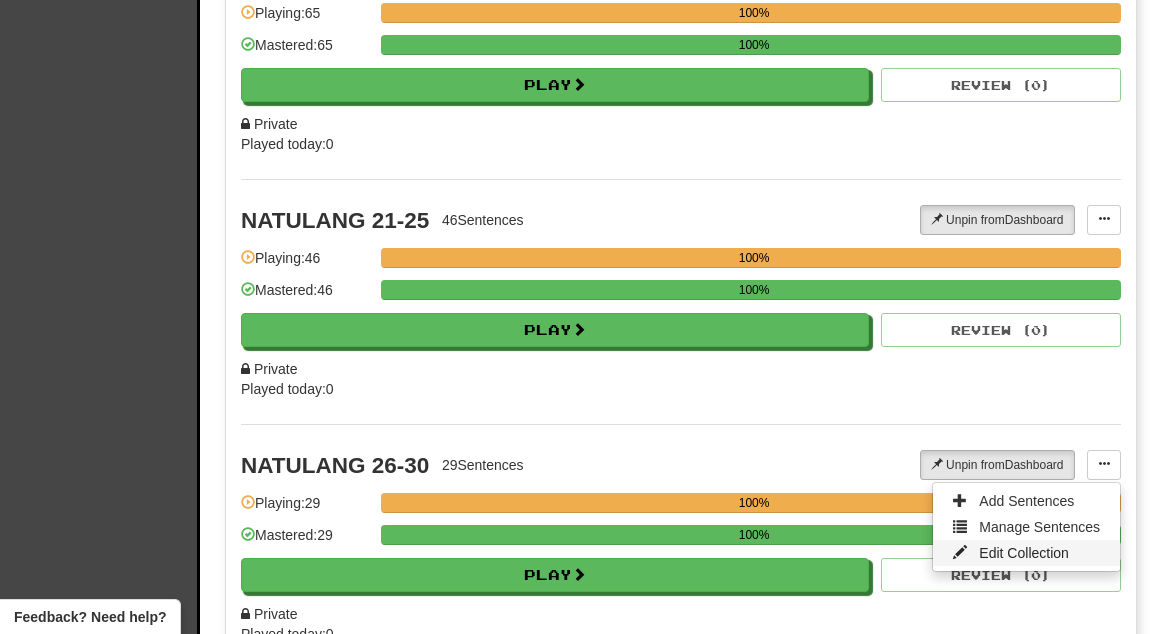 click on "Edit Collection" at bounding box center (1024, 553) 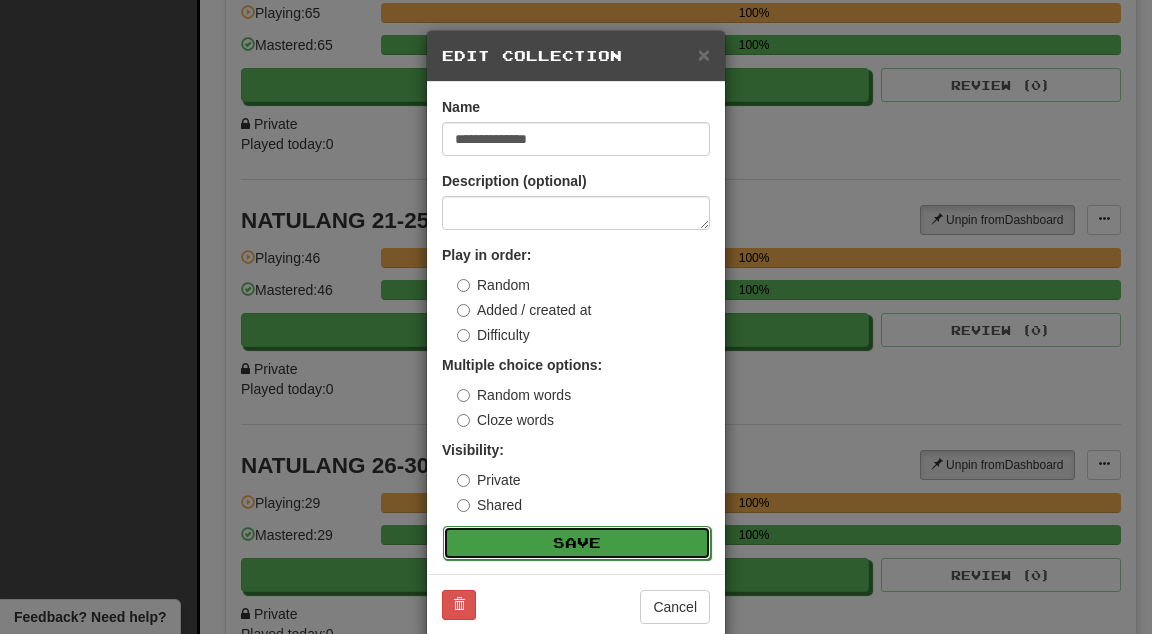 click on "Save" at bounding box center [577, 543] 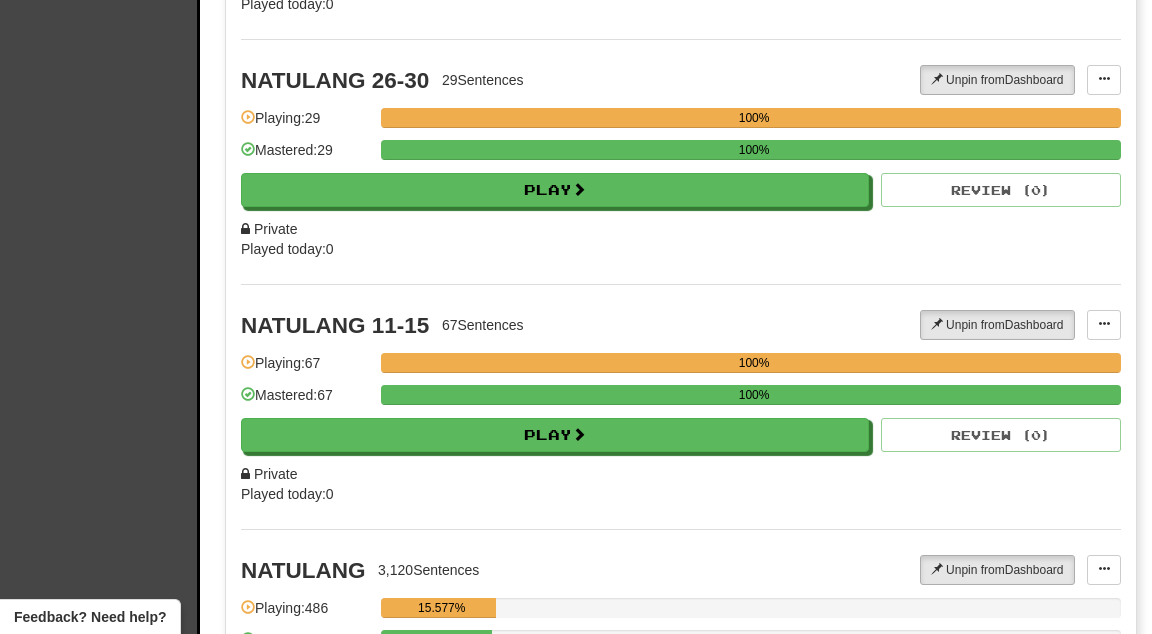 scroll, scrollTop: 6042, scrollLeft: 0, axis: vertical 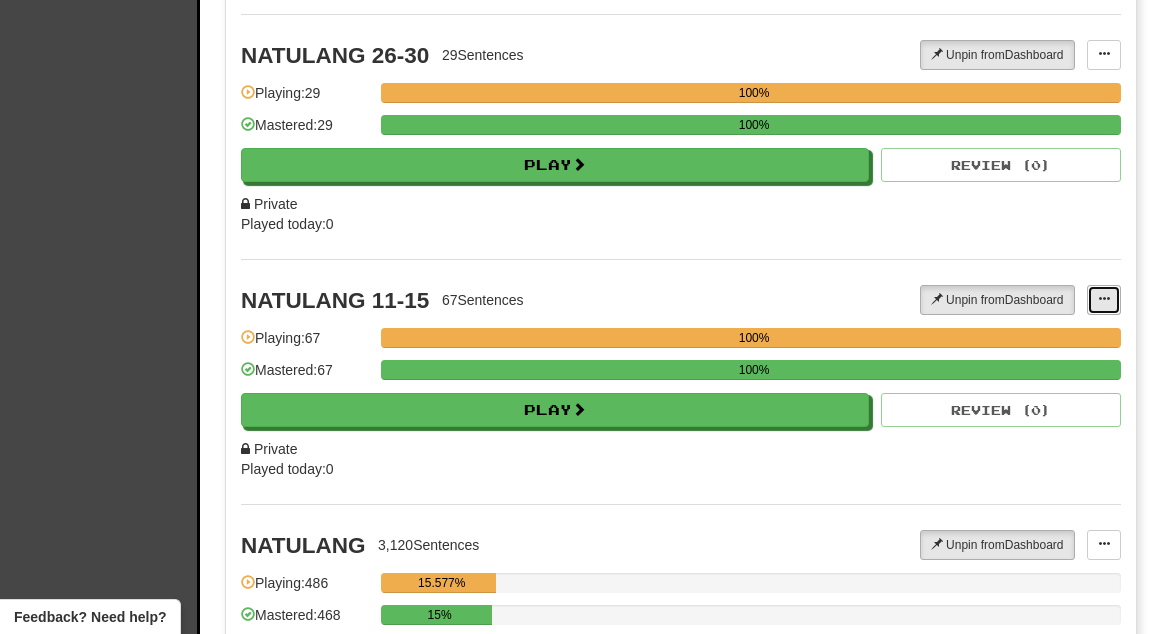 click at bounding box center (1104, 299) 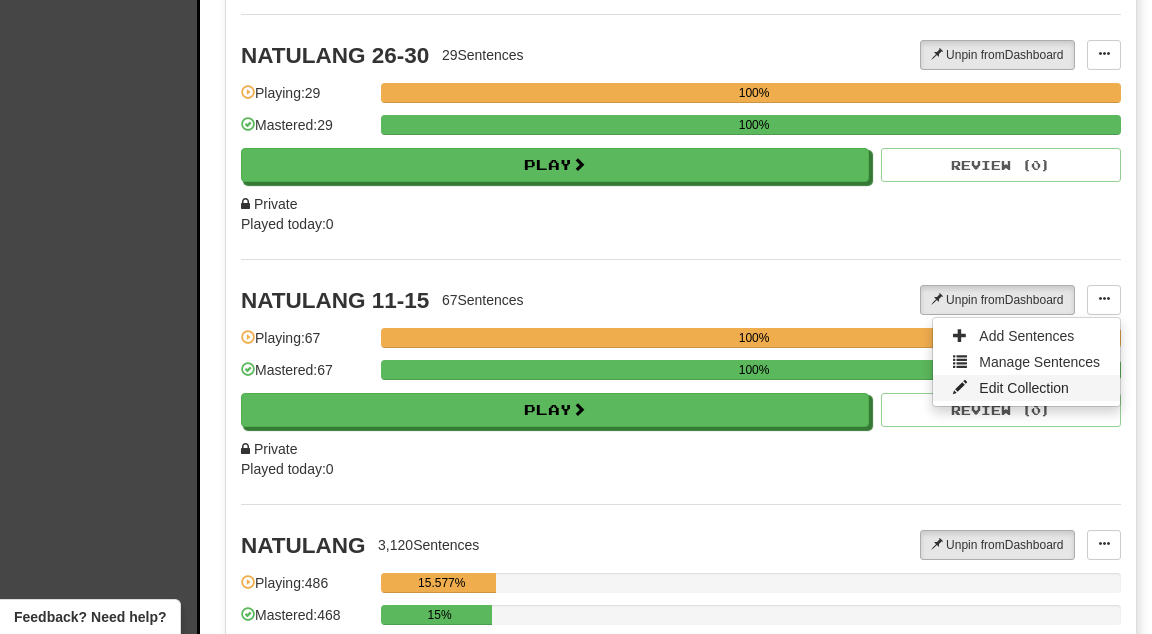 click on "Edit Collection" at bounding box center (1024, 388) 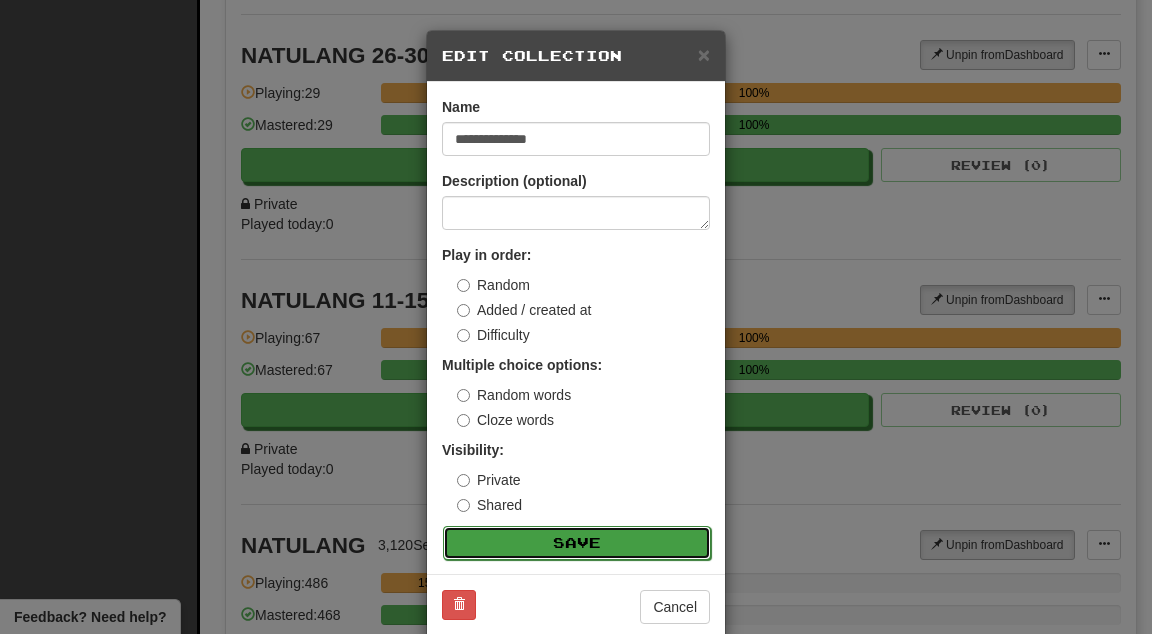 click on "Save" at bounding box center [577, 543] 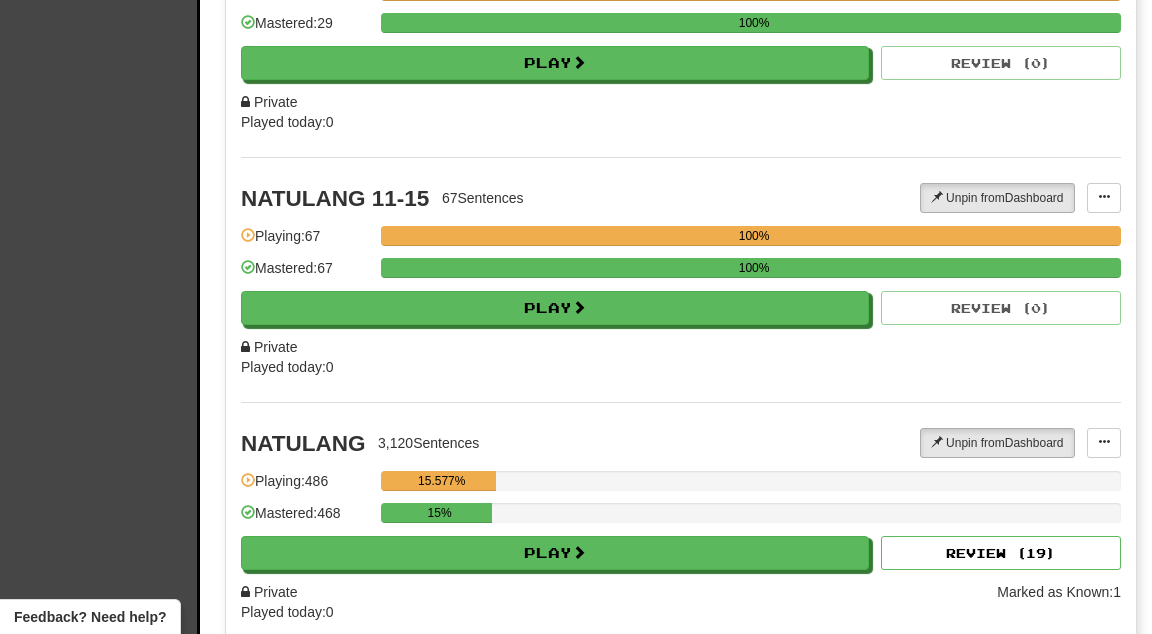 scroll, scrollTop: 6243, scrollLeft: 0, axis: vertical 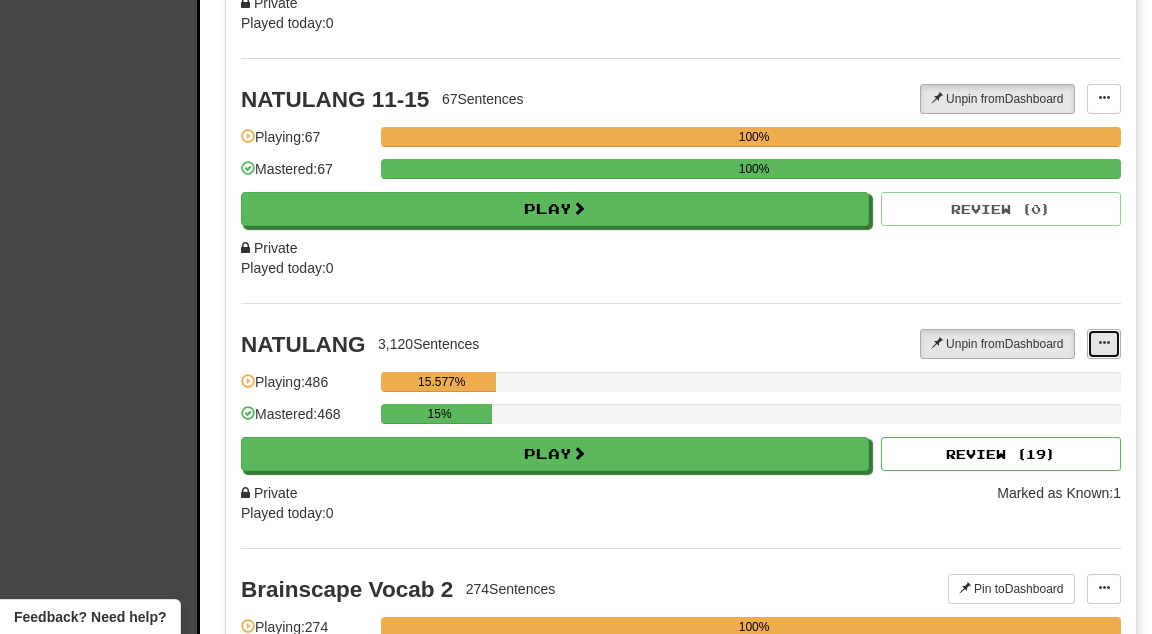 click at bounding box center [1104, 344] 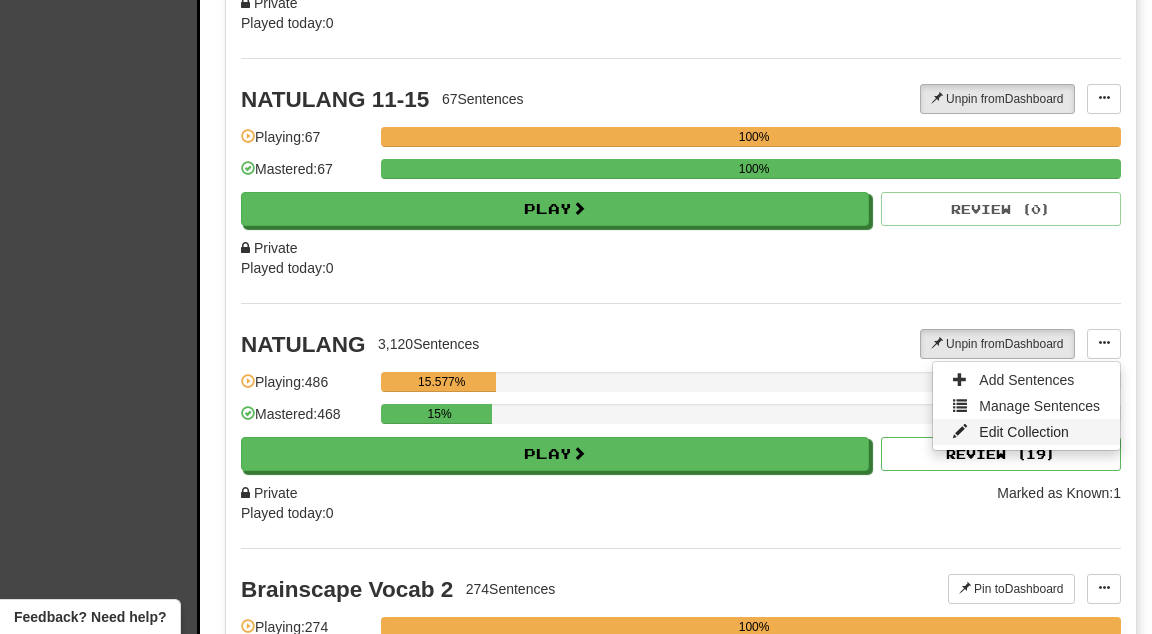 click on "Edit Collection" at bounding box center (1024, 432) 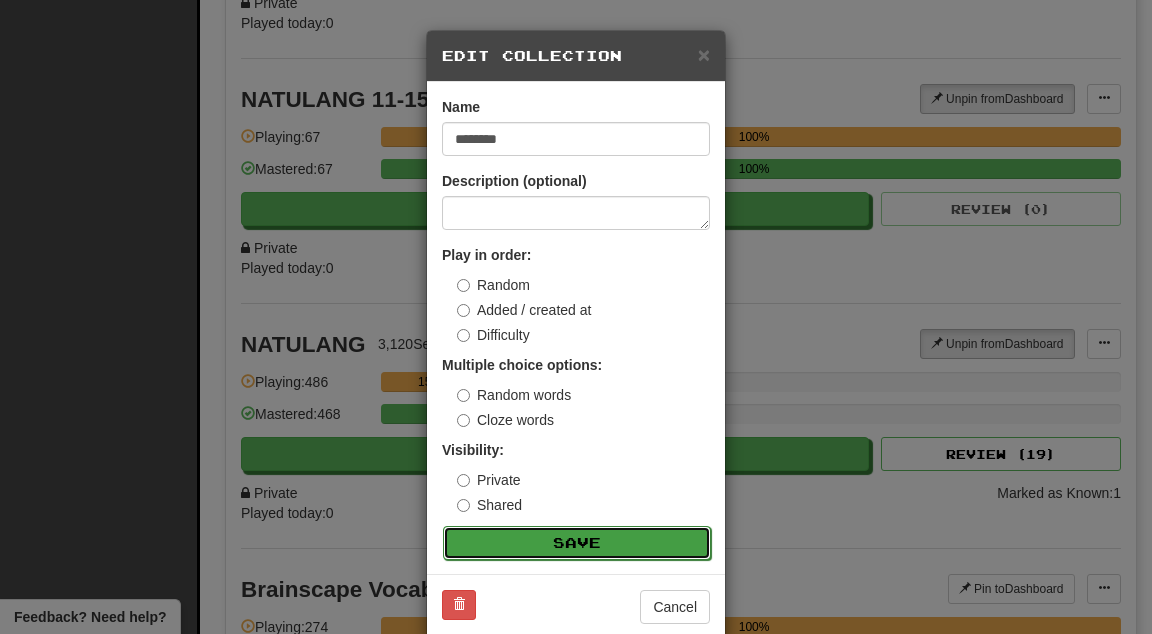 click on "Save" at bounding box center [577, 543] 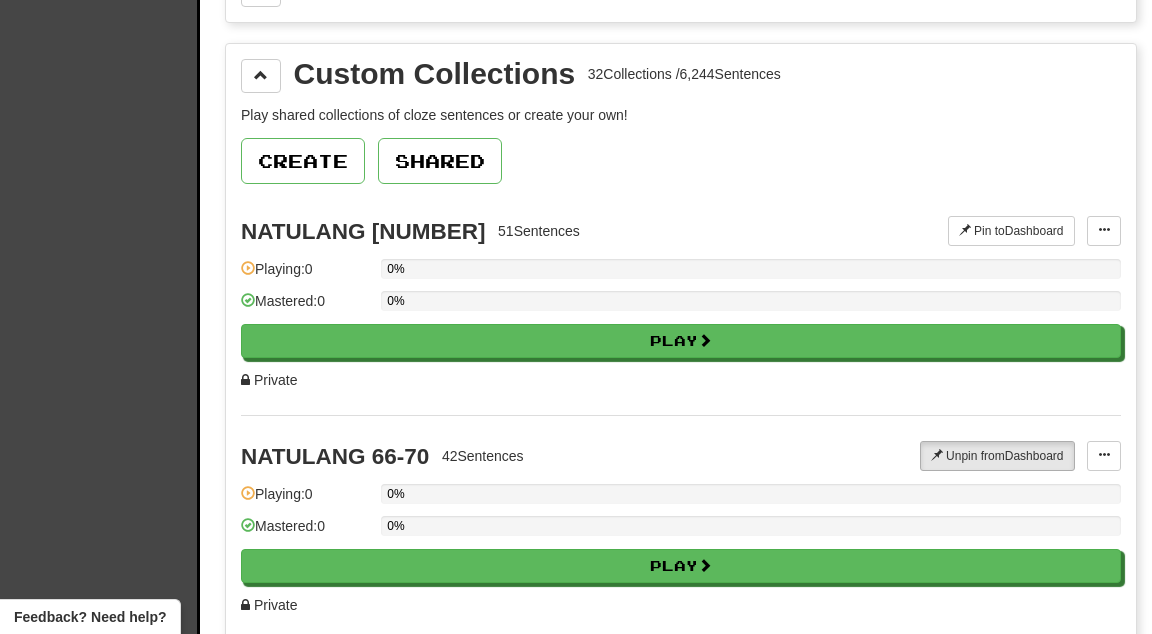 scroll, scrollTop: 2964, scrollLeft: 0, axis: vertical 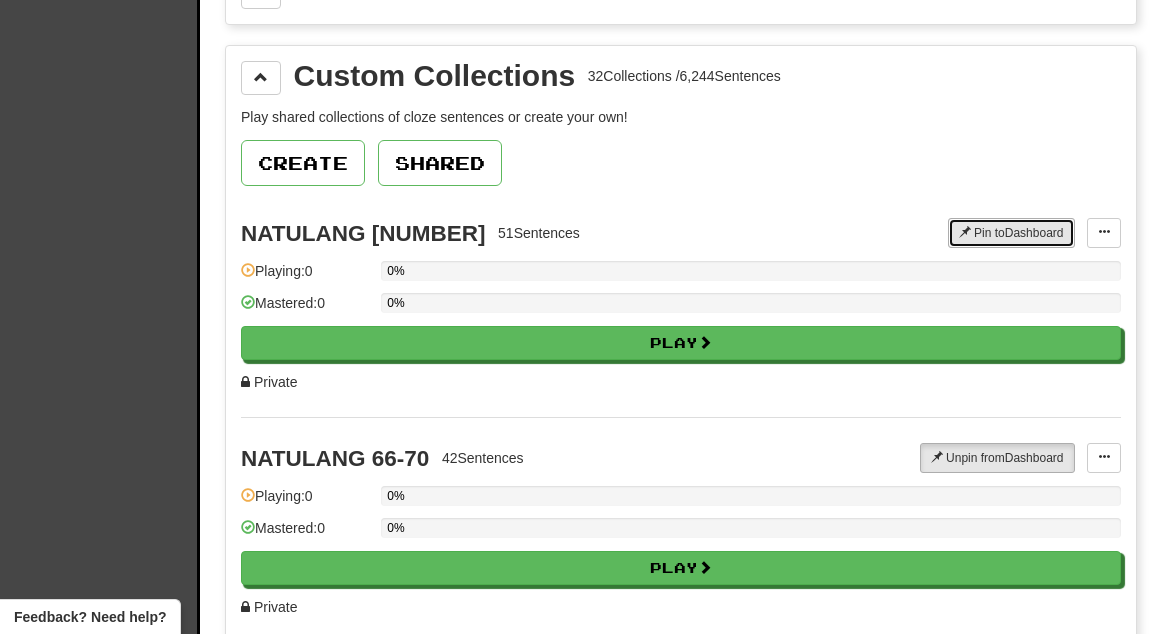 click on "Pin to  Dashboard" at bounding box center (1011, 233) 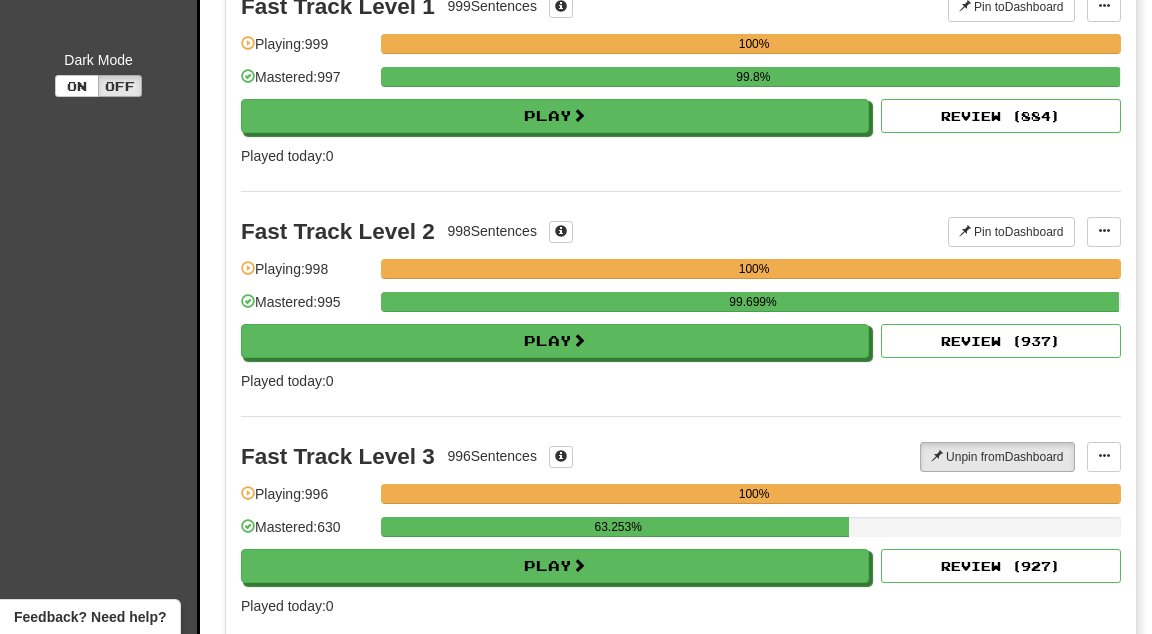 scroll, scrollTop: 0, scrollLeft: 0, axis: both 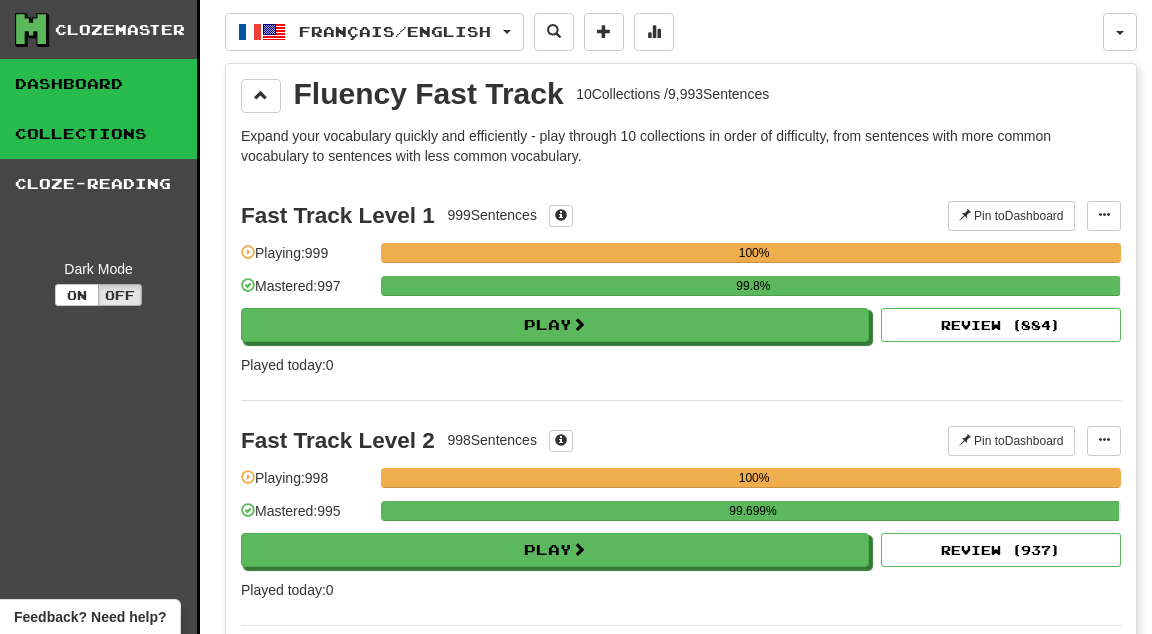 click on "Dashboard" at bounding box center (98, 84) 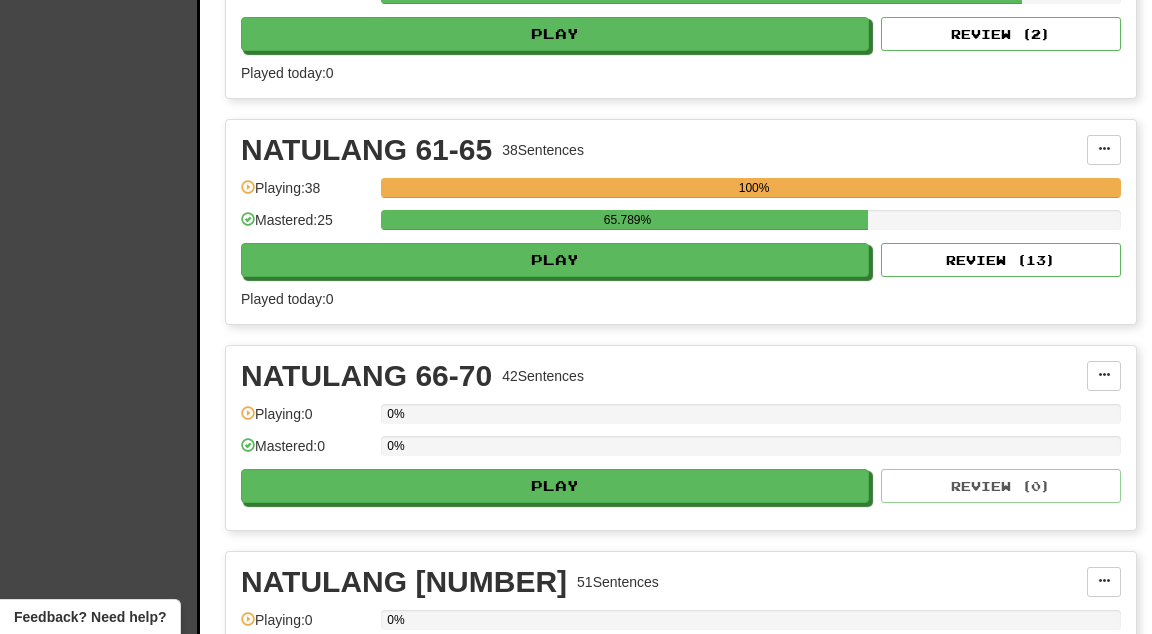 scroll, scrollTop: 3298, scrollLeft: 0, axis: vertical 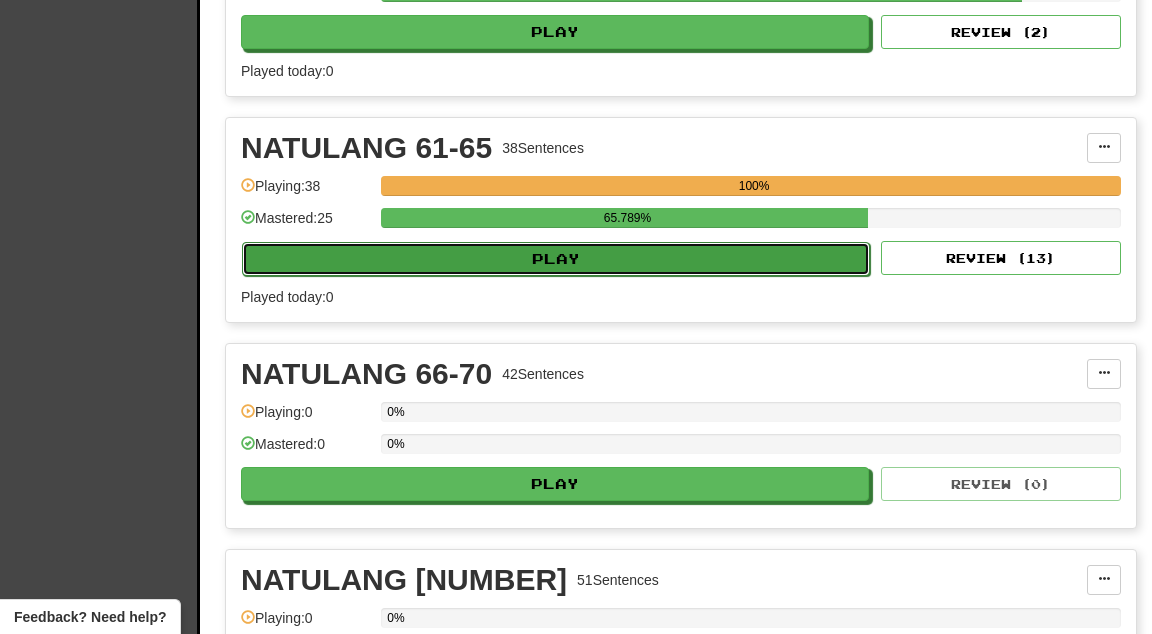 click on "Play" at bounding box center [556, 259] 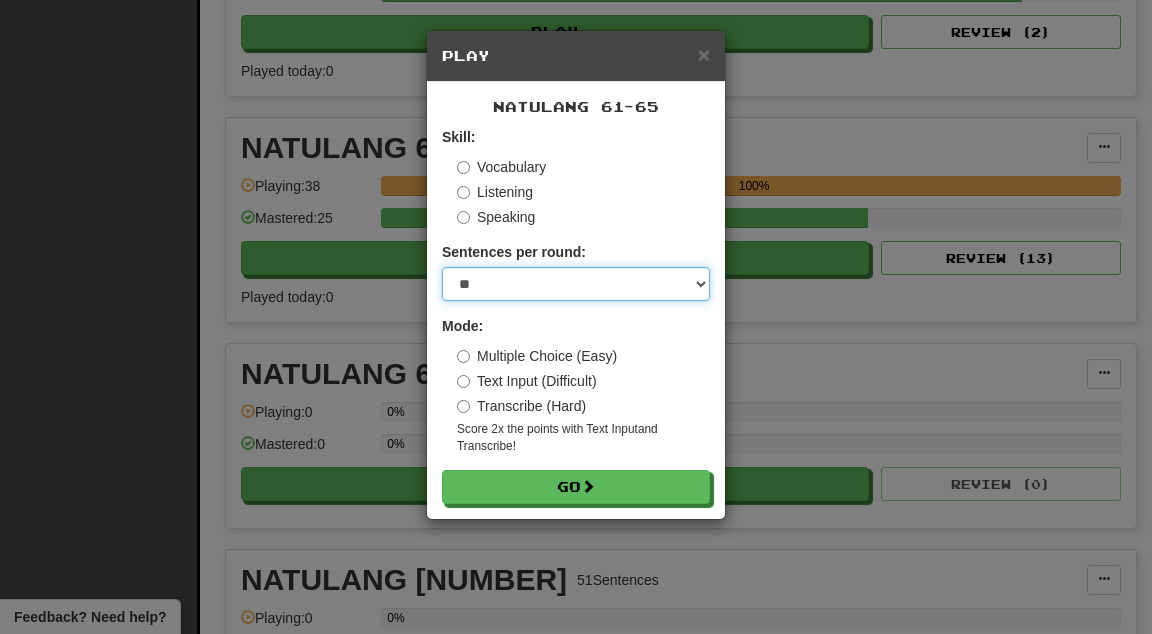 click on "* ** ** ** ** ** *** ********" at bounding box center (576, 284) 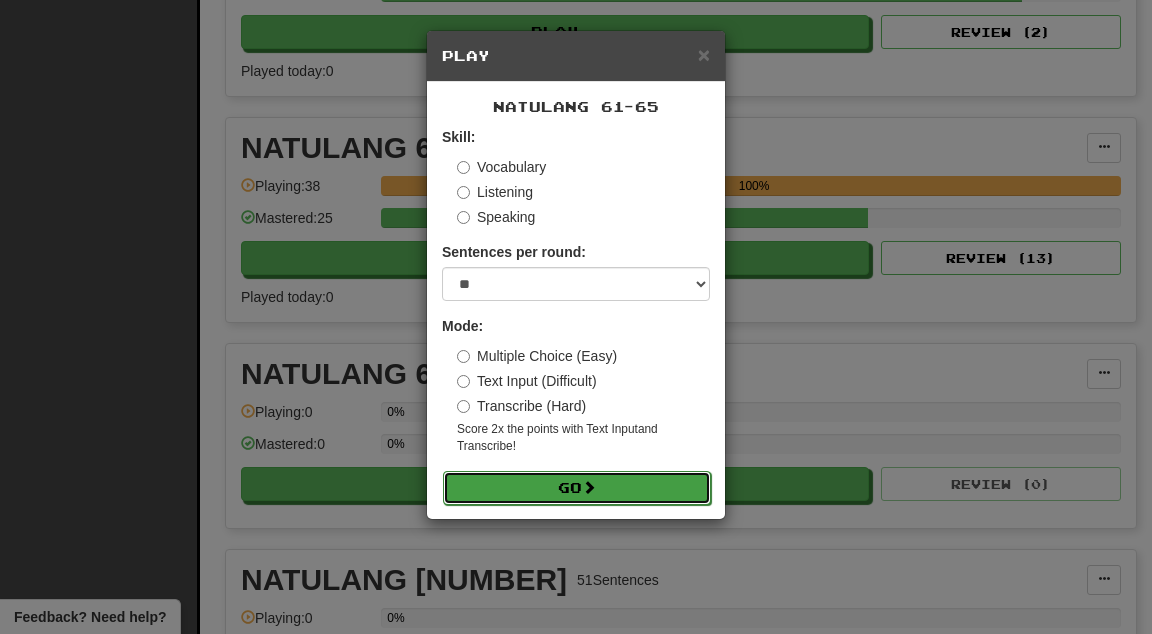 click on "Go" at bounding box center [577, 488] 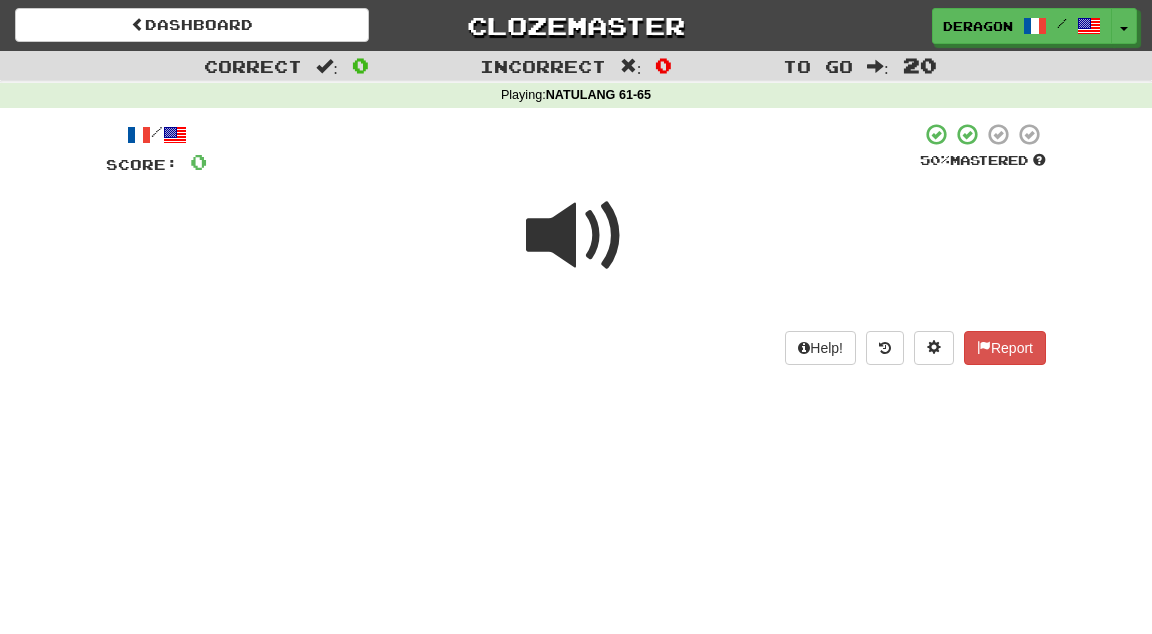 scroll, scrollTop: 0, scrollLeft: 0, axis: both 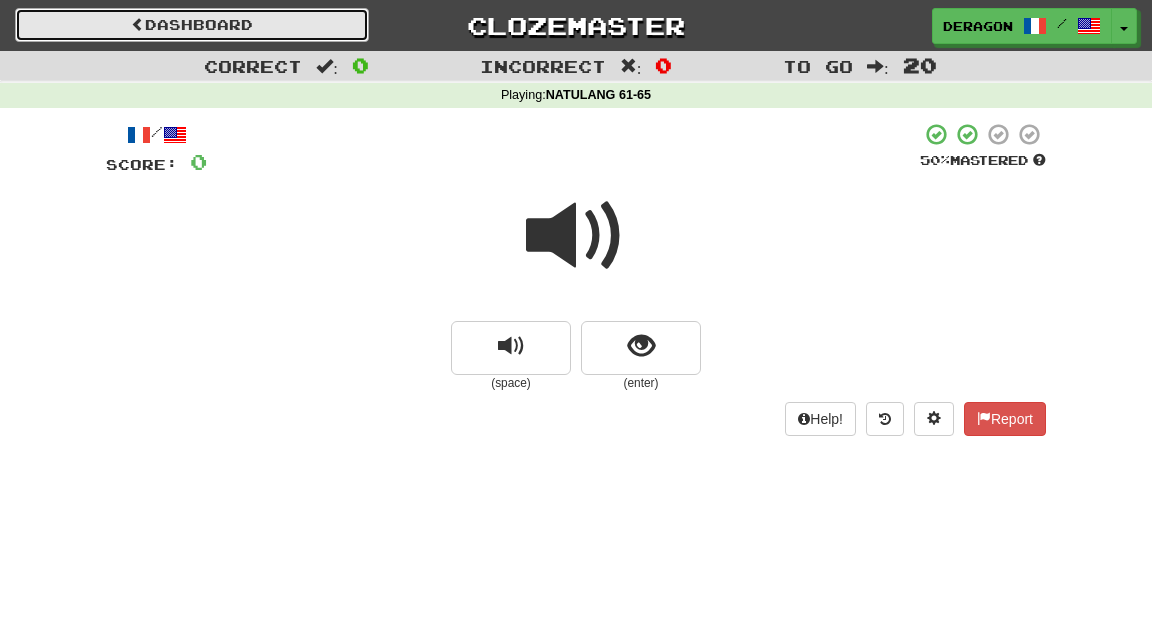 click on "Dashboard" at bounding box center (192, 25) 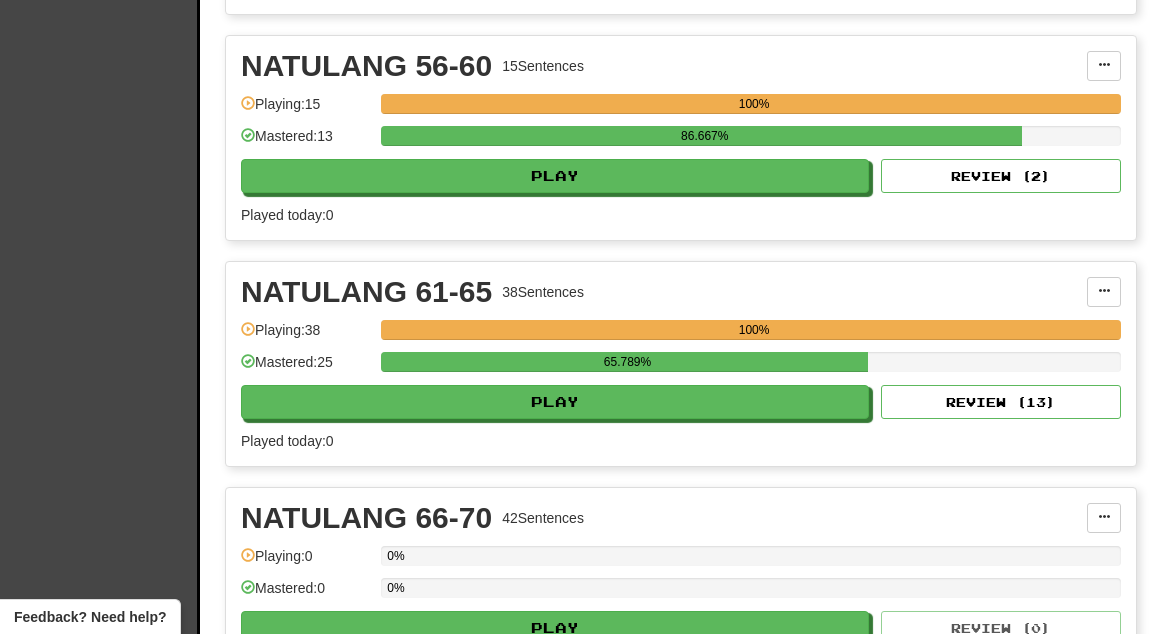 scroll, scrollTop: 3180, scrollLeft: 0, axis: vertical 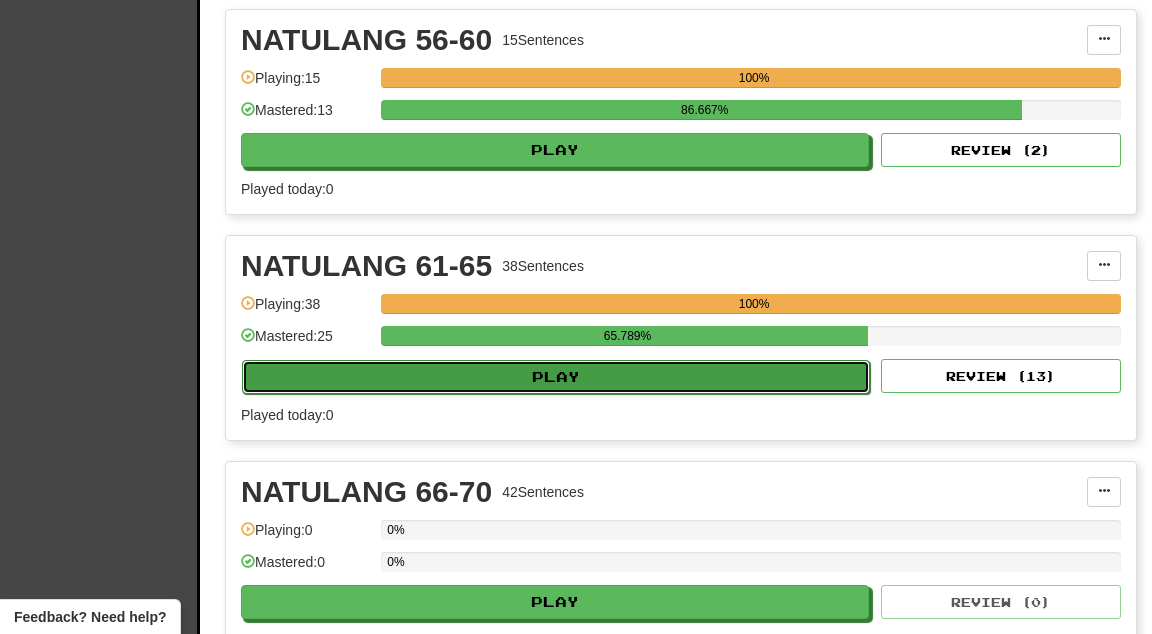 click on "Play" at bounding box center (556, 377) 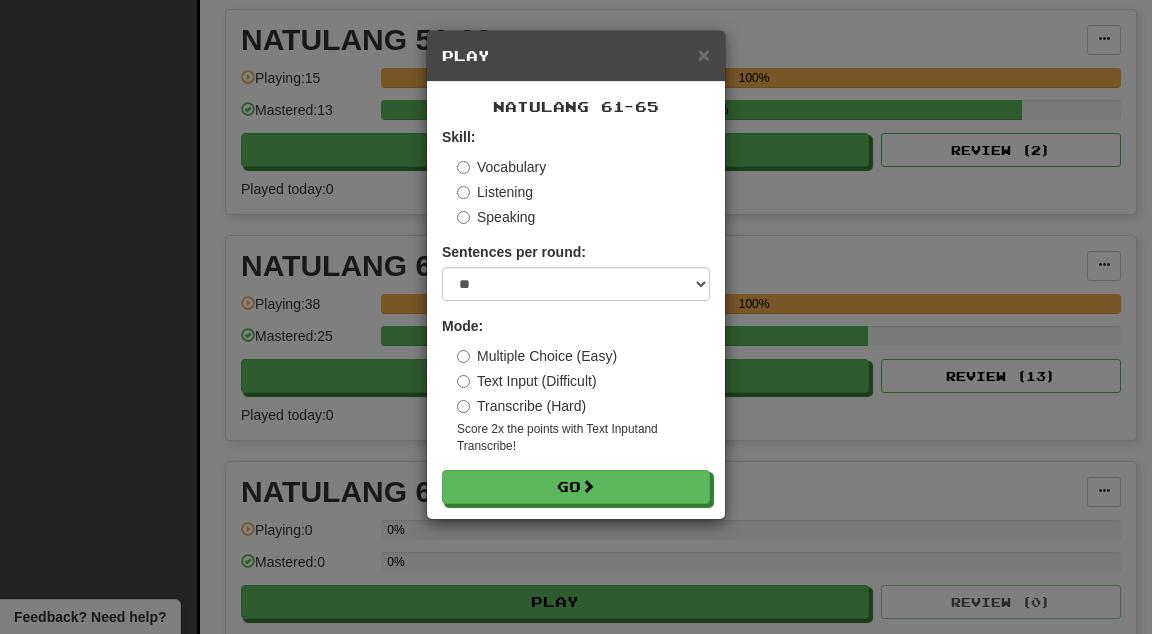 click on "Vocabulary" at bounding box center [501, 167] 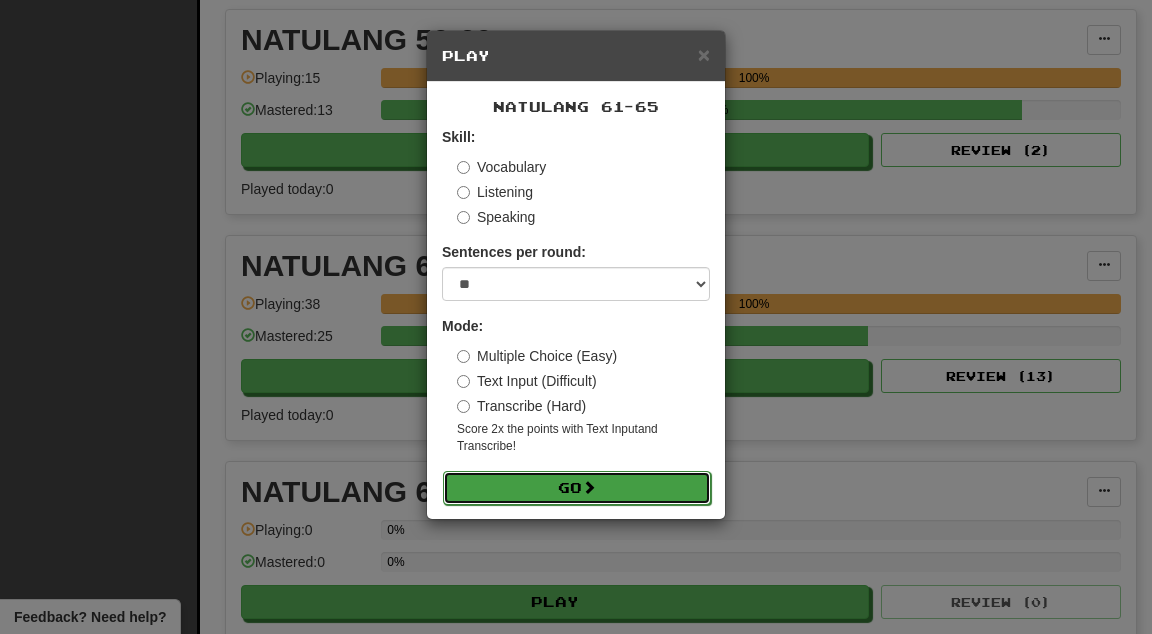 click on "Go" at bounding box center [577, 488] 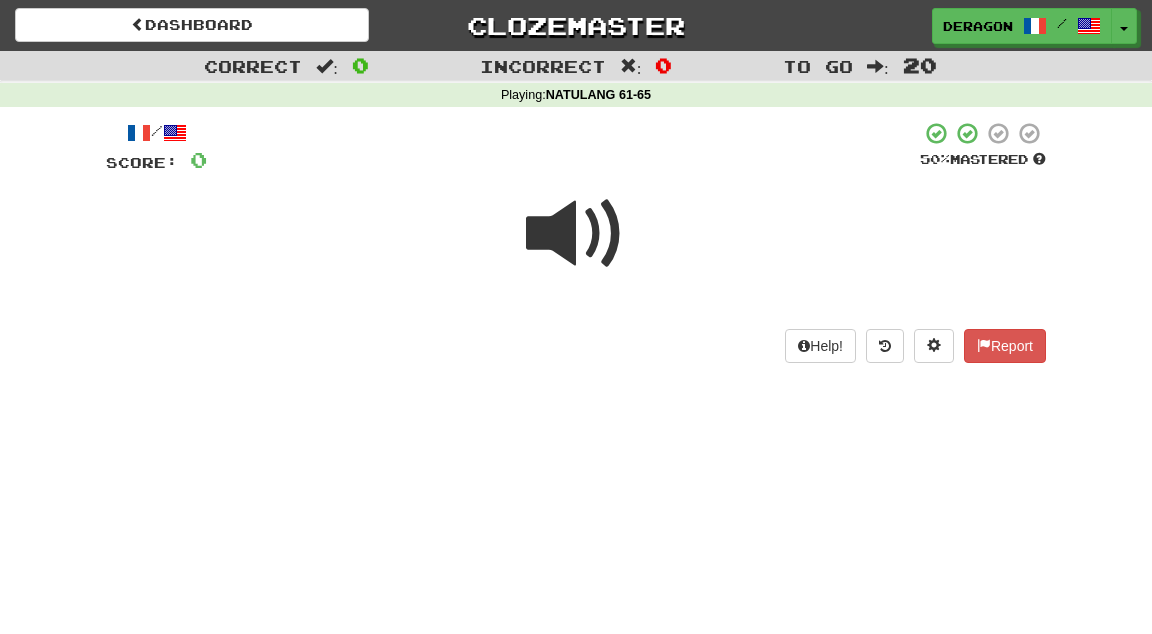 scroll, scrollTop: 0, scrollLeft: 0, axis: both 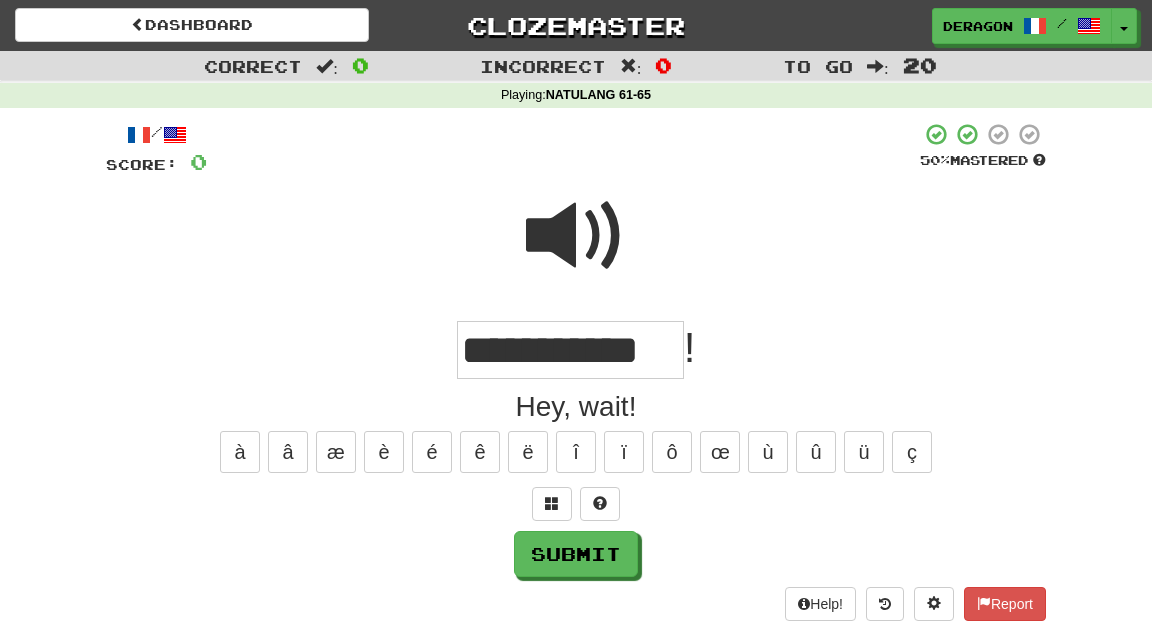 type on "**********" 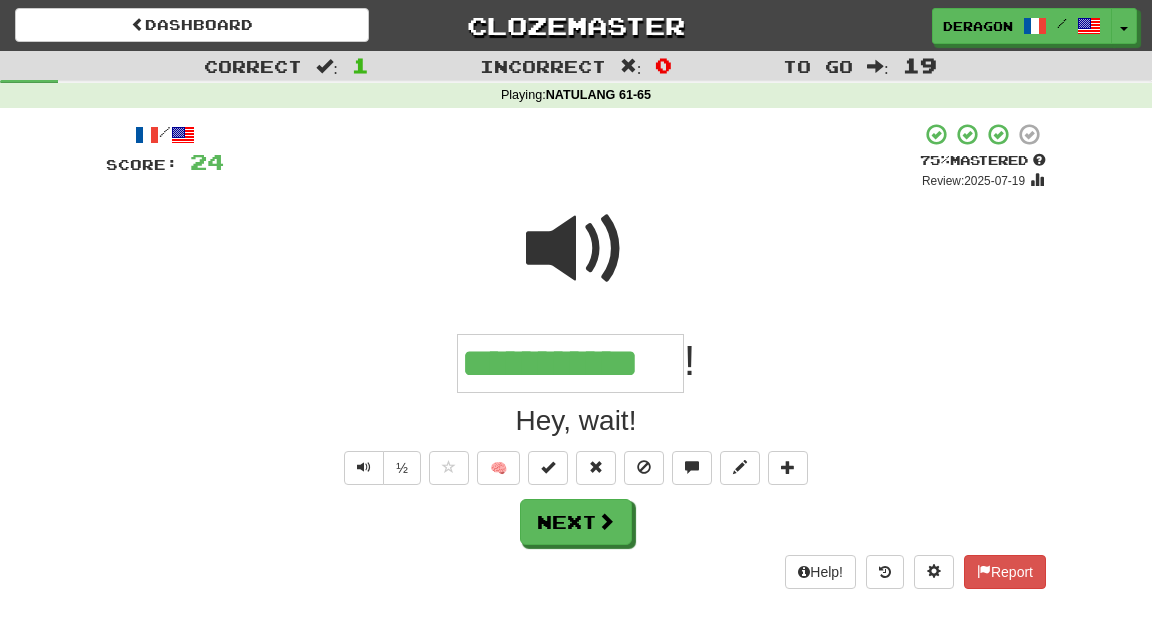 type 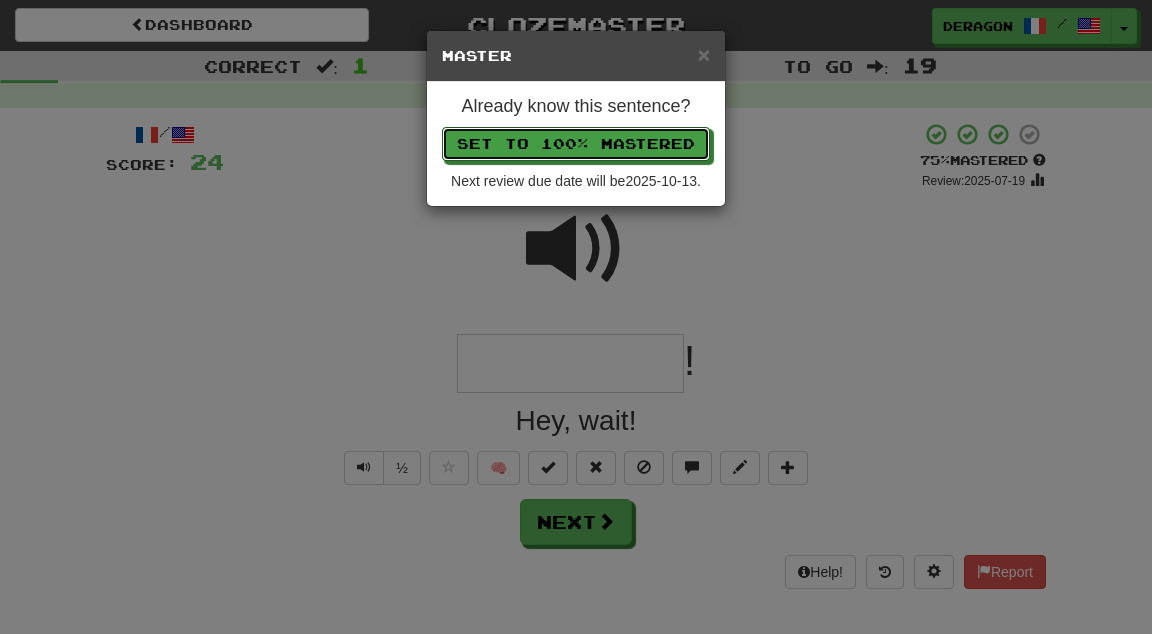 type 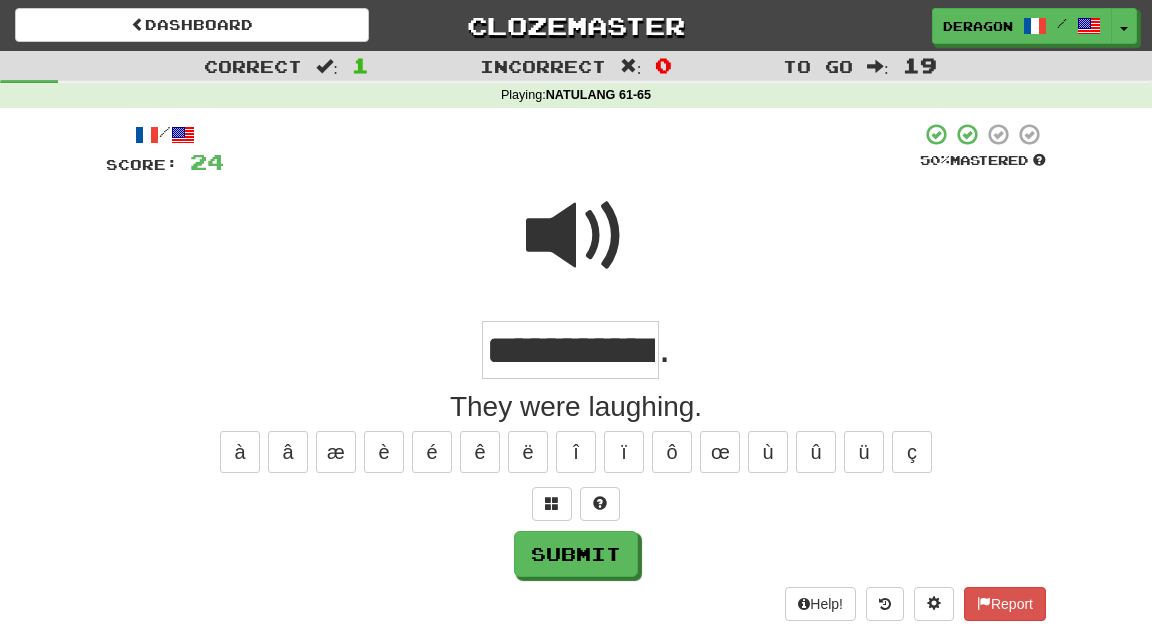 type on "**********" 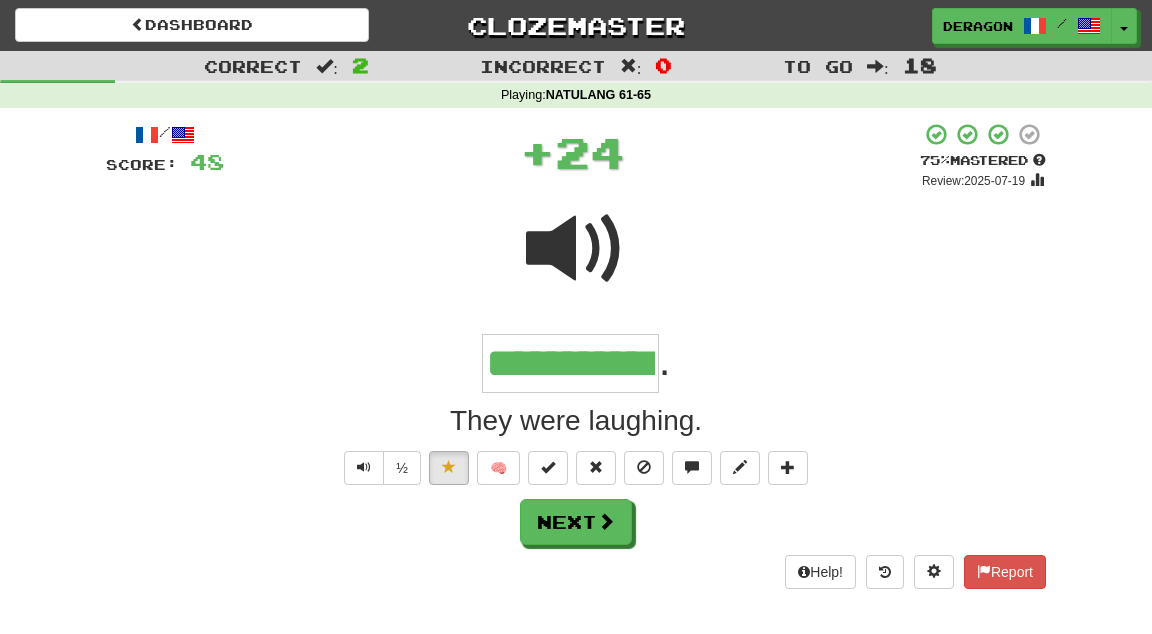 type 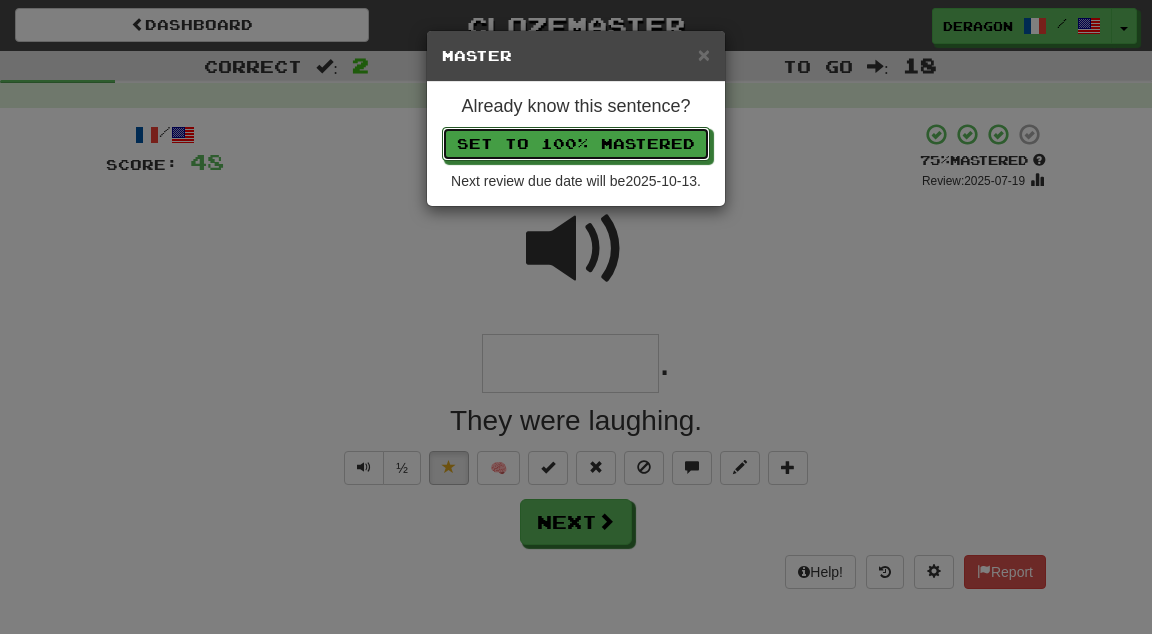 click on "Set to 100% Mastered" at bounding box center [576, 144] 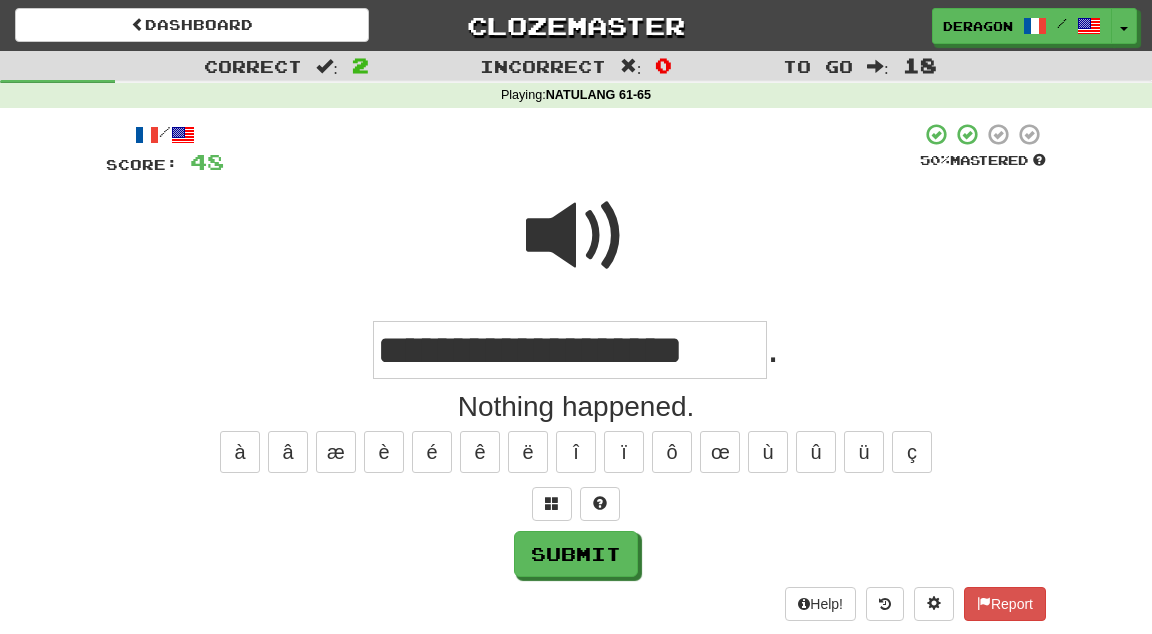 drag, startPoint x: 748, startPoint y: 355, endPoint x: 669, endPoint y: 290, distance: 102.30347 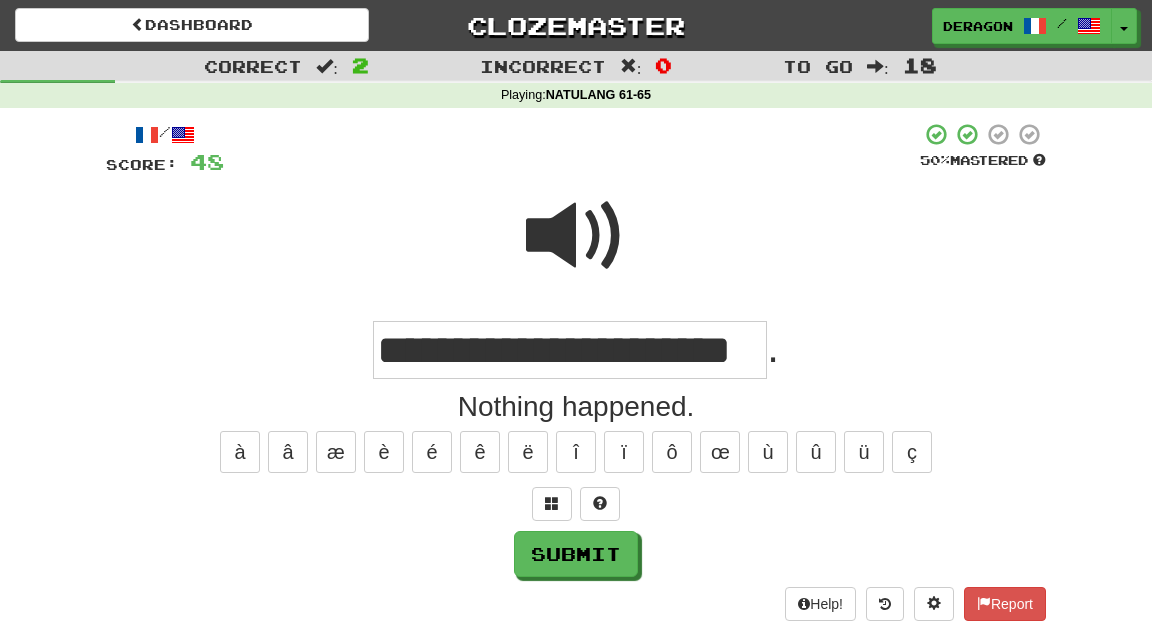 type on "**********" 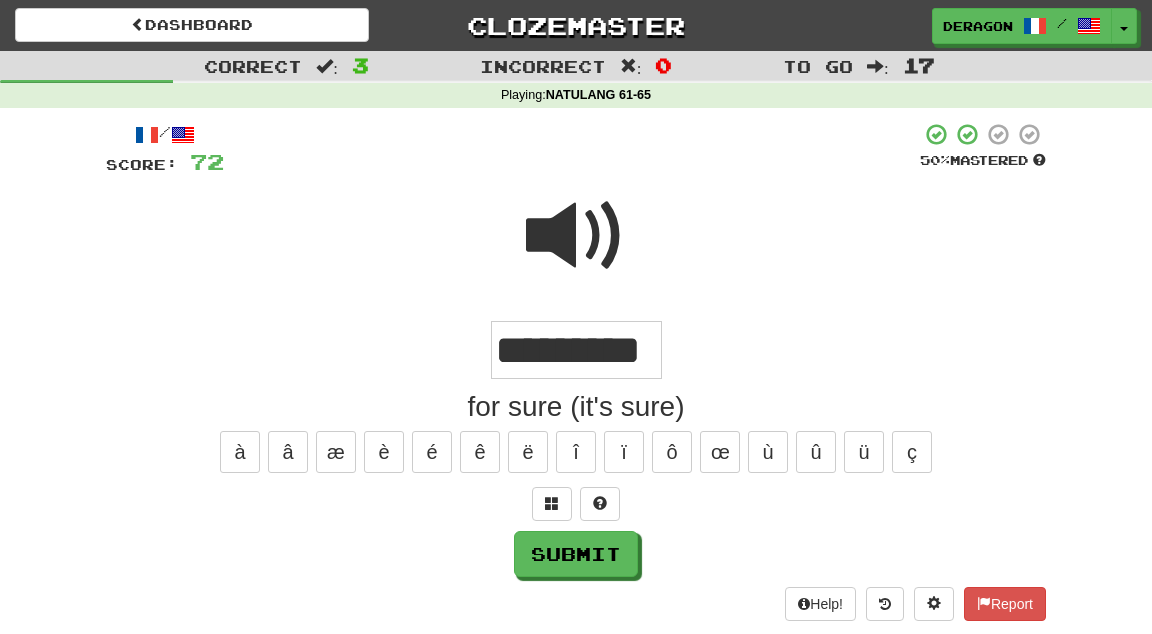 type on "*********" 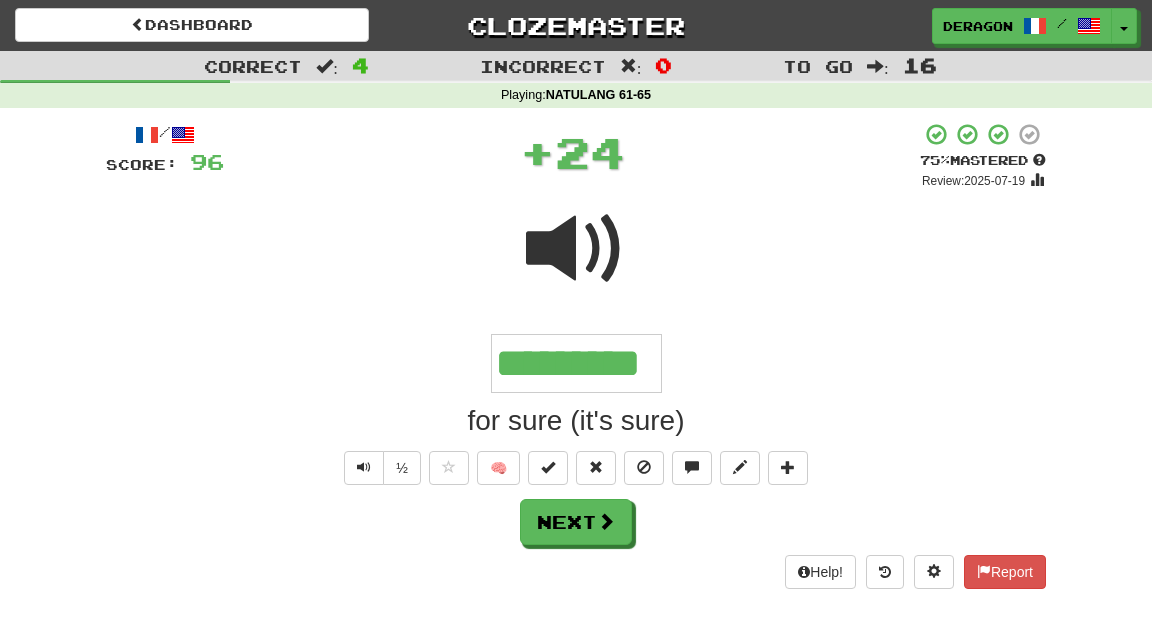 type 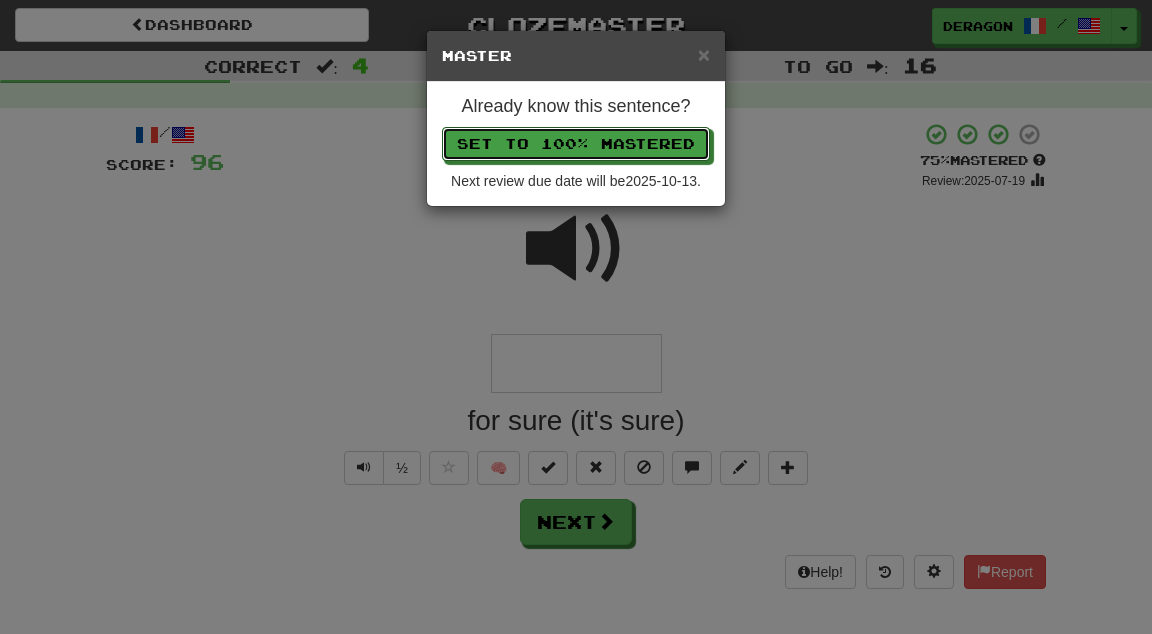 click on "Set to 100% Mastered" at bounding box center (576, 144) 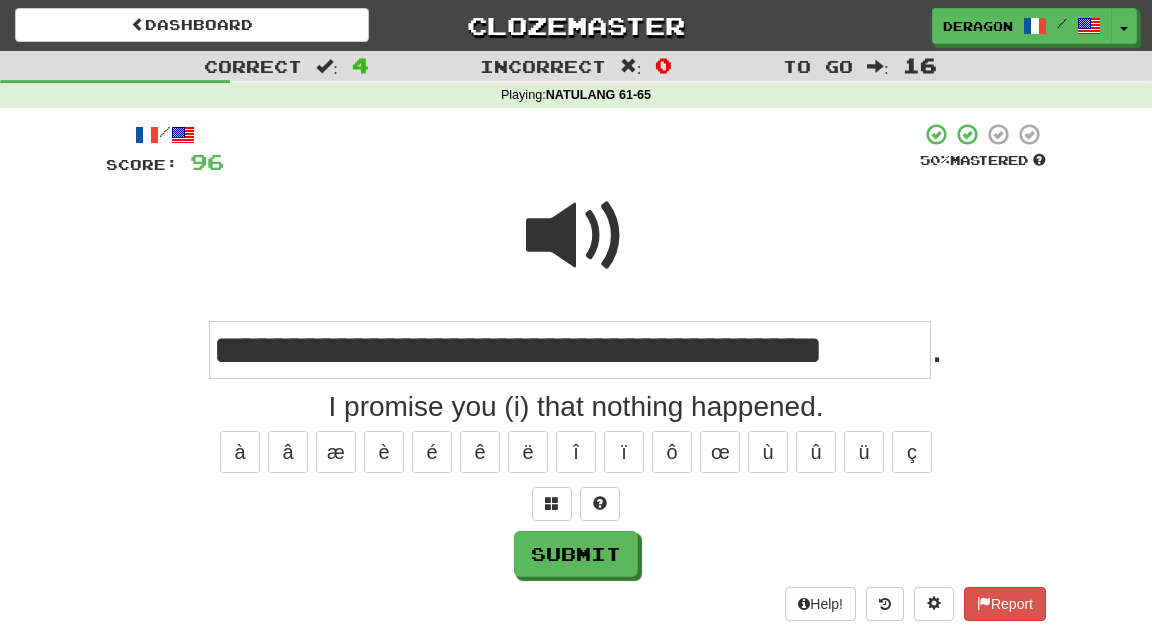 click on "**********" at bounding box center (570, 350) 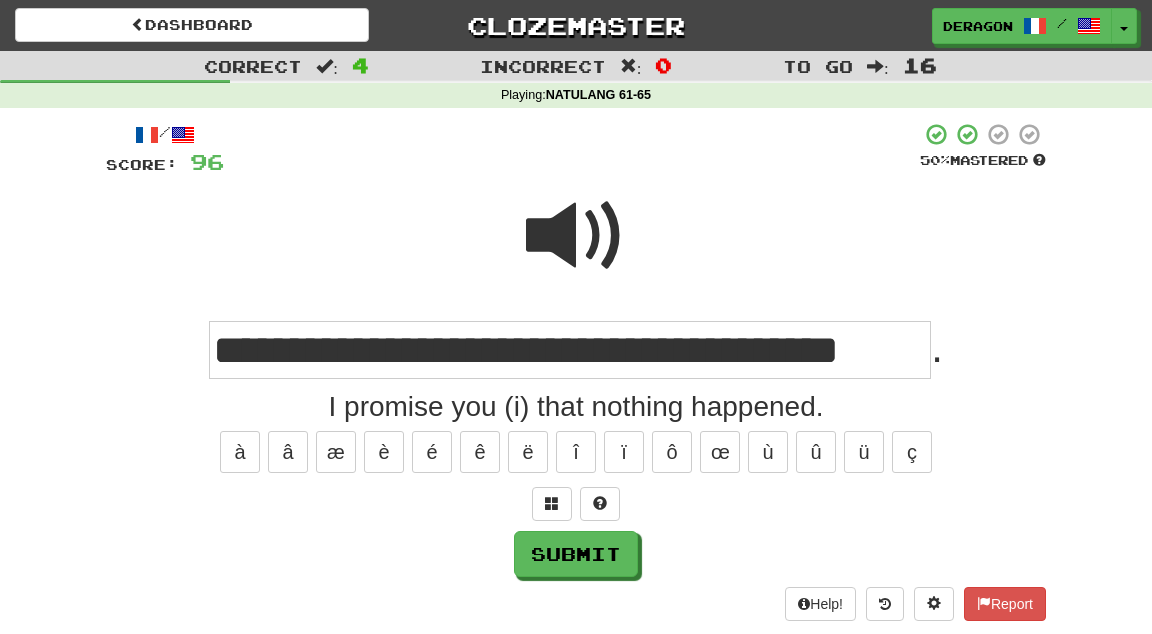 type on "**********" 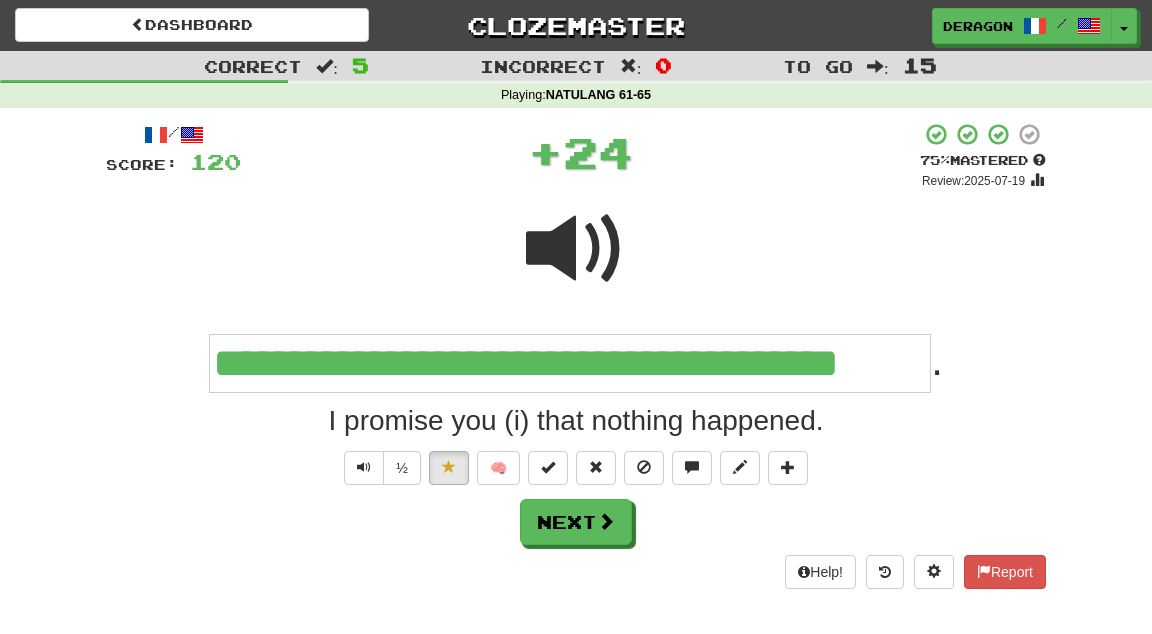 type 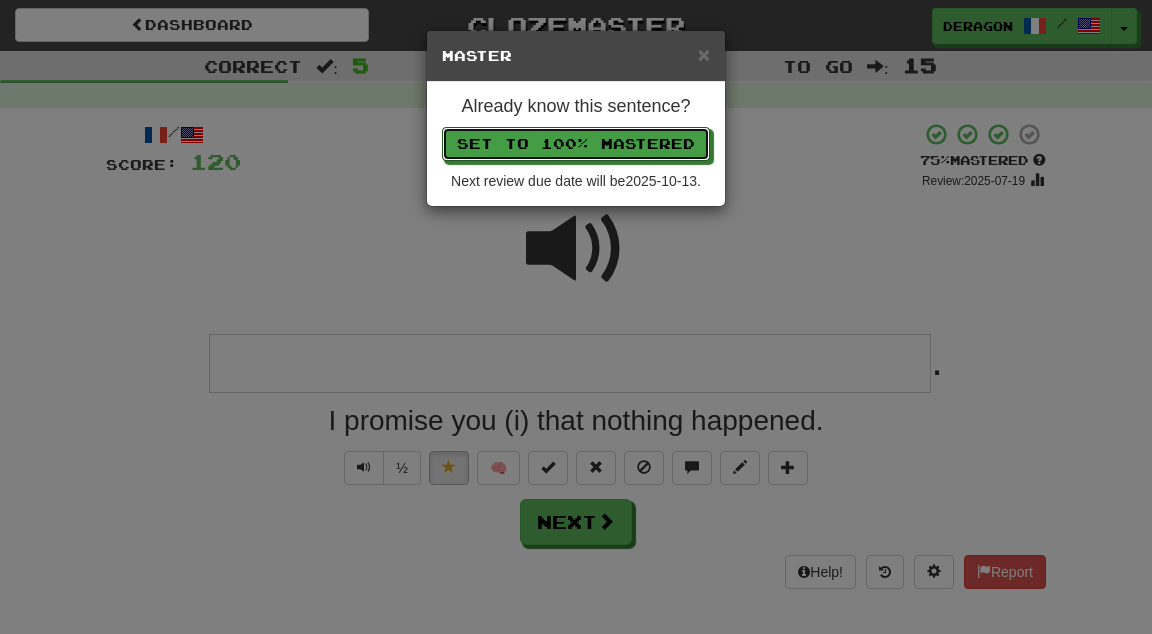 click on "Set to 100% Mastered" at bounding box center [576, 144] 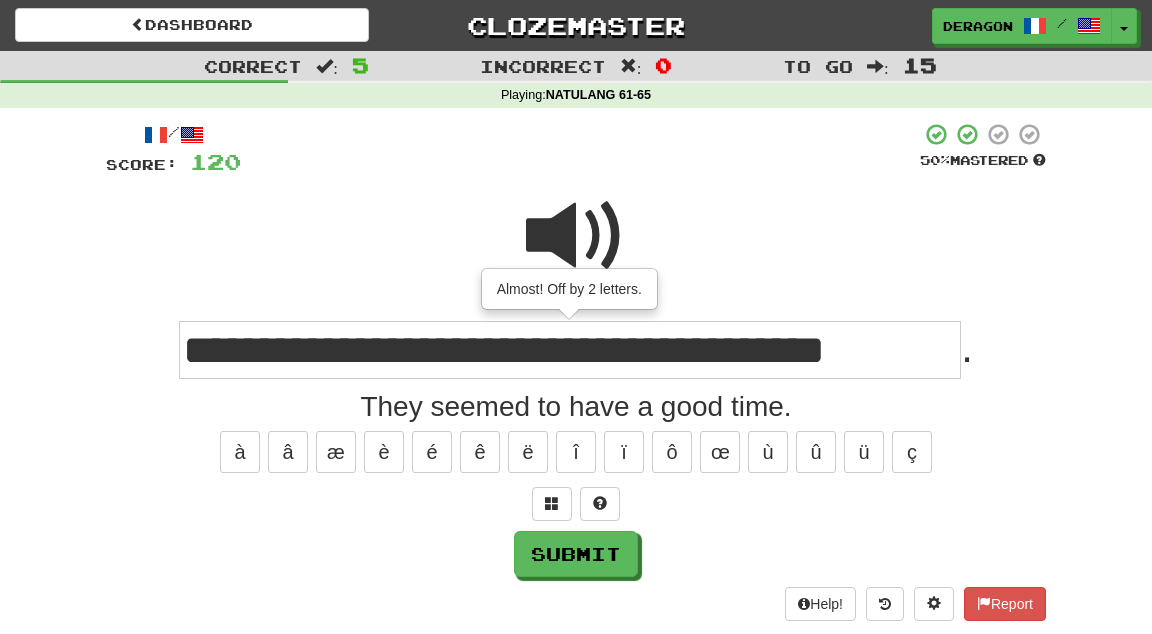 click on "**********" at bounding box center [570, 350] 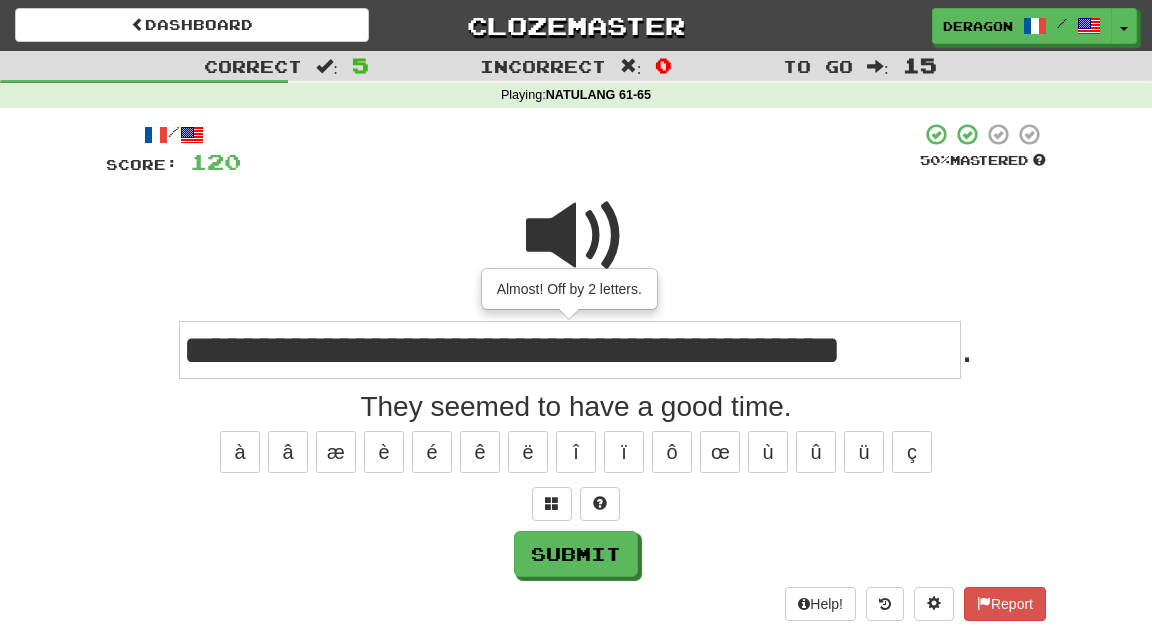 type on "**********" 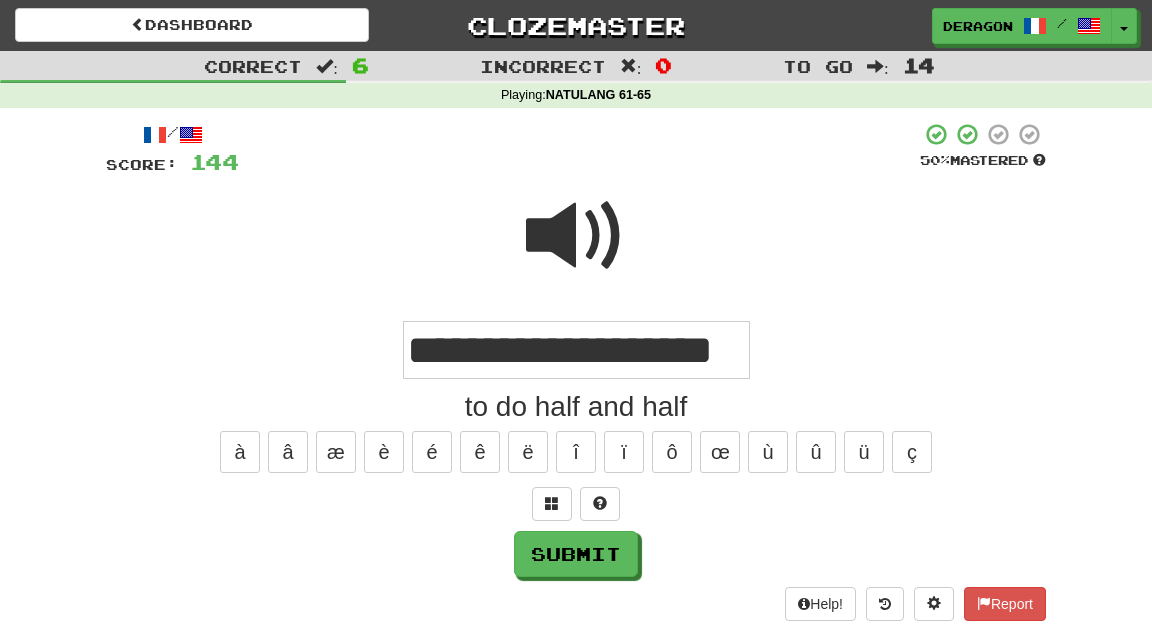type on "**********" 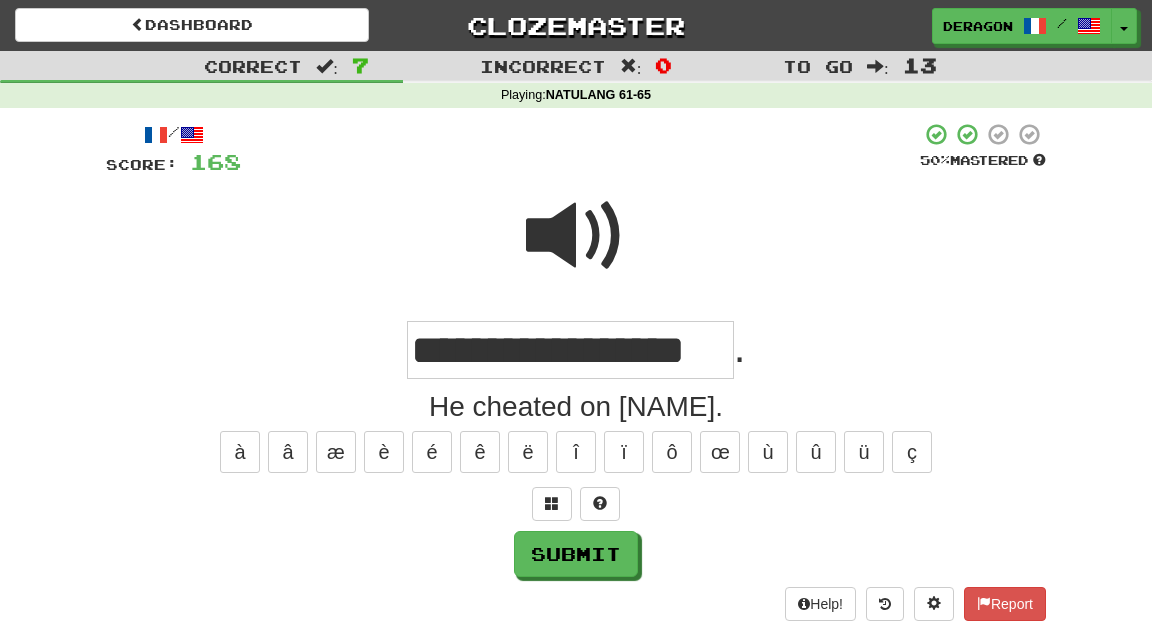 type on "**********" 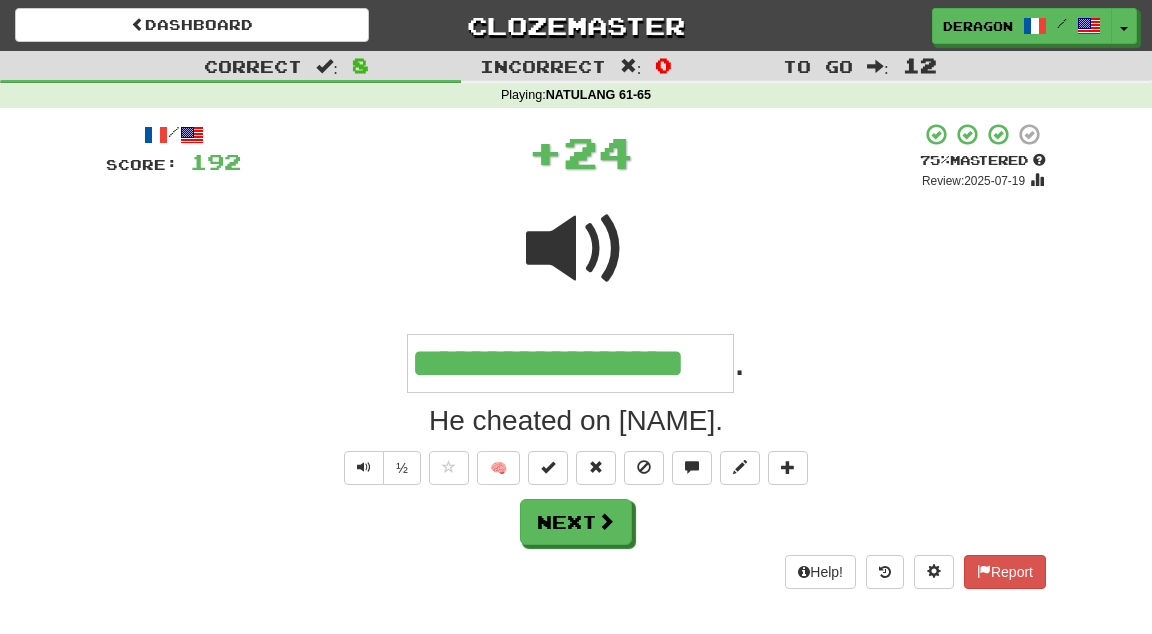 type 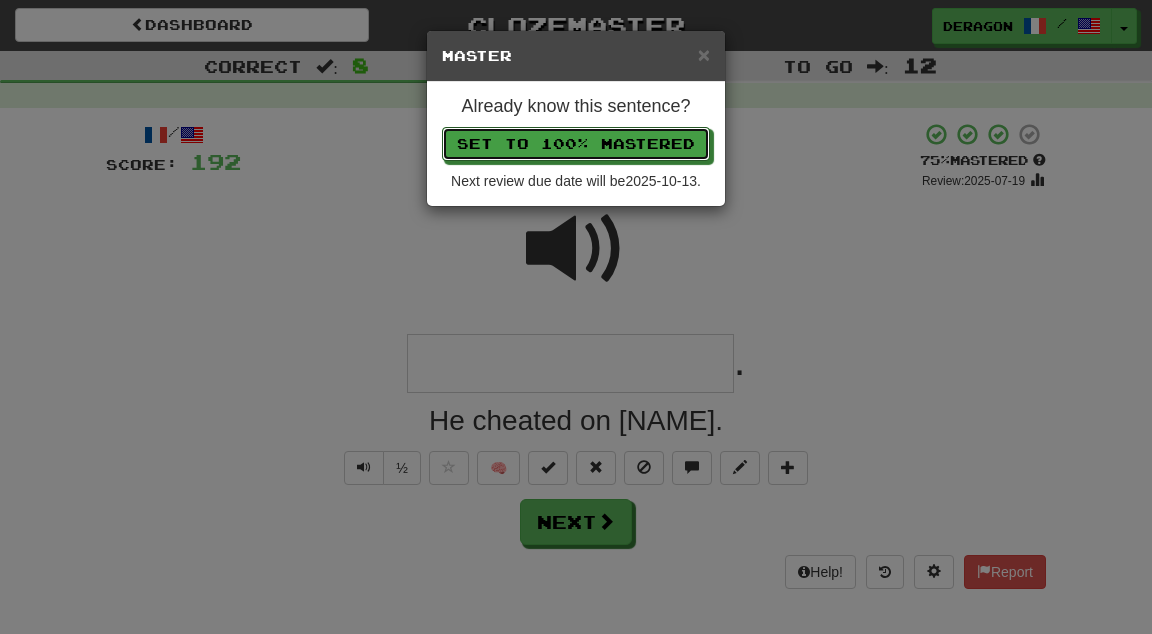 click on "Set to 100% Mastered" at bounding box center (576, 144) 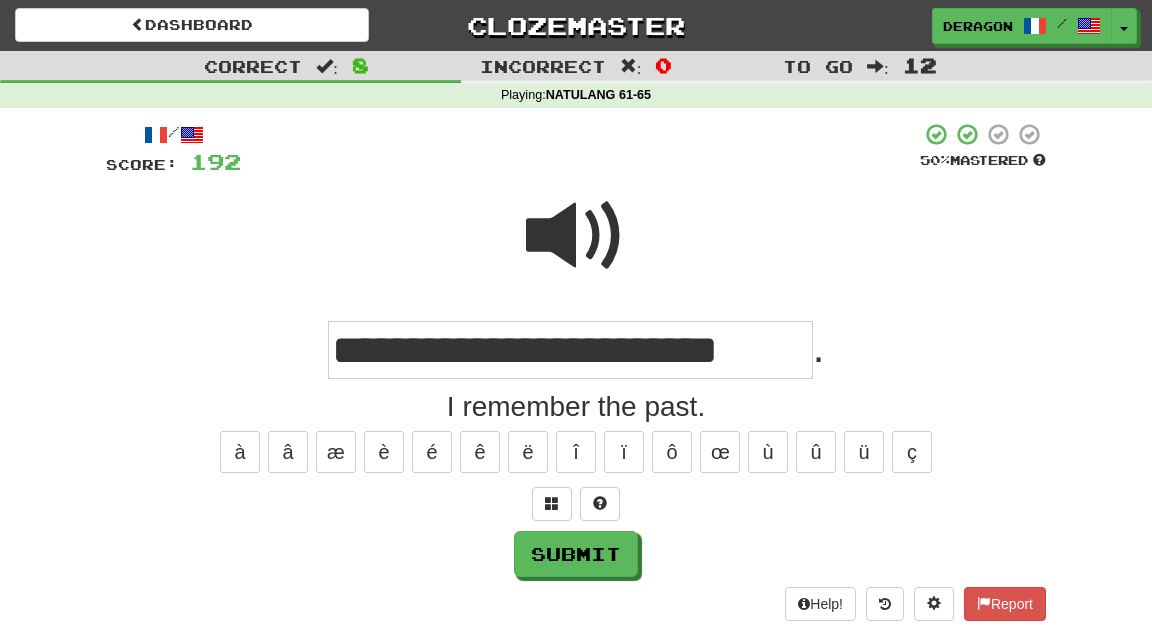 type on "**********" 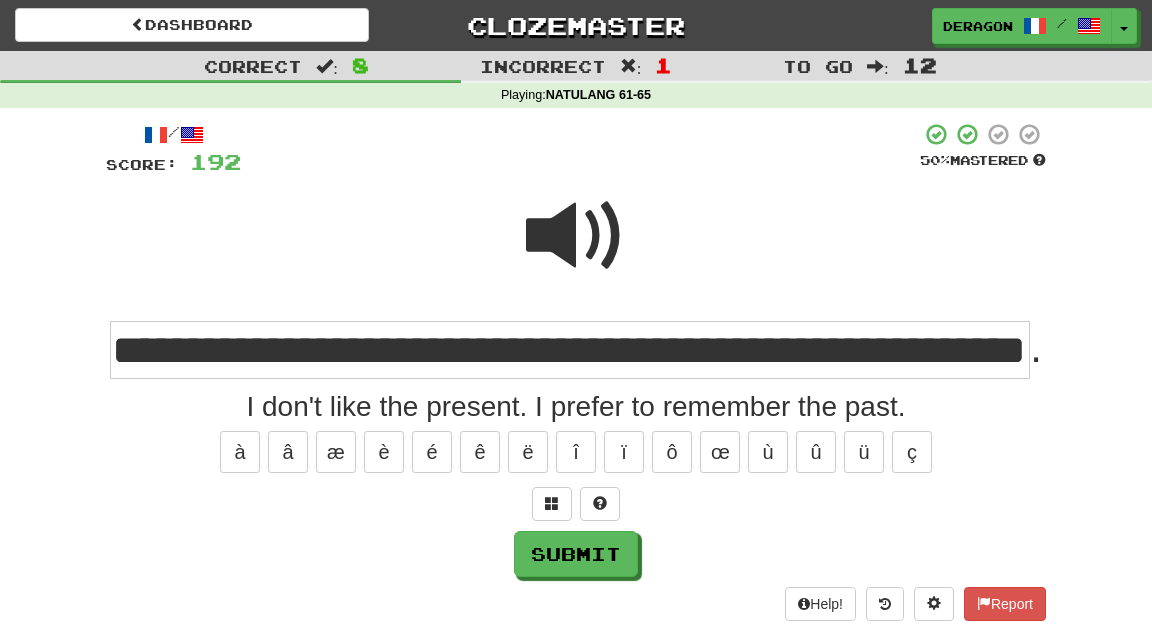 scroll, scrollTop: 0, scrollLeft: 143, axis: horizontal 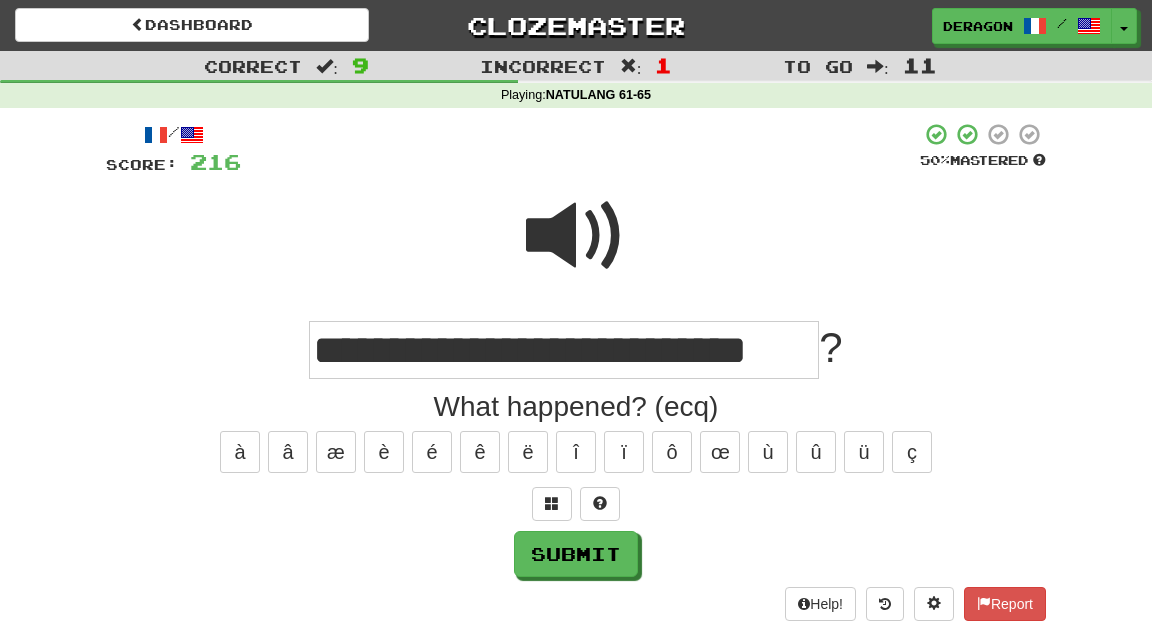type on "**********" 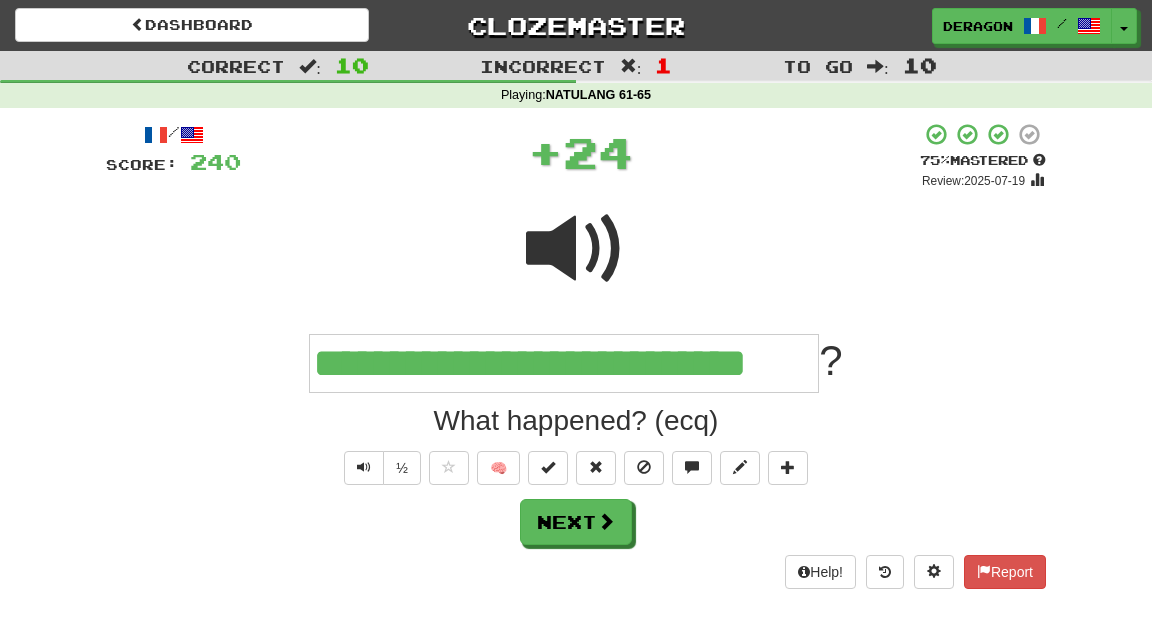 type 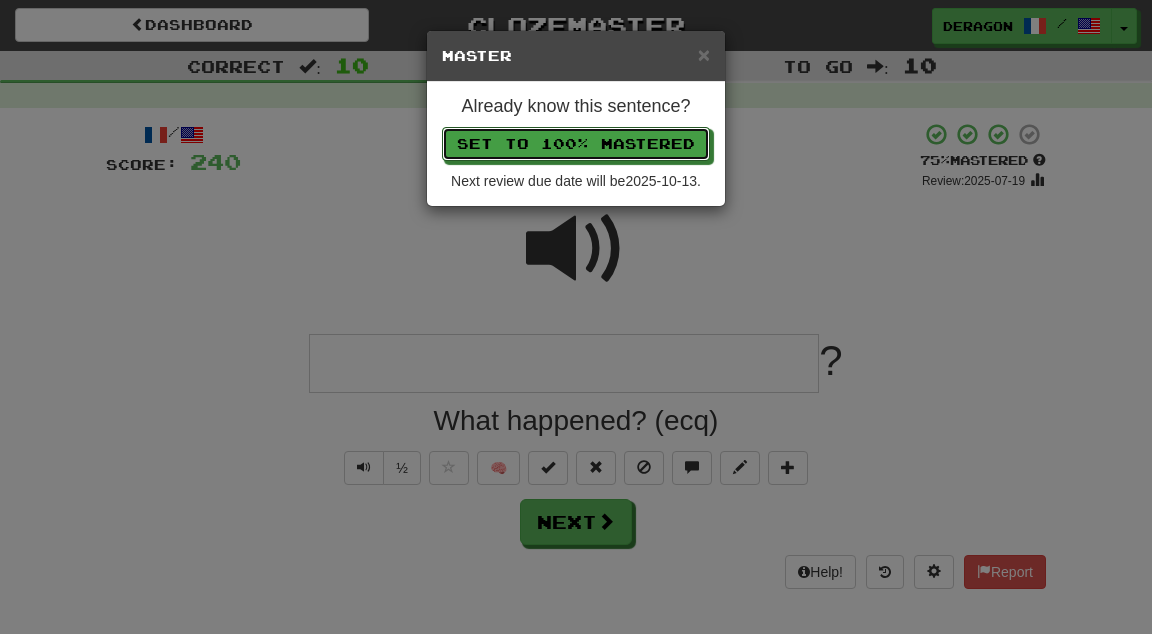 click on "Set to 100% Mastered" at bounding box center [576, 144] 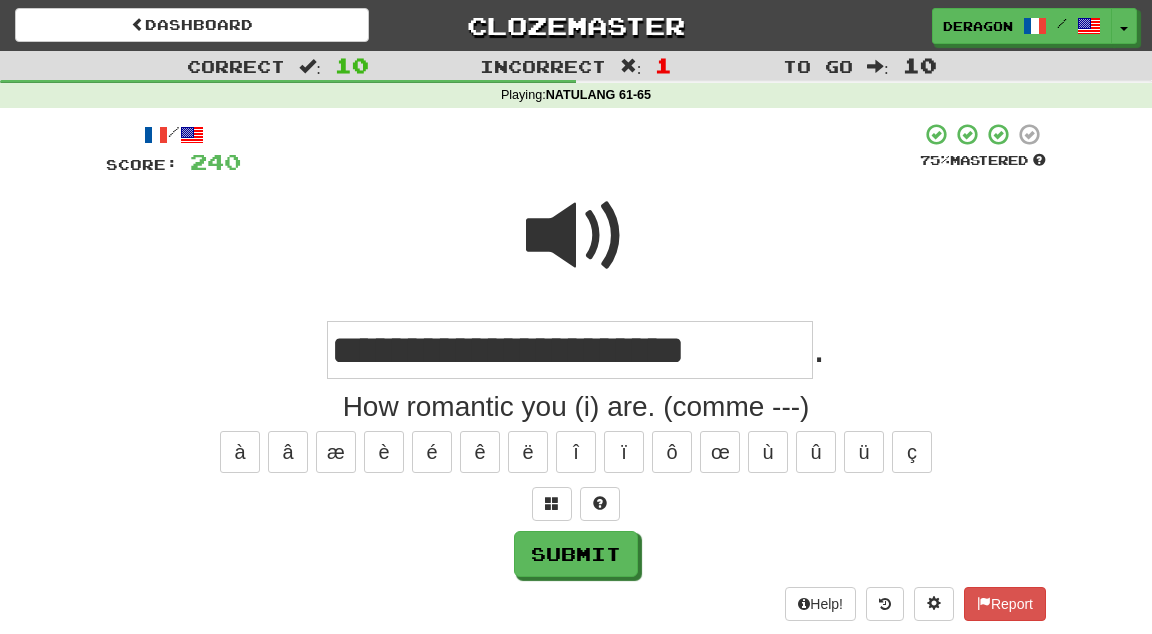 type on "**********" 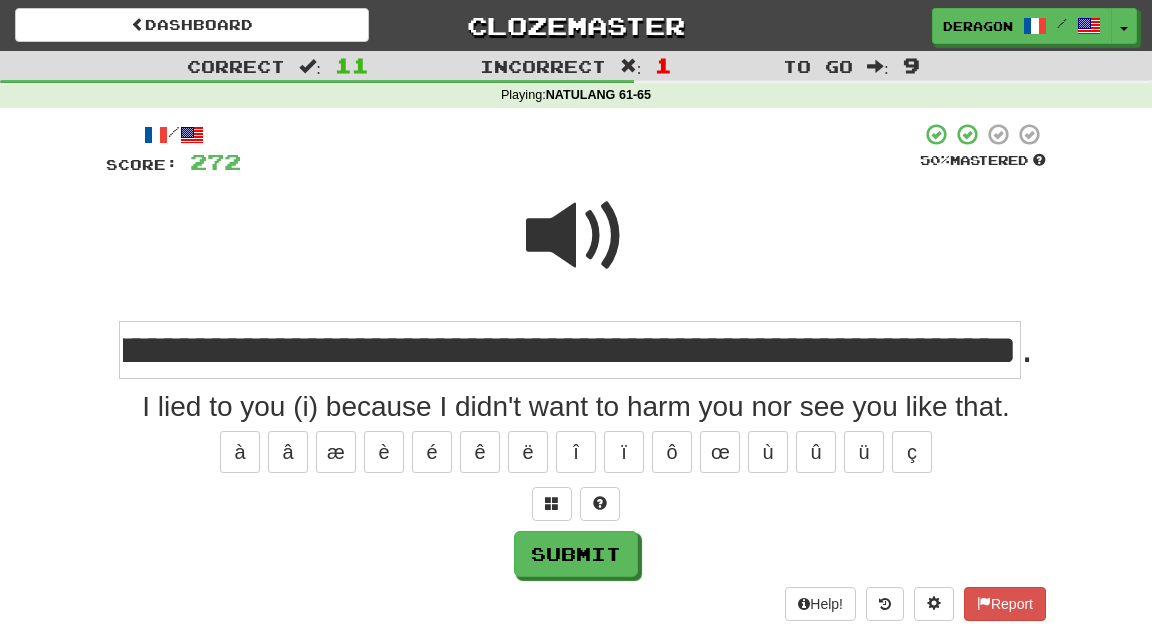 scroll, scrollTop: 0, scrollLeft: 496, axis: horizontal 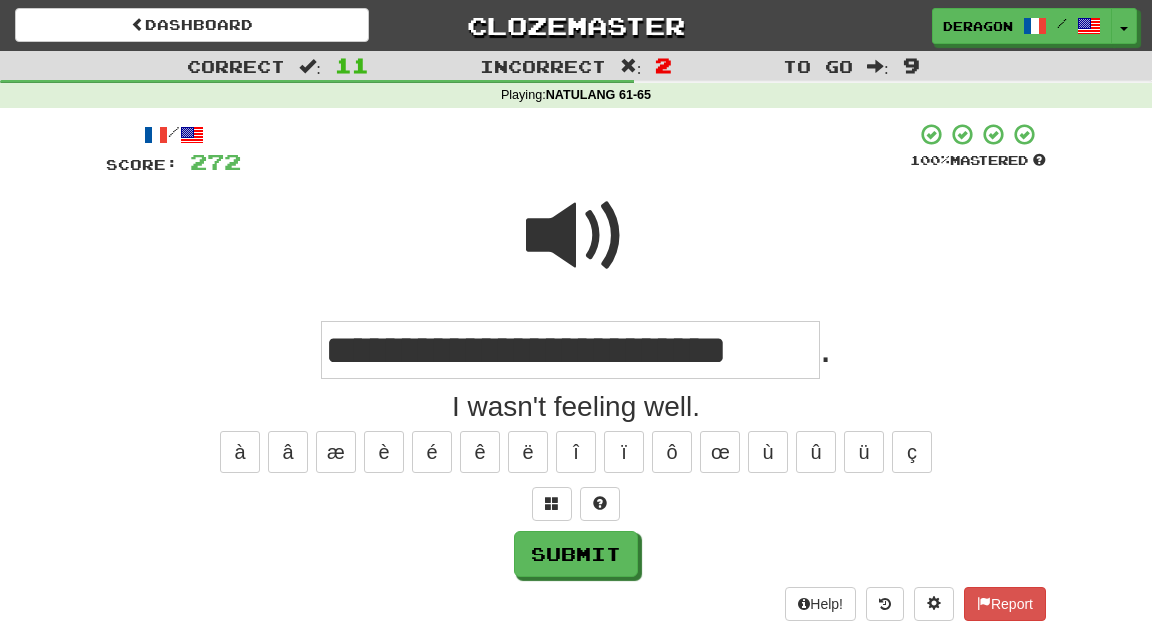 type on "**********" 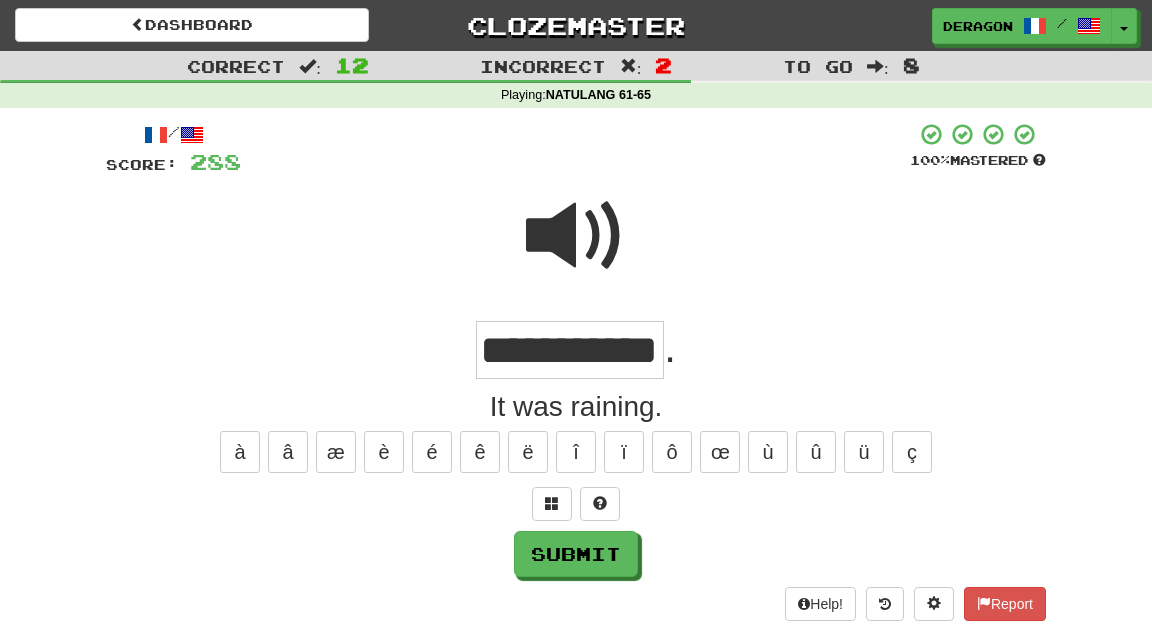 type on "**********" 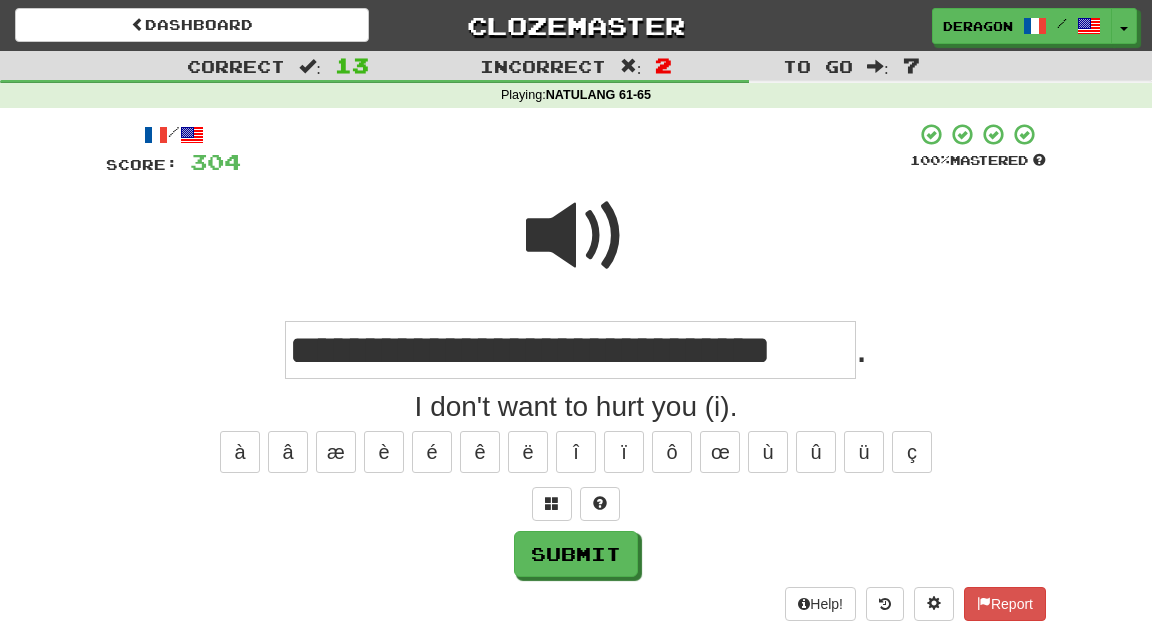 type on "**********" 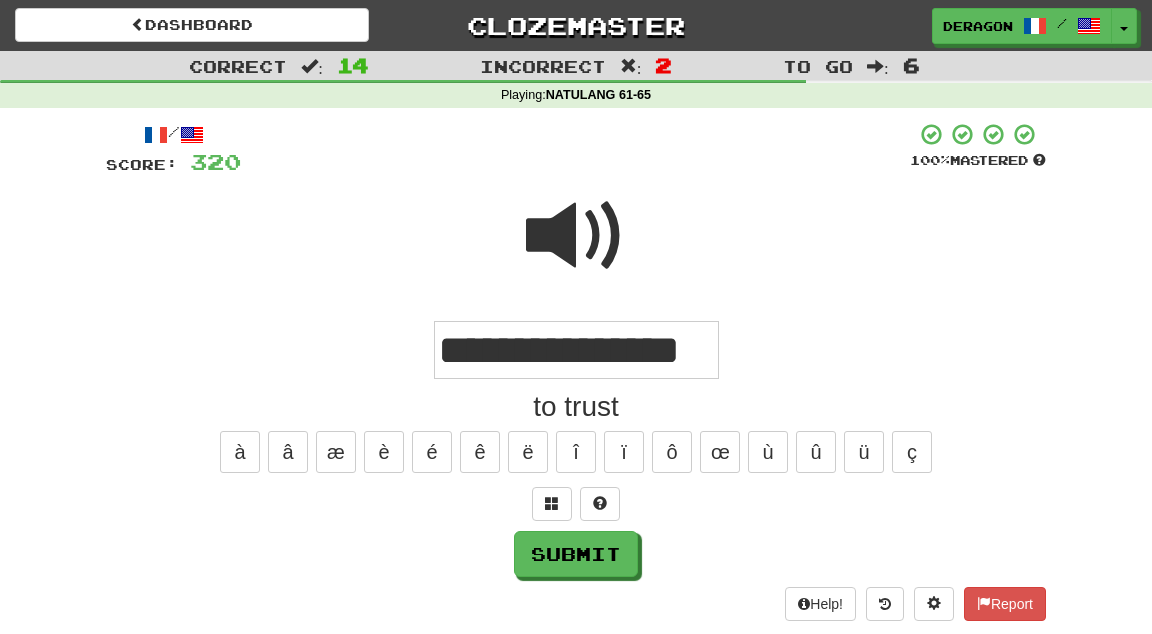 type on "**********" 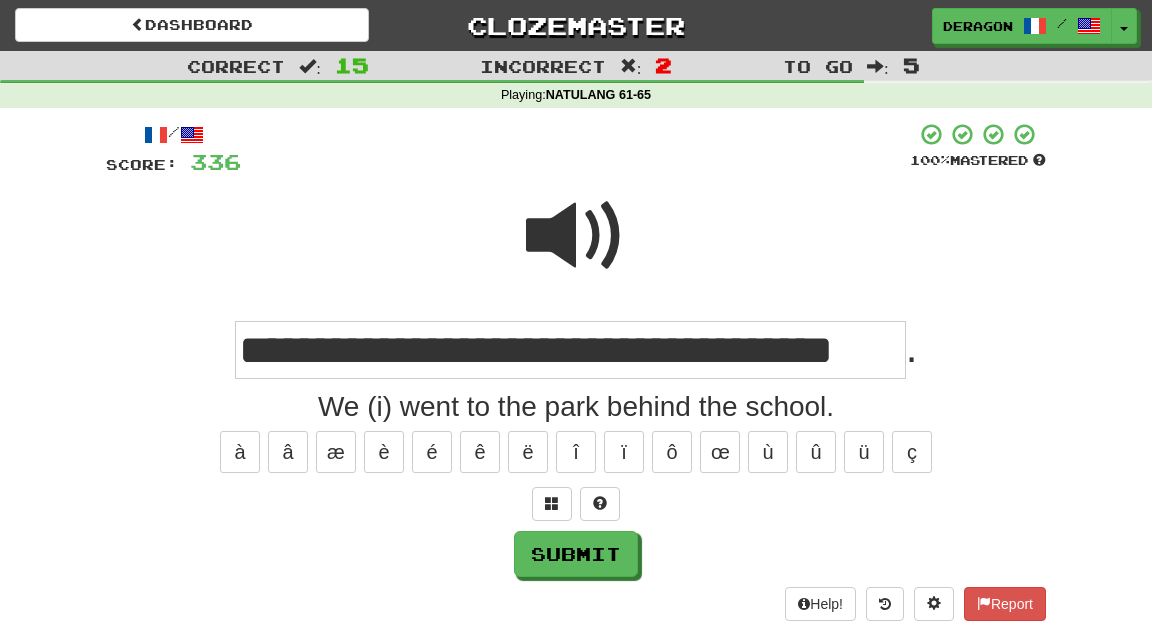 type on "**********" 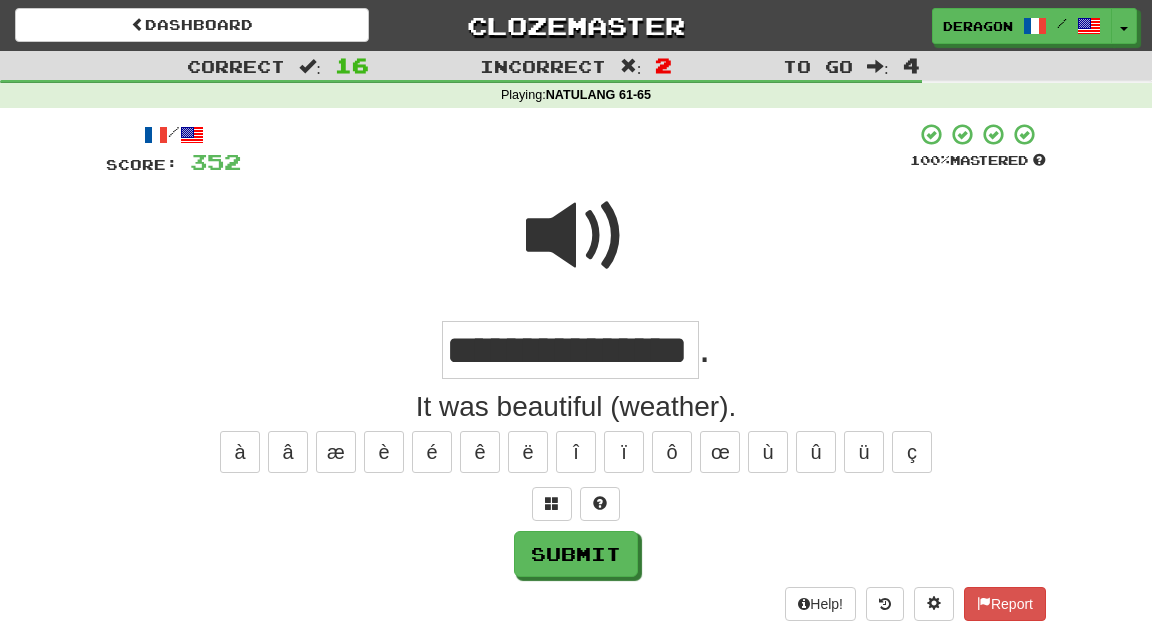 type on "**********" 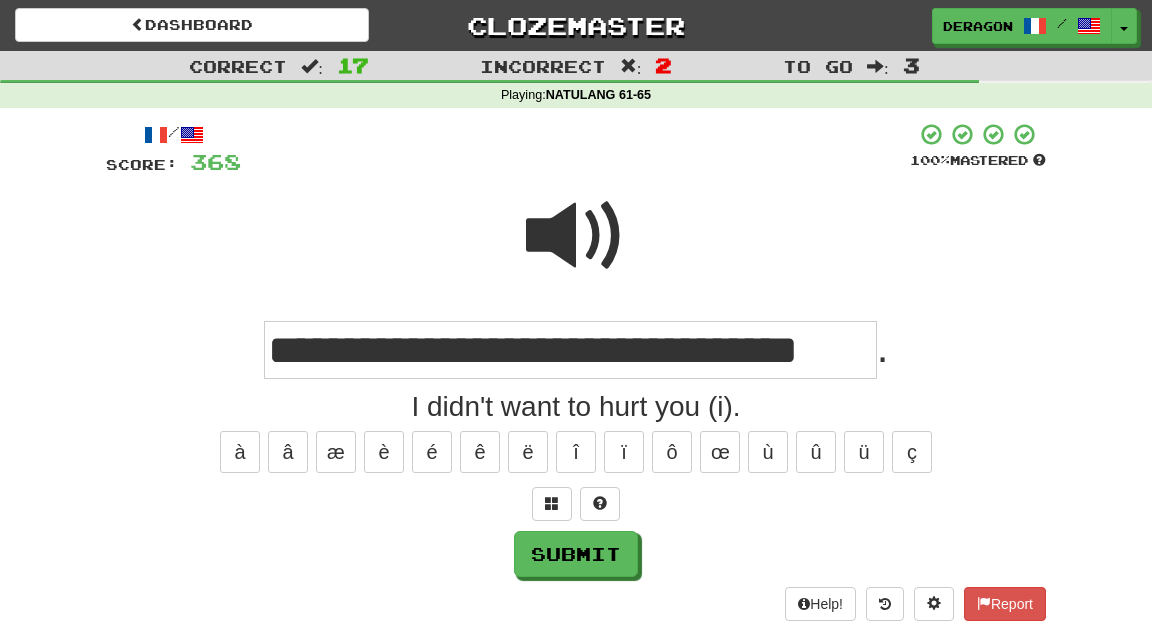 type on "**********" 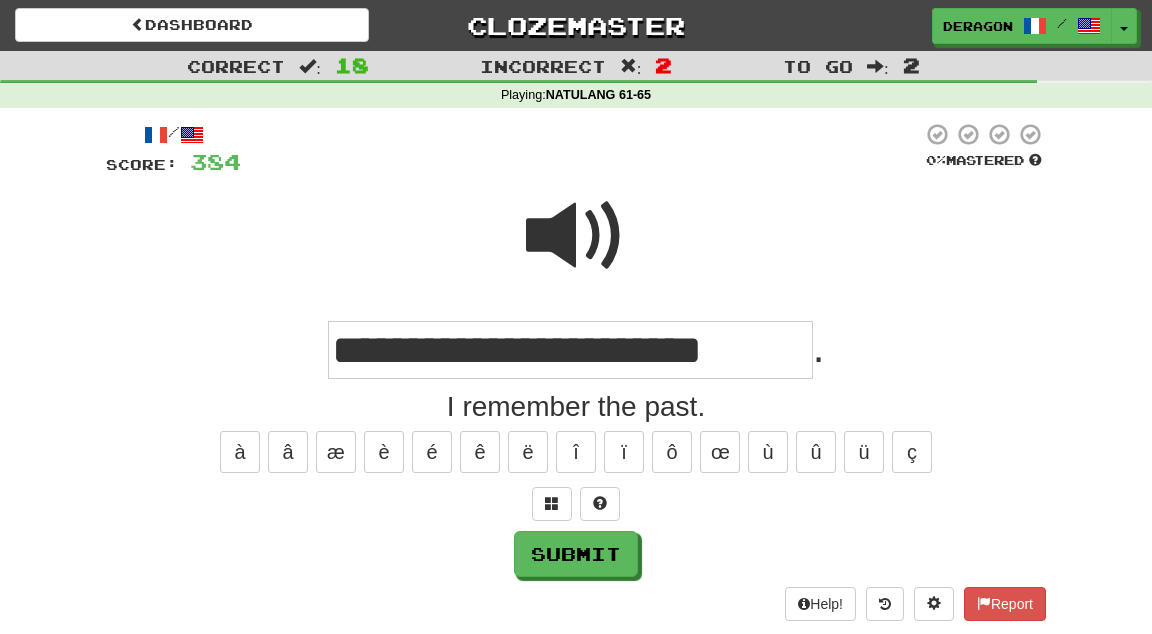 type on "**********" 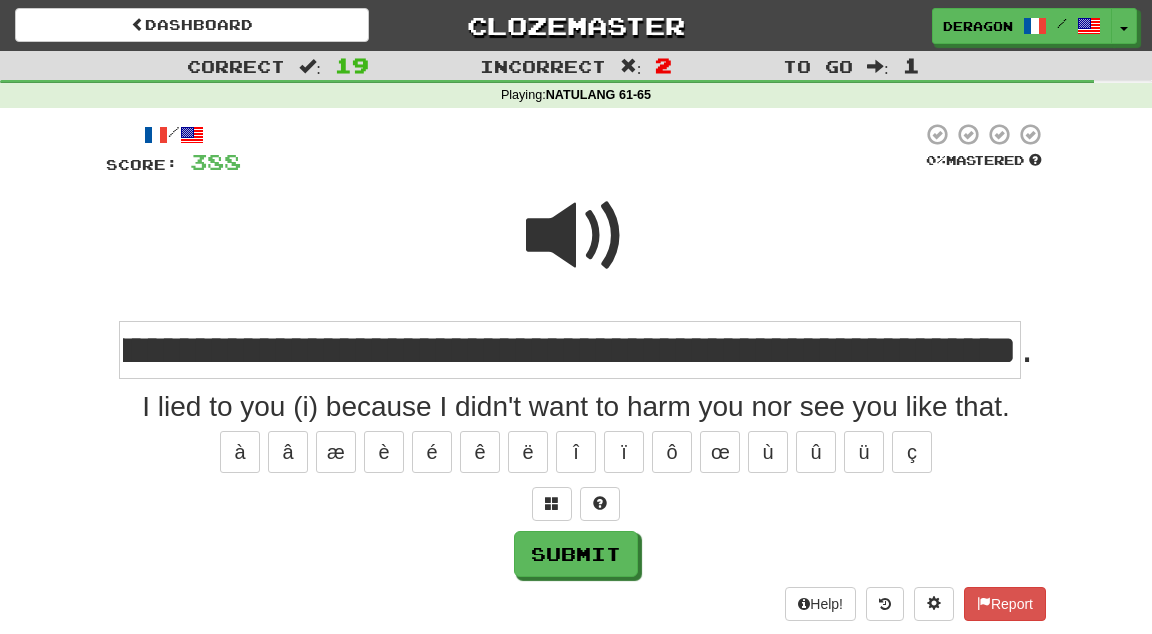 scroll, scrollTop: 0, scrollLeft: 504, axis: horizontal 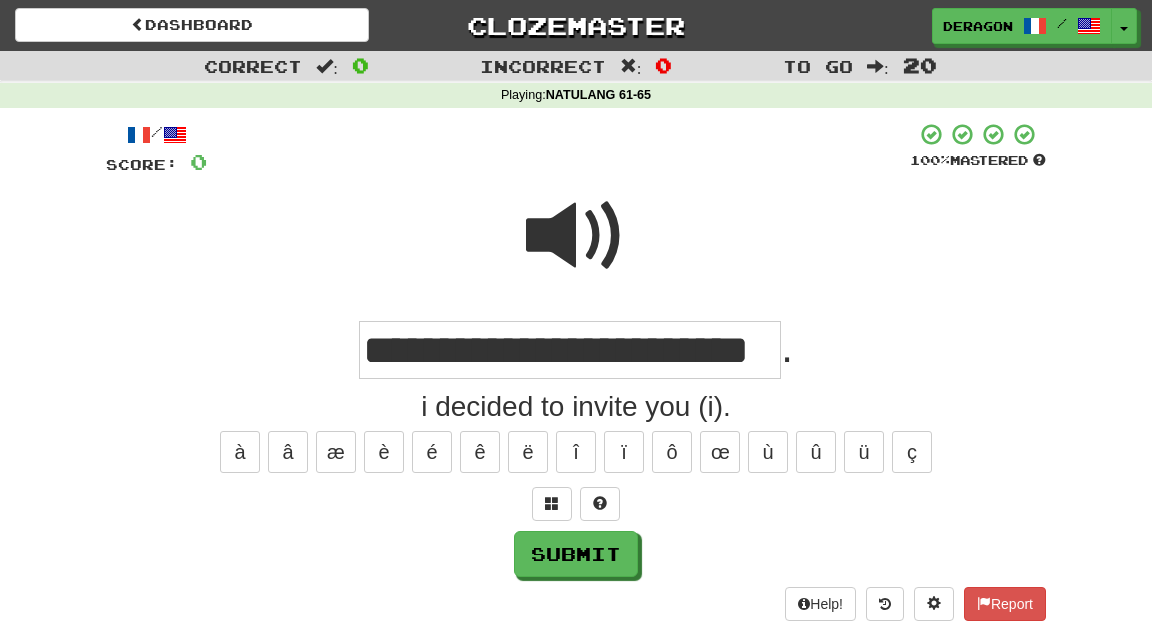 type on "**********" 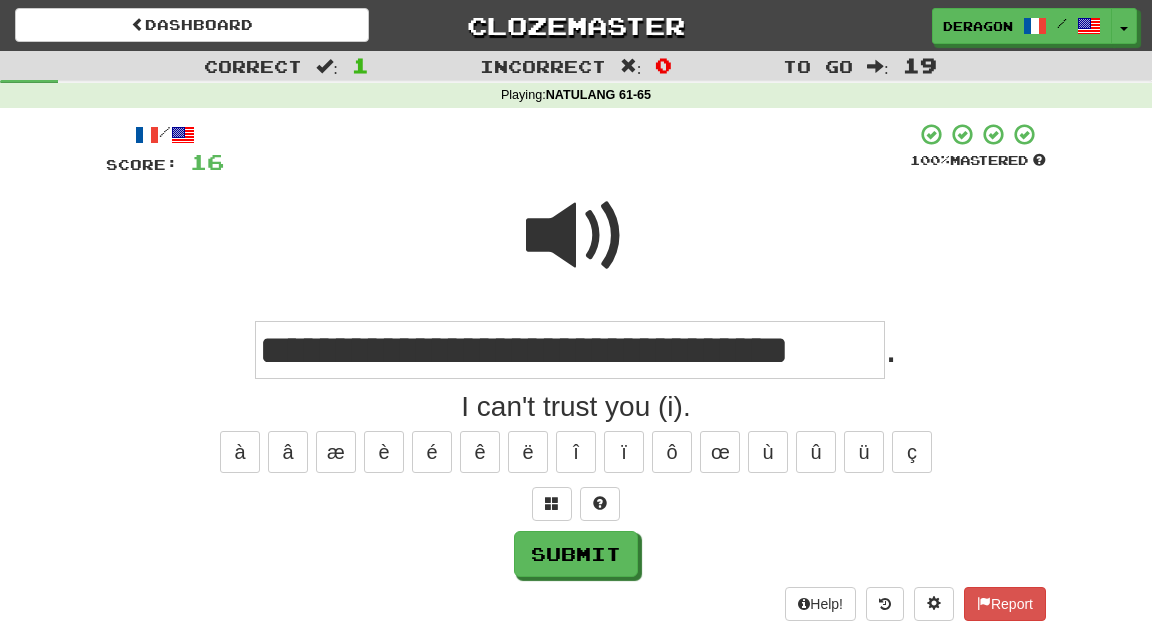 type on "**********" 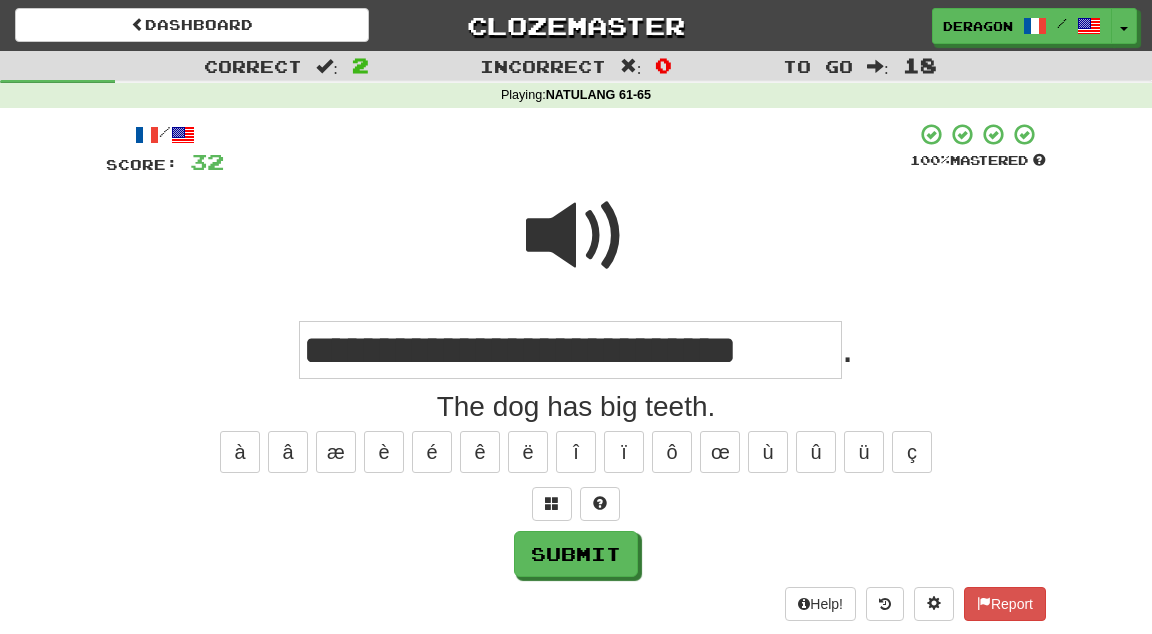 type on "**********" 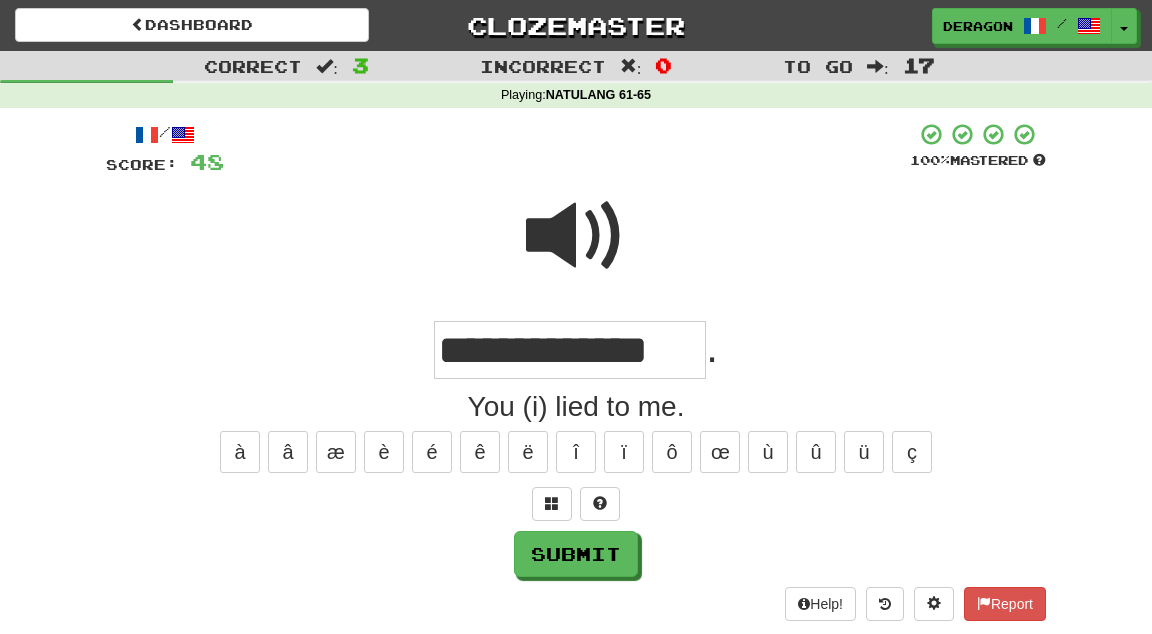 type on "**********" 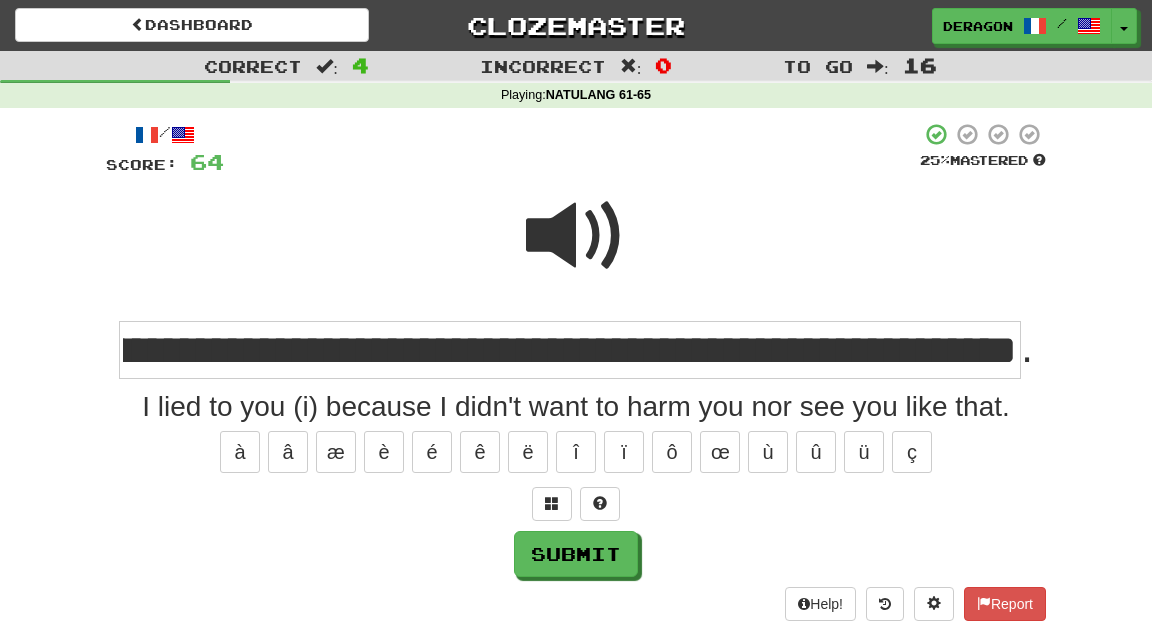 scroll, scrollTop: 0, scrollLeft: 504, axis: horizontal 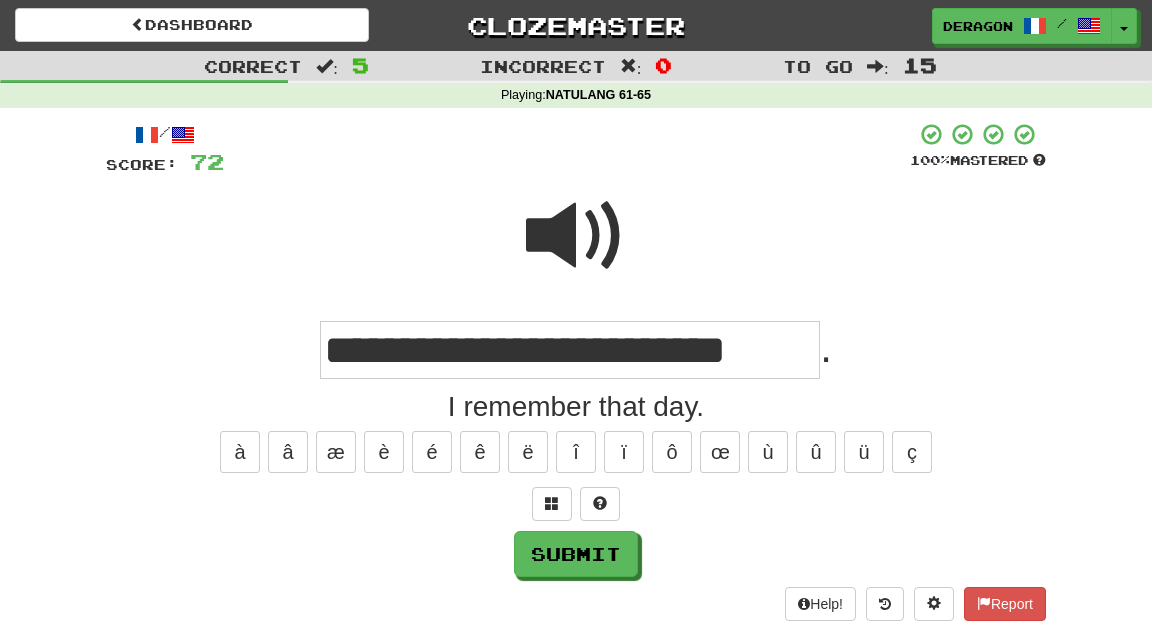 type on "**********" 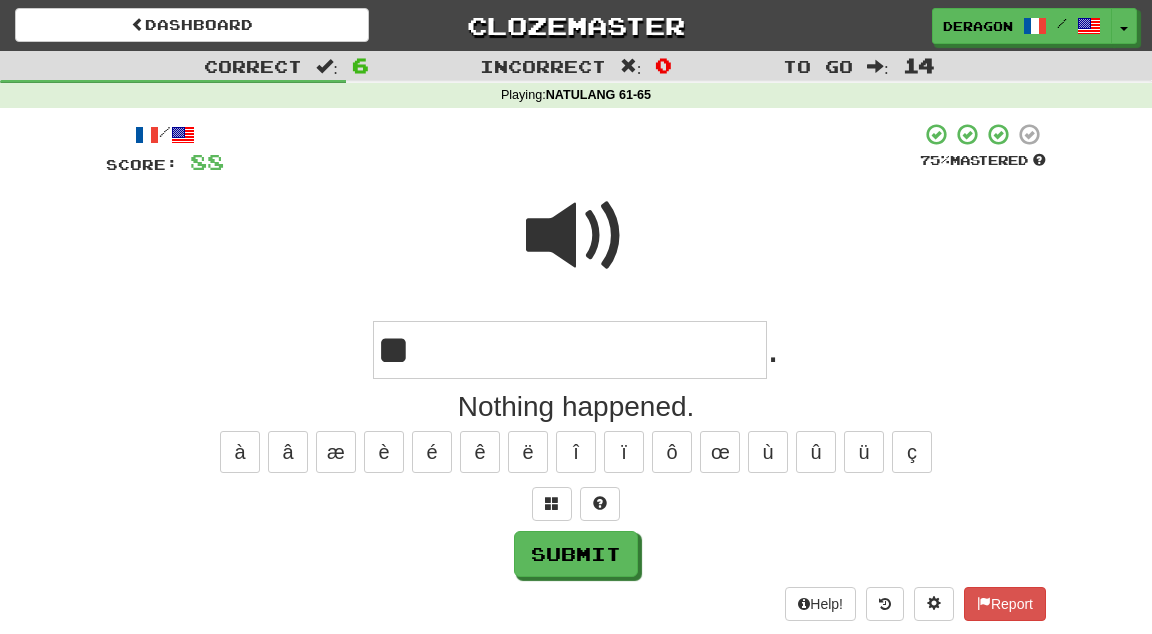type on "*" 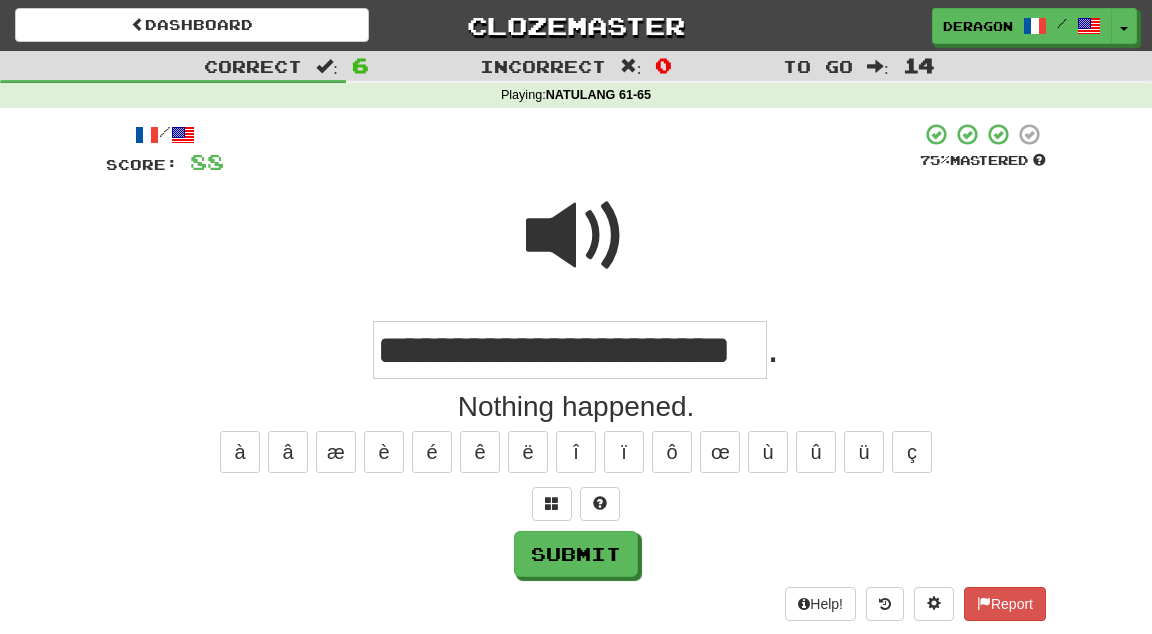type on "**********" 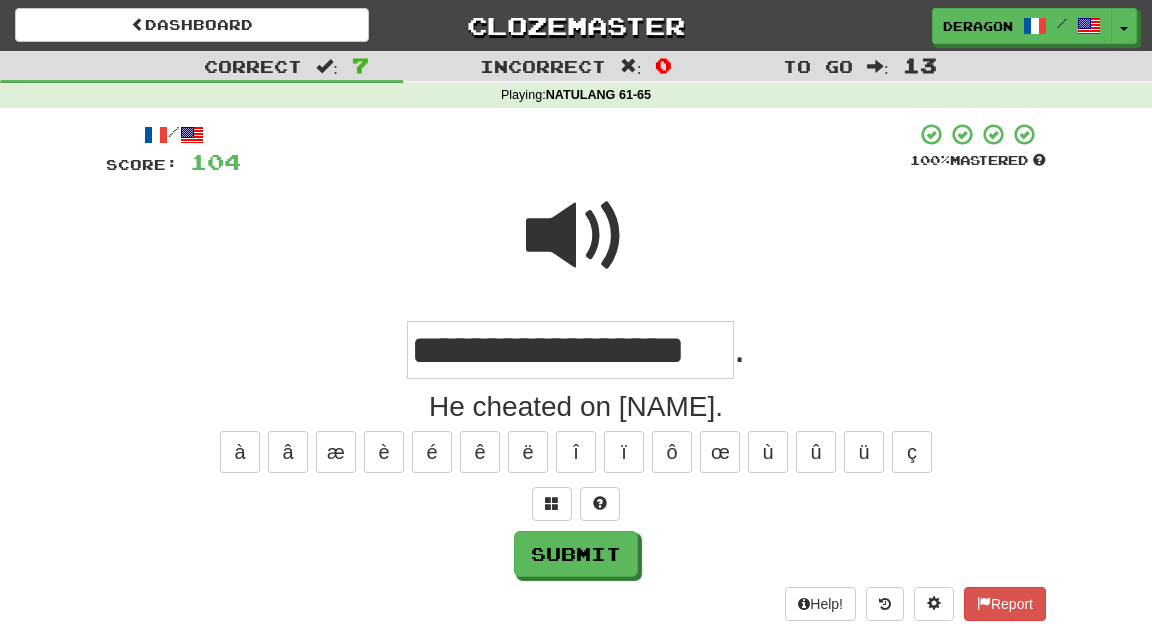 type on "**********" 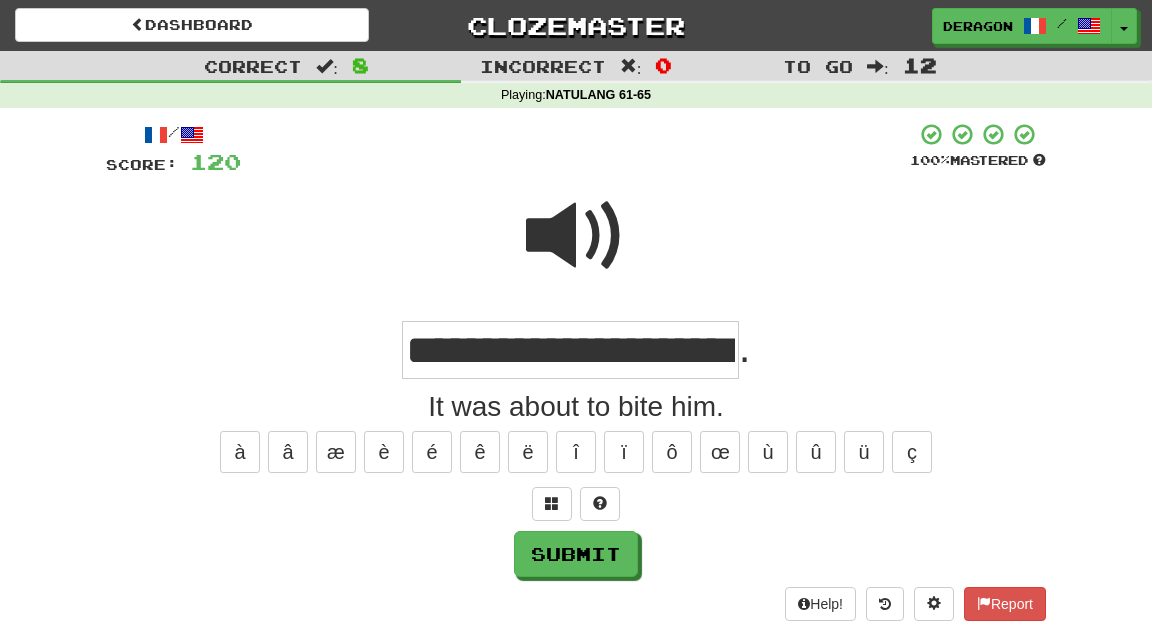type on "**********" 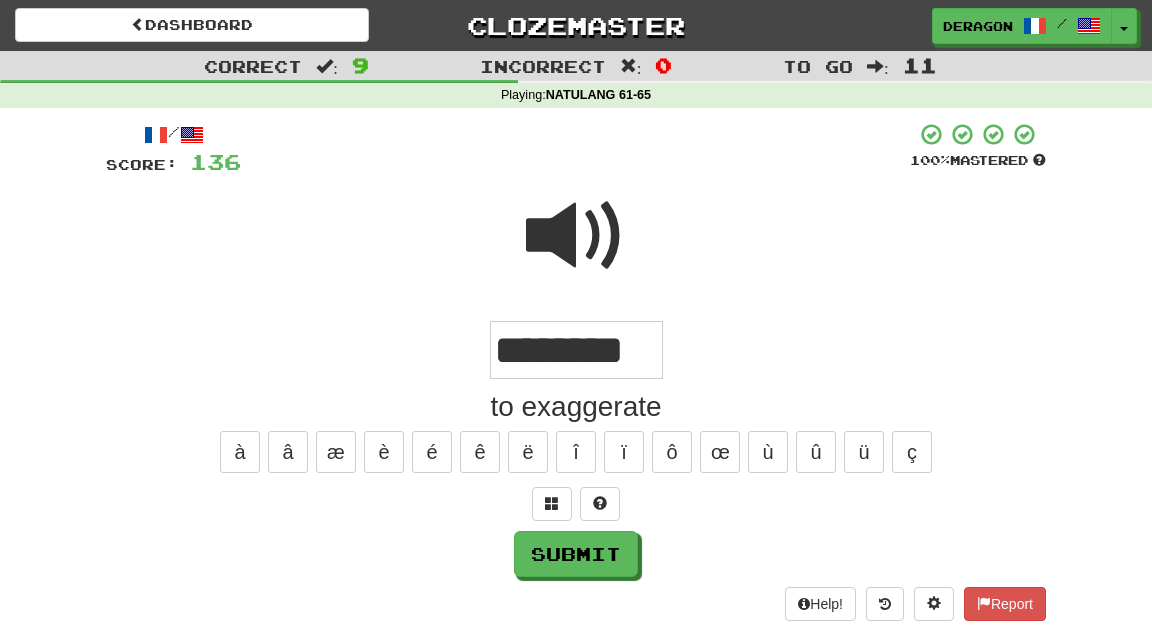 type on "********" 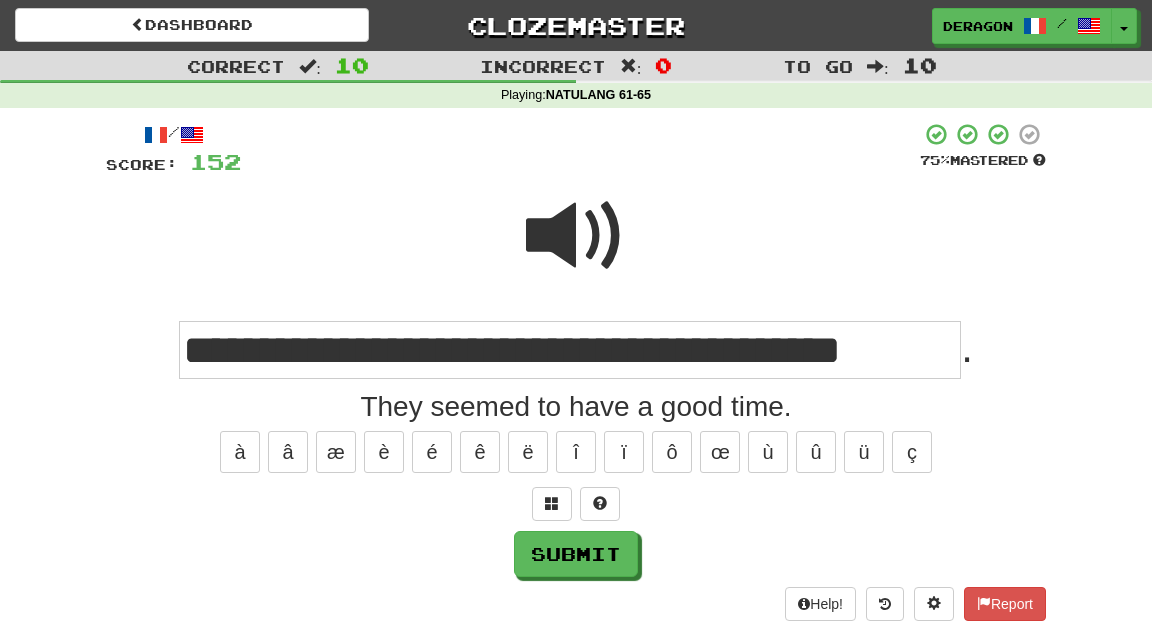 type on "**********" 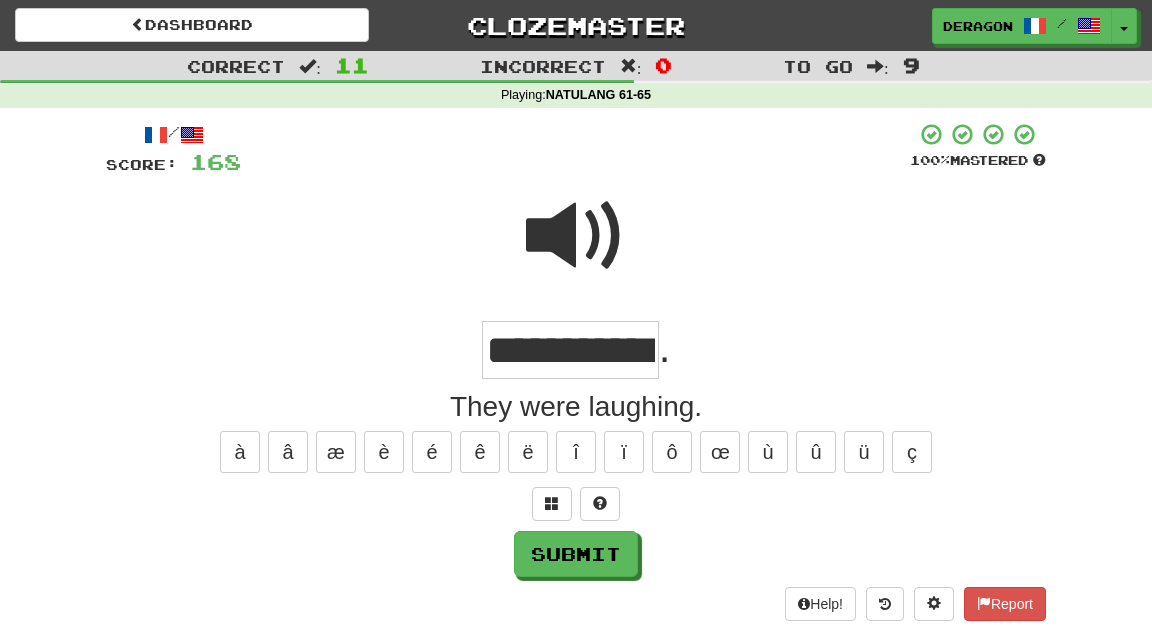 type on "**********" 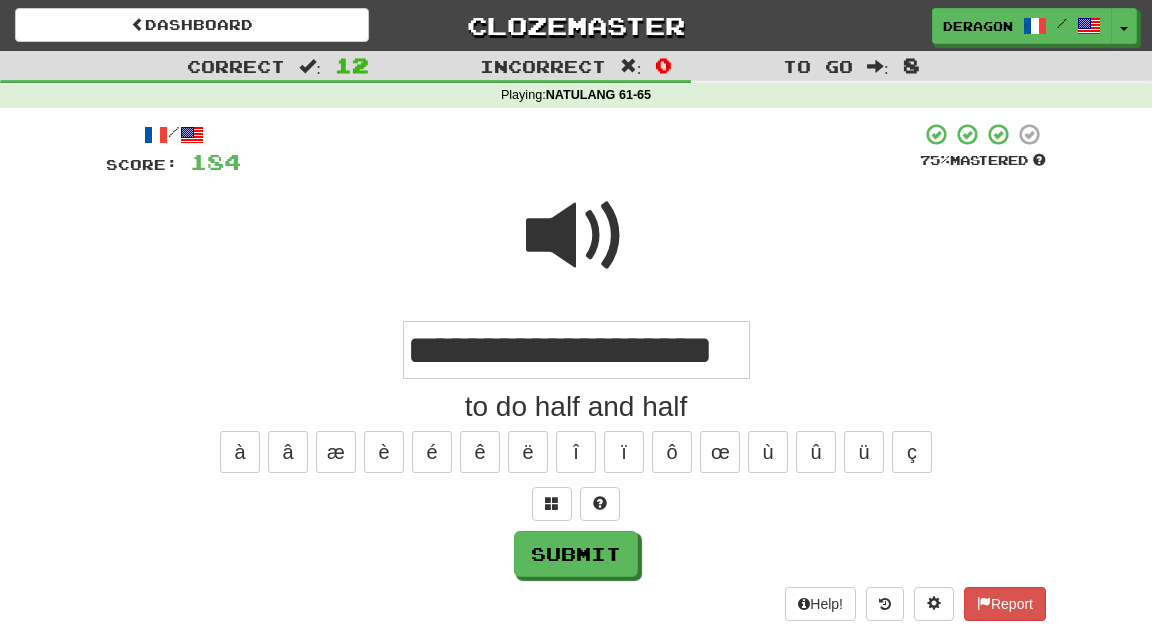 type on "**********" 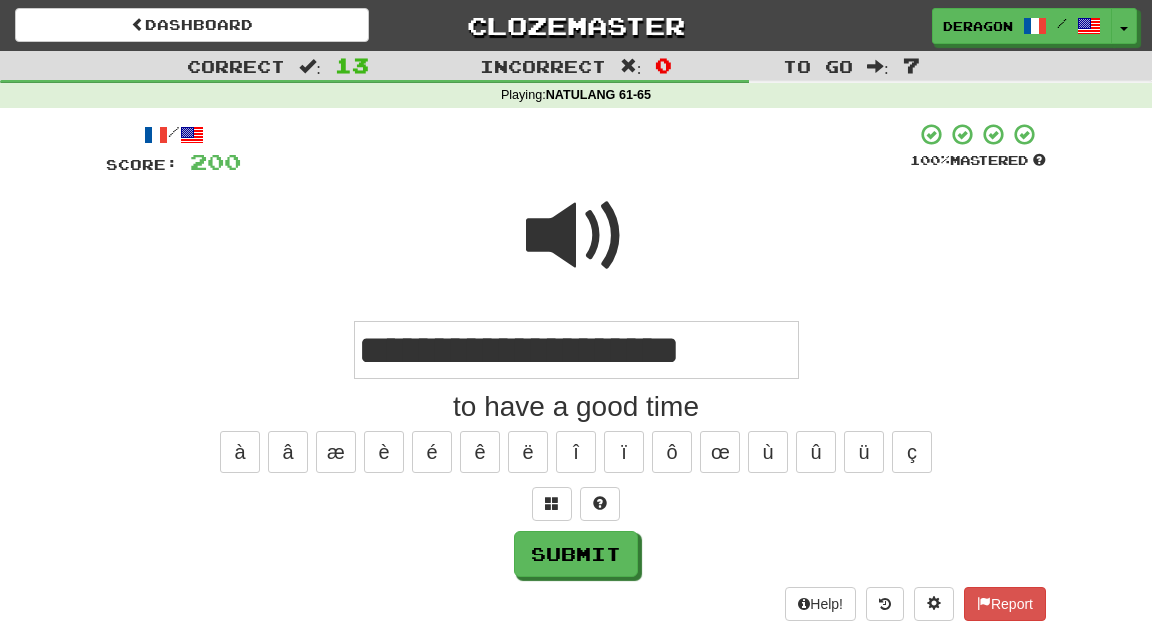 type on "**********" 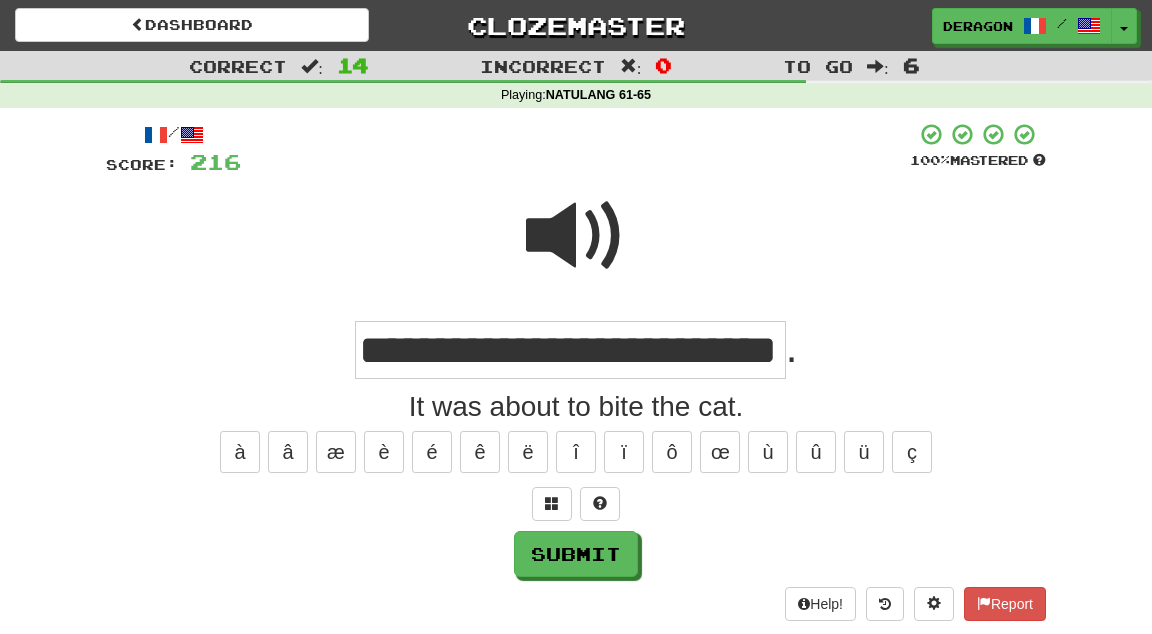 type on "**********" 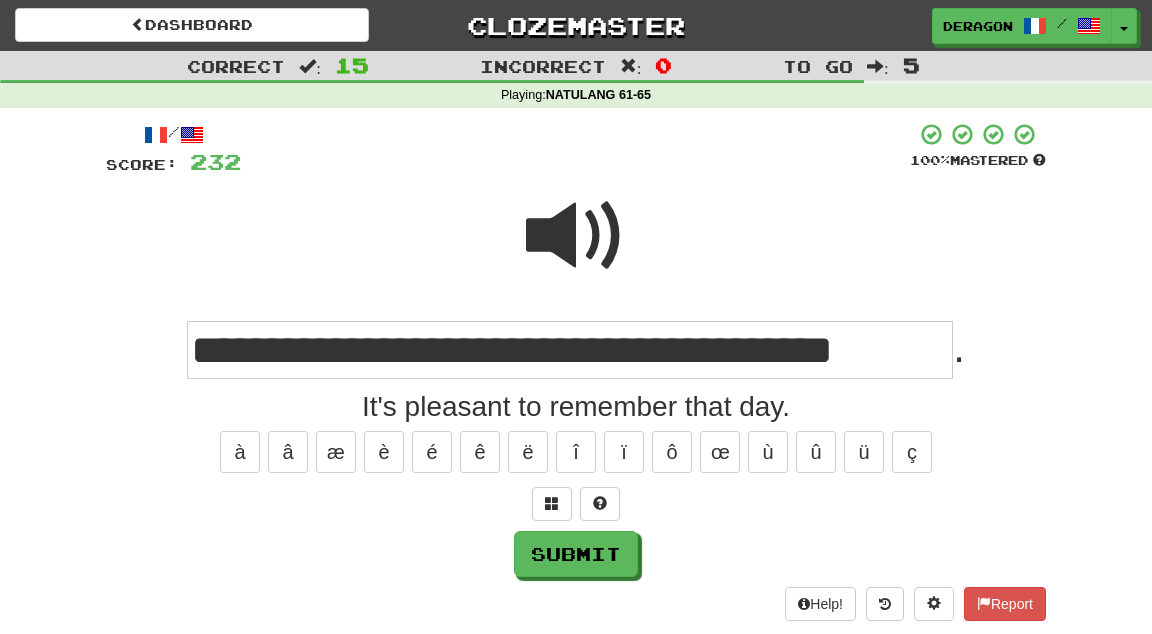 type on "**********" 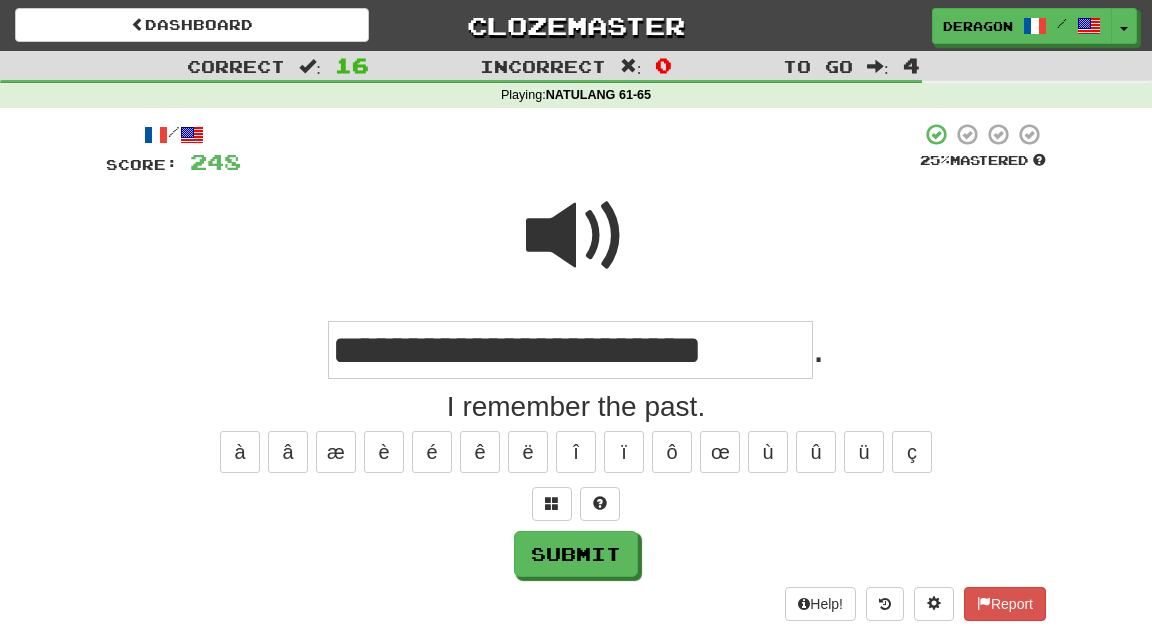 type on "**********" 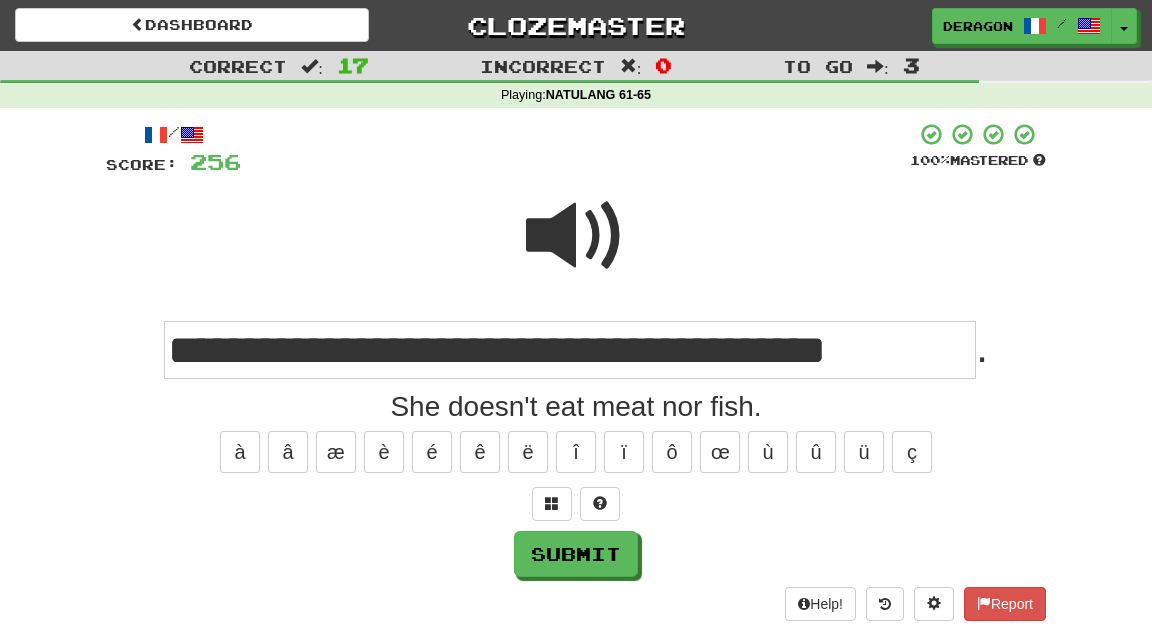 type on "**********" 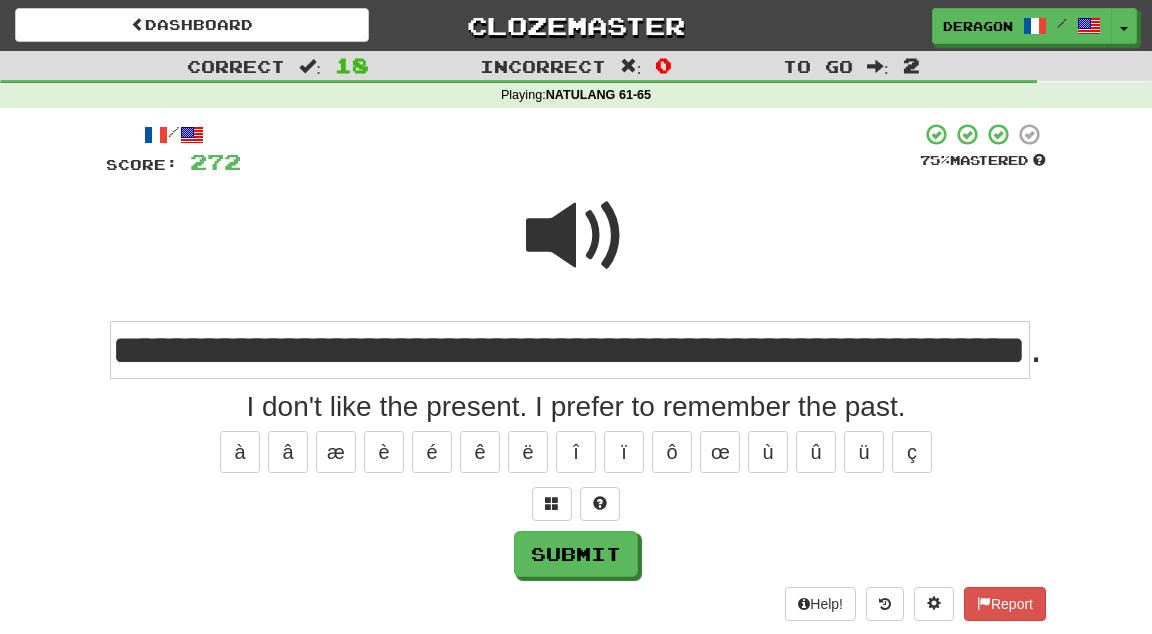 scroll, scrollTop: 0, scrollLeft: 143, axis: horizontal 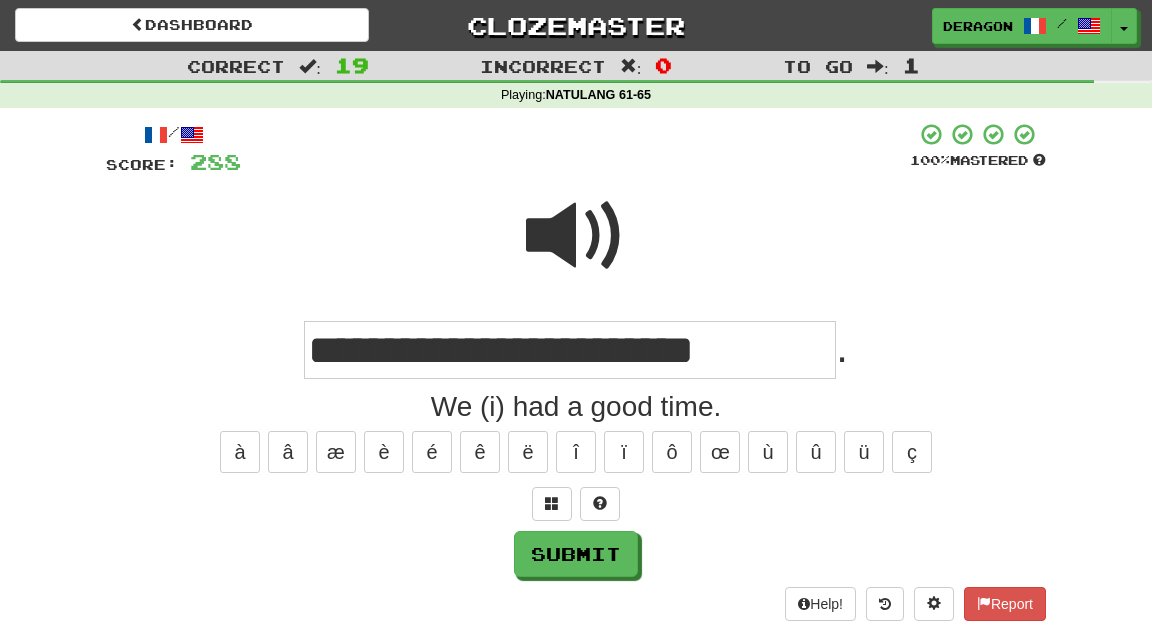 type on "**********" 